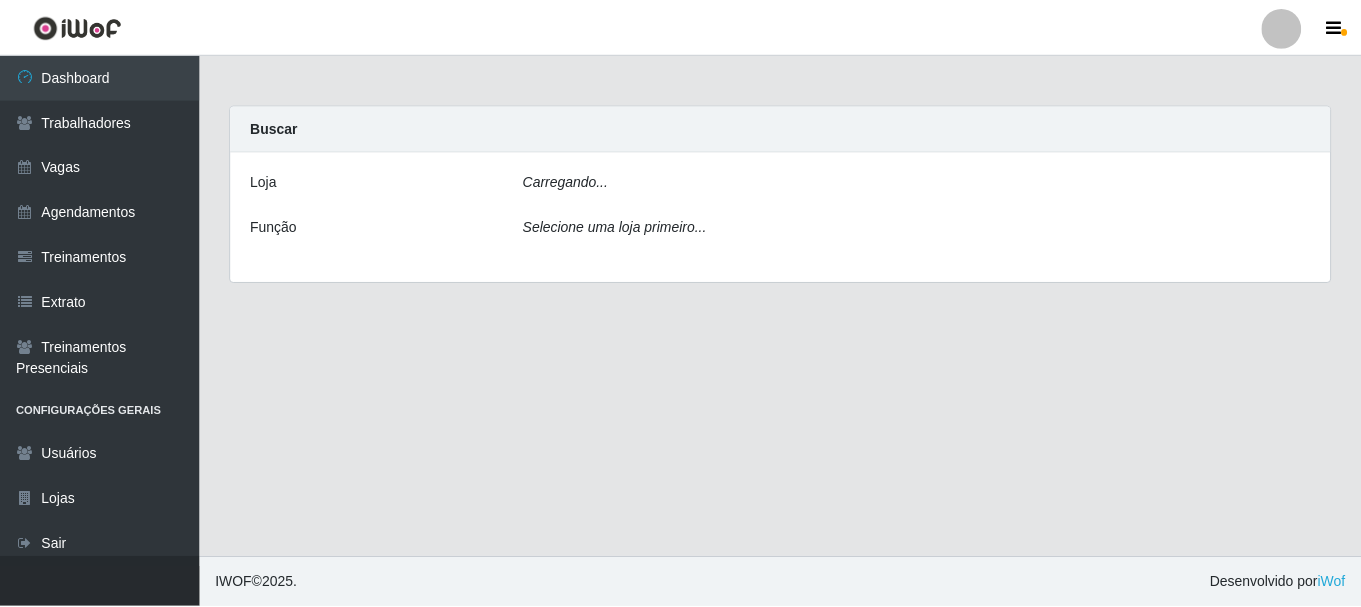 scroll, scrollTop: 0, scrollLeft: 0, axis: both 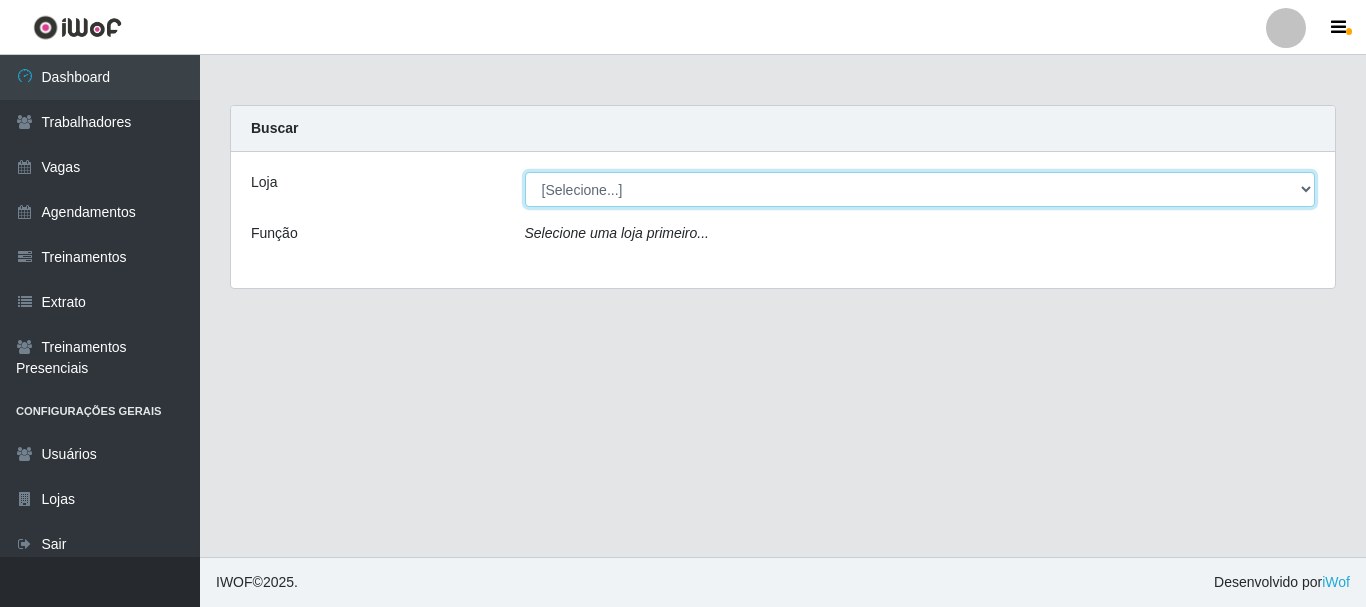 click on "[Selecione...] [PERSON_NAME]" at bounding box center [920, 189] 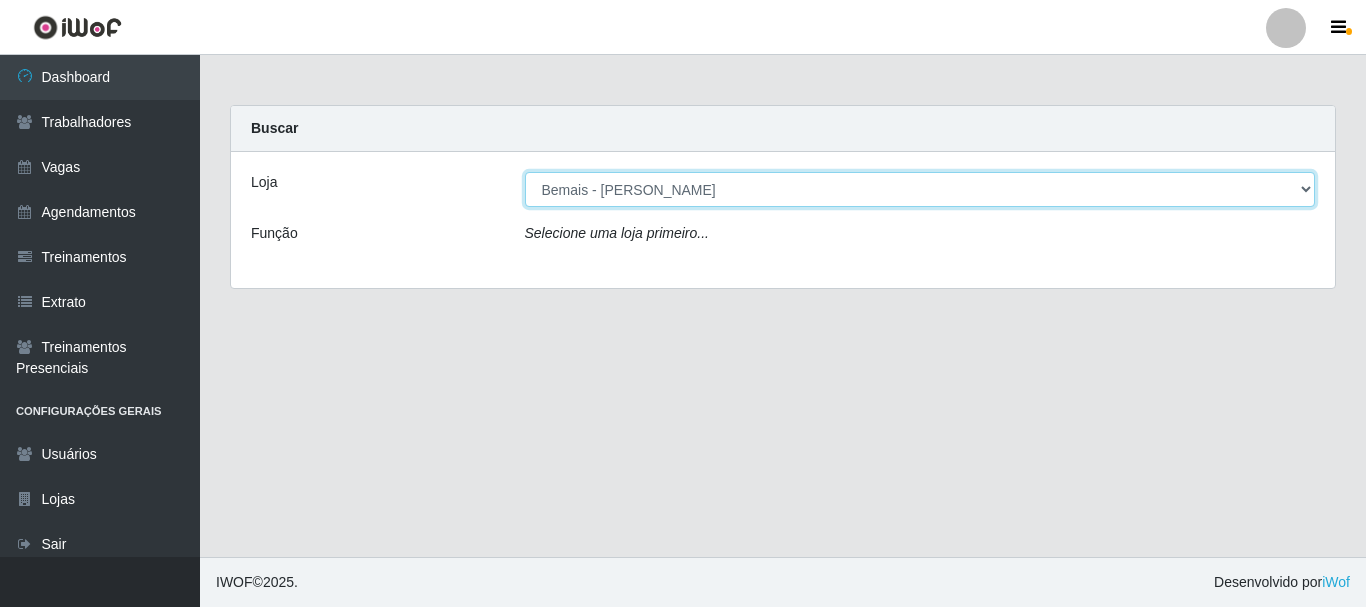 click on "[Selecione...] [PERSON_NAME]" at bounding box center (920, 189) 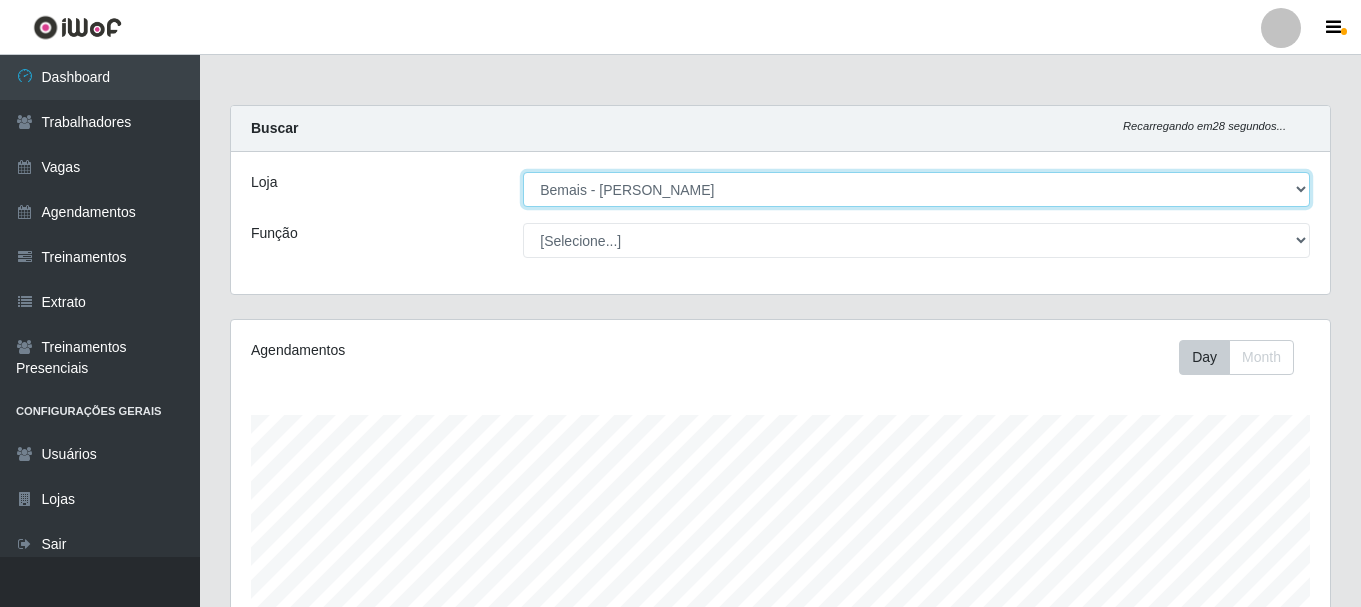 scroll, scrollTop: 999585, scrollLeft: 998901, axis: both 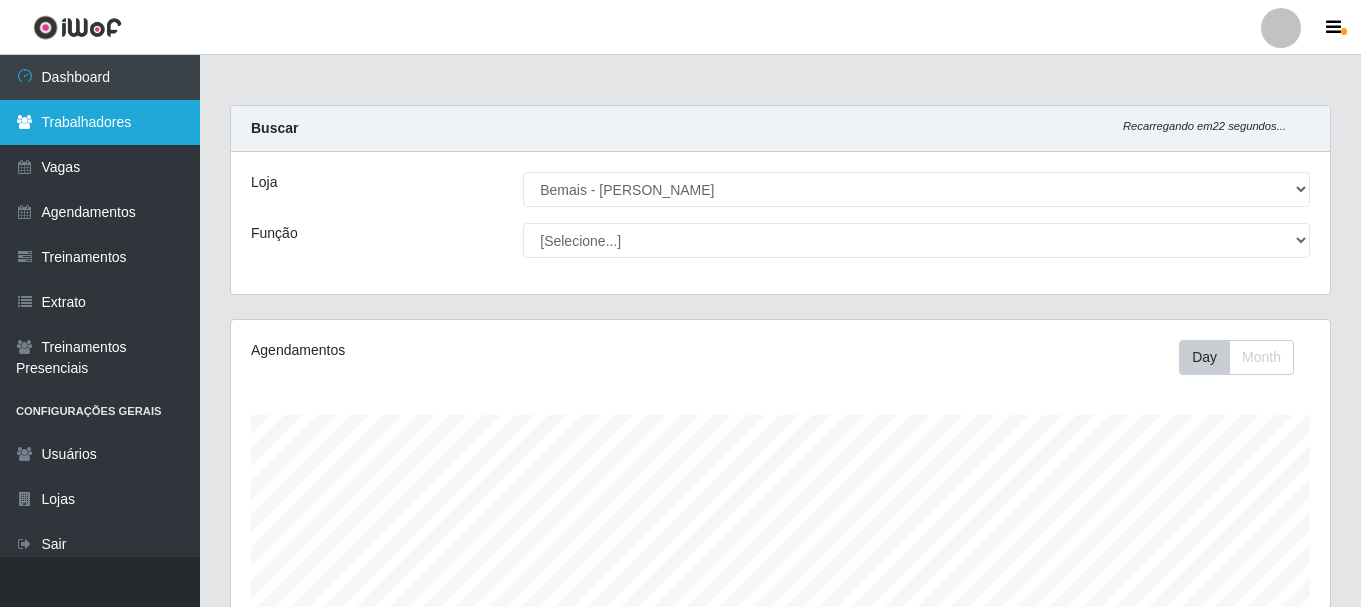 click on "Trabalhadores" at bounding box center (100, 122) 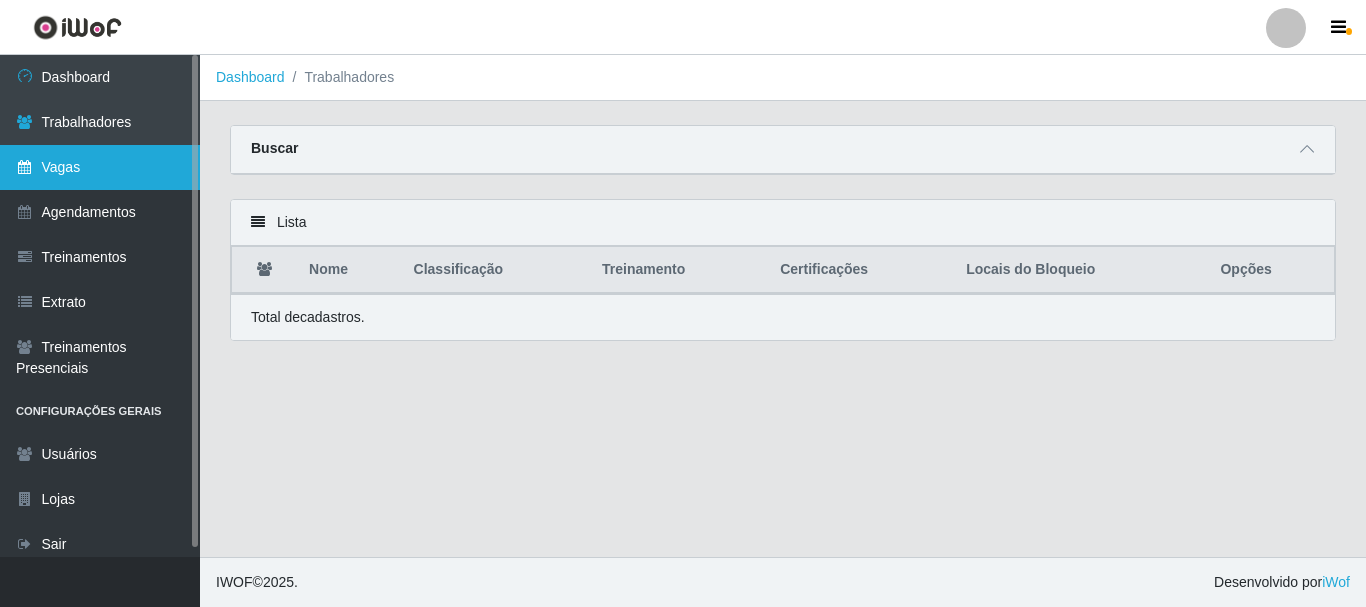 click on "Vagas" at bounding box center (100, 167) 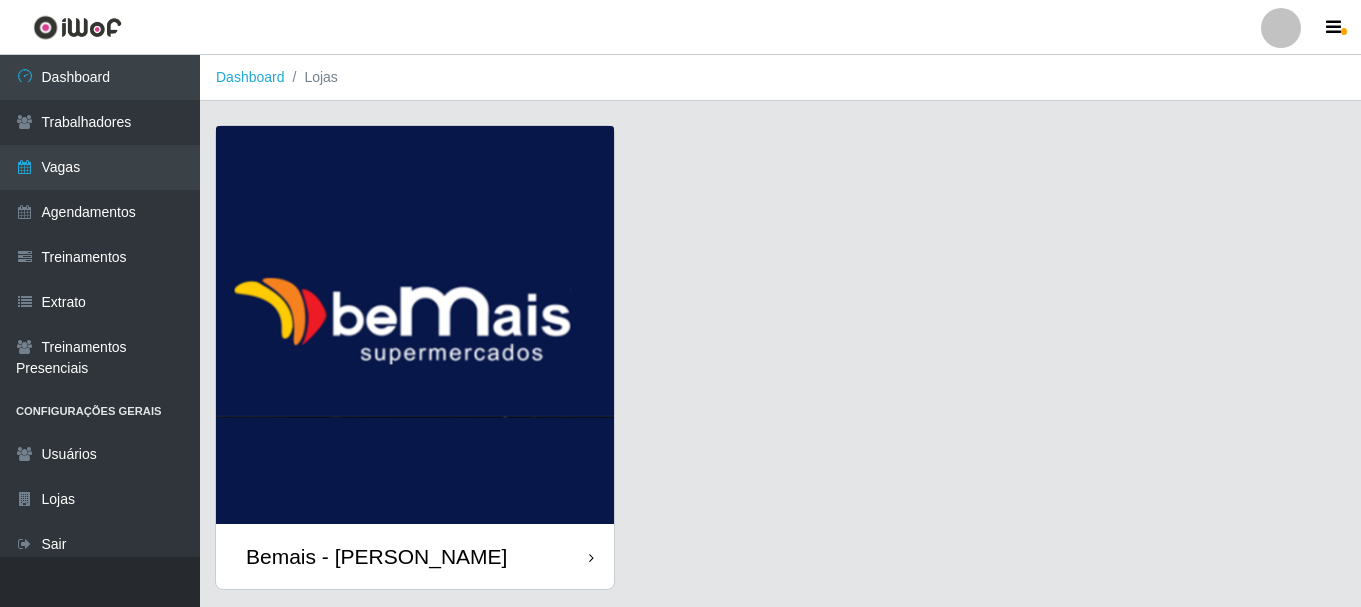 click on "Bemais - [PERSON_NAME]" at bounding box center (415, 556) 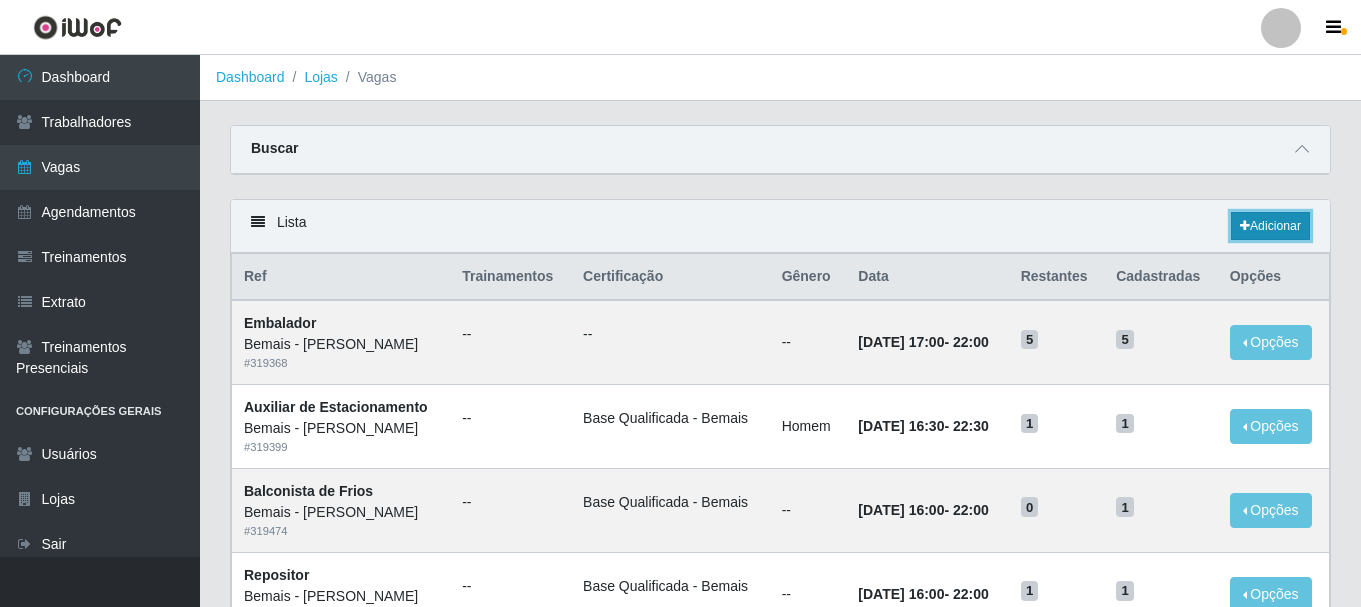 click on "Adicionar" at bounding box center [1270, 226] 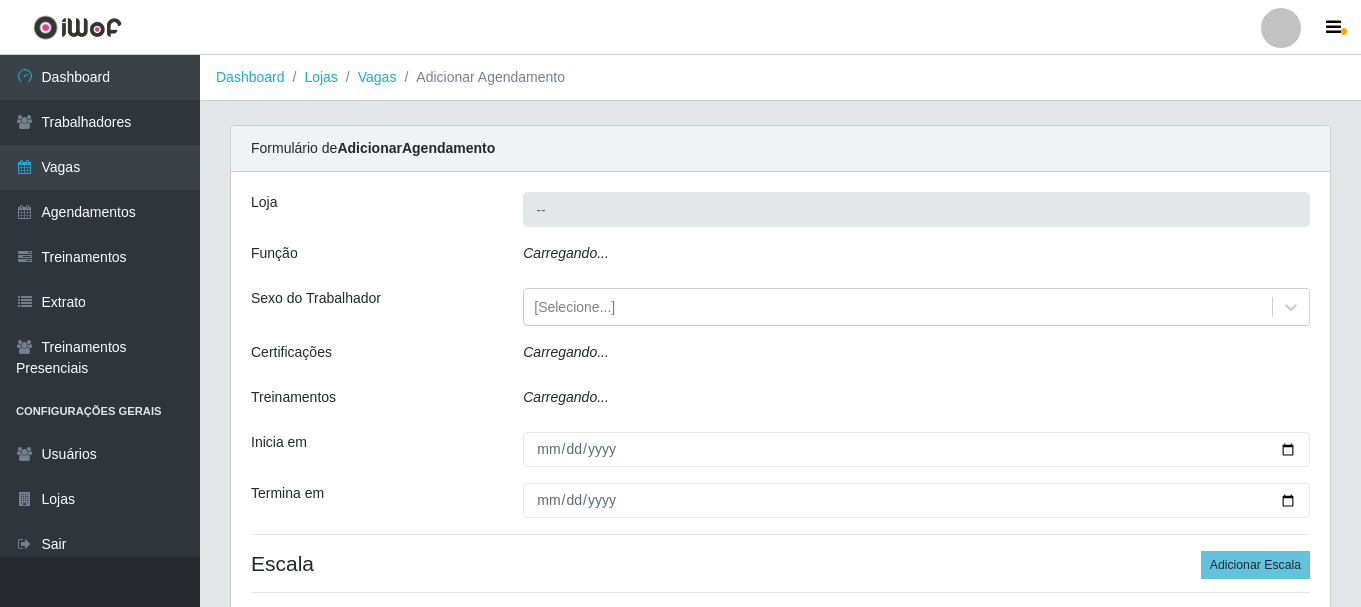 type on "Bemais - [PERSON_NAME]" 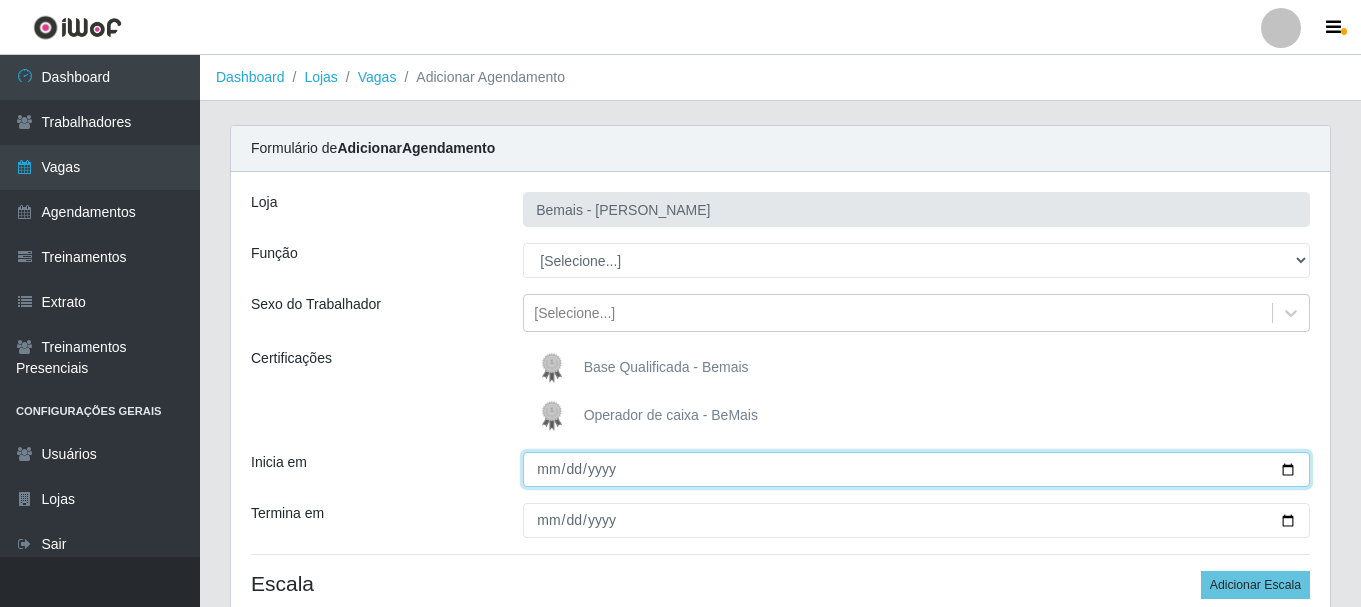 click on "Inicia em" at bounding box center [916, 469] 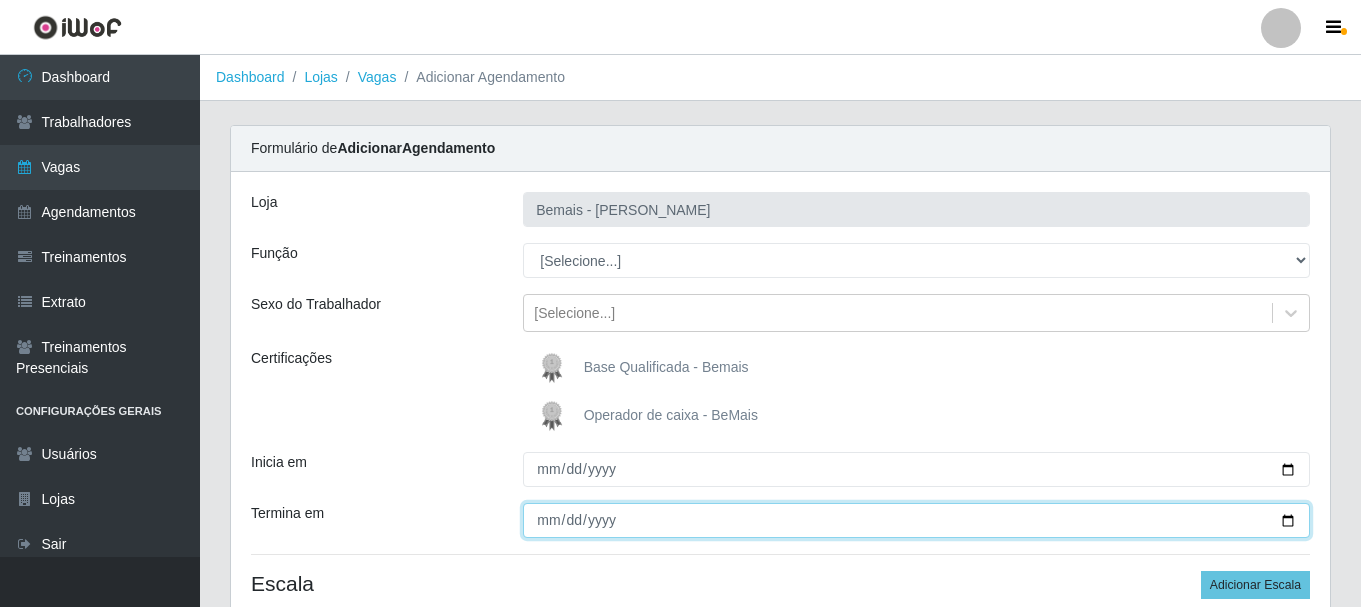 click on "Termina em" at bounding box center (916, 520) 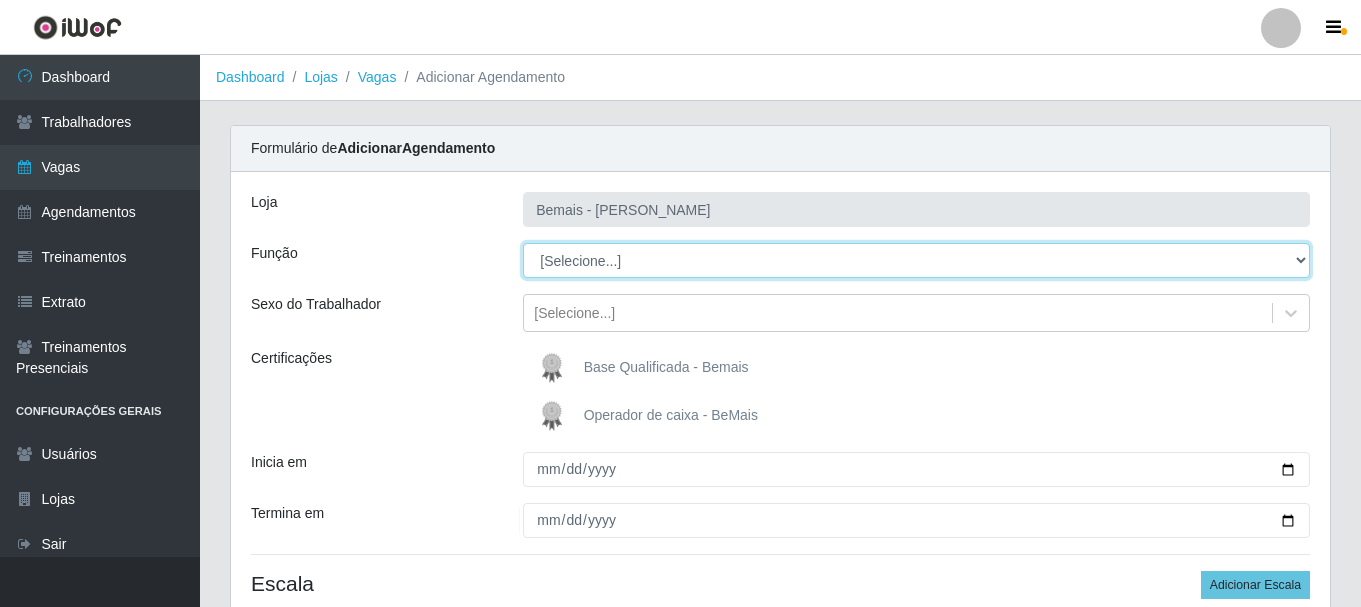 click on "[Selecione...] ASG ASG + ASG ++ Auxiliar de Depósito  Auxiliar de Depósito + Auxiliar de Depósito ++ Auxiliar de Estacionamento Auxiliar de Estacionamento + Auxiliar de Estacionamento ++ Auxiliar de Sushiman Auxiliar de Sushiman+ Auxiliar de Sushiman++ Balconista de Açougue  Balconista de Açougue + Balconista de Açougue ++ Balconista de Frios Balconista de Frios + Balconista de Frios ++ Balconista de Padaria  Balconista de Padaria + Balconista de Padaria ++ Embalador Embalador + Embalador ++ Operador de Caixa Operador de Caixa + Operador de Caixa ++ Repositor  Repositor + Repositor ++ Repositor de Hortifruti Repositor de Hortifruti + Repositor de Hortifruti ++" at bounding box center [916, 260] 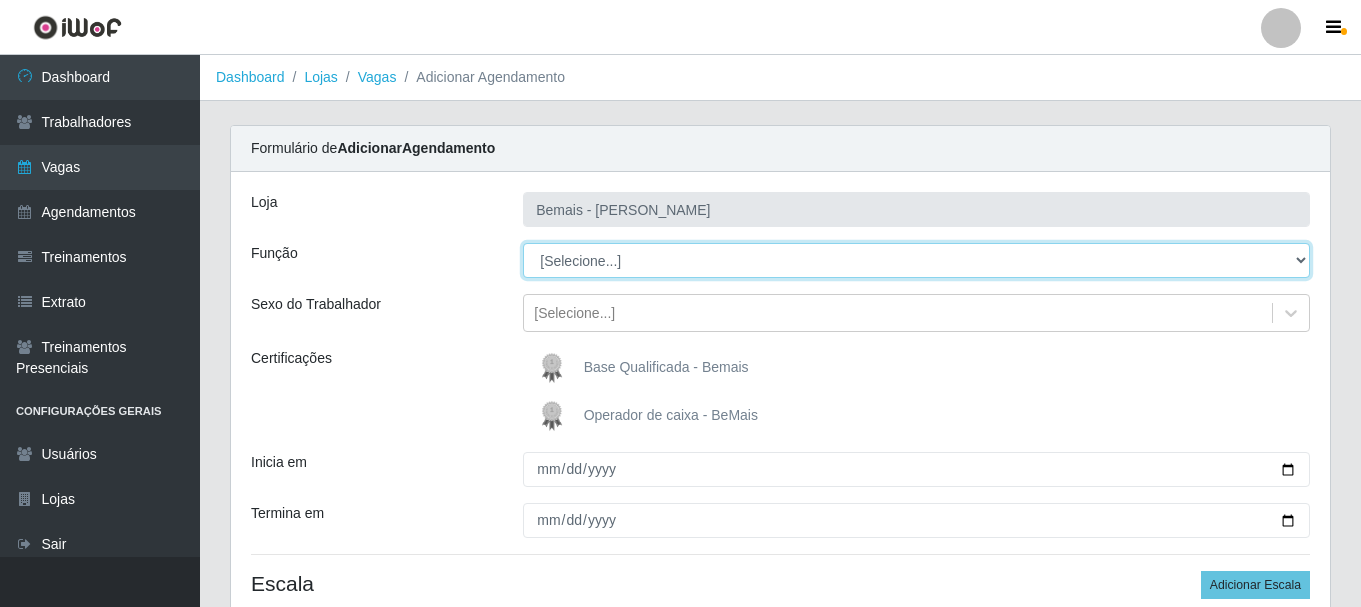 select on "110" 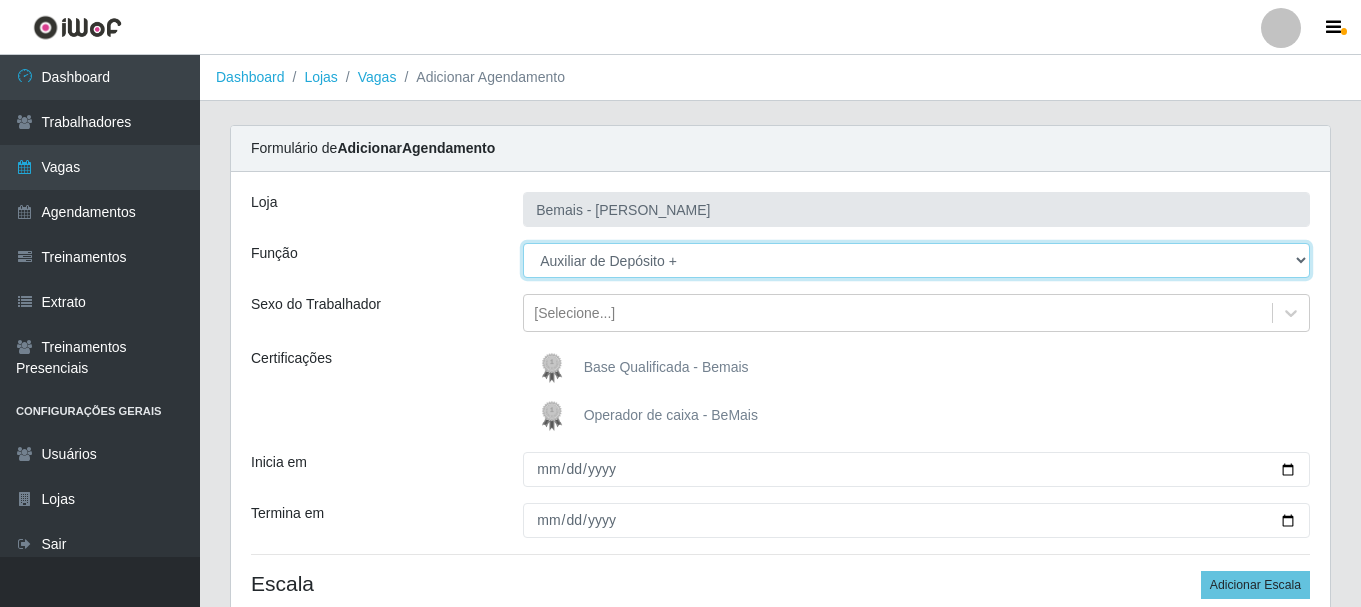 click on "[Selecione...] ASG ASG + ASG ++ Auxiliar de Depósito  Auxiliar de Depósito + Auxiliar de Depósito ++ Auxiliar de Estacionamento Auxiliar de Estacionamento + Auxiliar de Estacionamento ++ Auxiliar de Sushiman Auxiliar de Sushiman+ Auxiliar de Sushiman++ Balconista de Açougue  Balconista de Açougue + Balconista de Açougue ++ Balconista de Frios Balconista de Frios + Balconista de Frios ++ Balconista de Padaria  Balconista de Padaria + Balconista de Padaria ++ Embalador Embalador + Embalador ++ Operador de Caixa Operador de Caixa + Operador de Caixa ++ Repositor  Repositor + Repositor ++ Repositor de Hortifruti Repositor de Hortifruti + Repositor de Hortifruti ++" at bounding box center (916, 260) 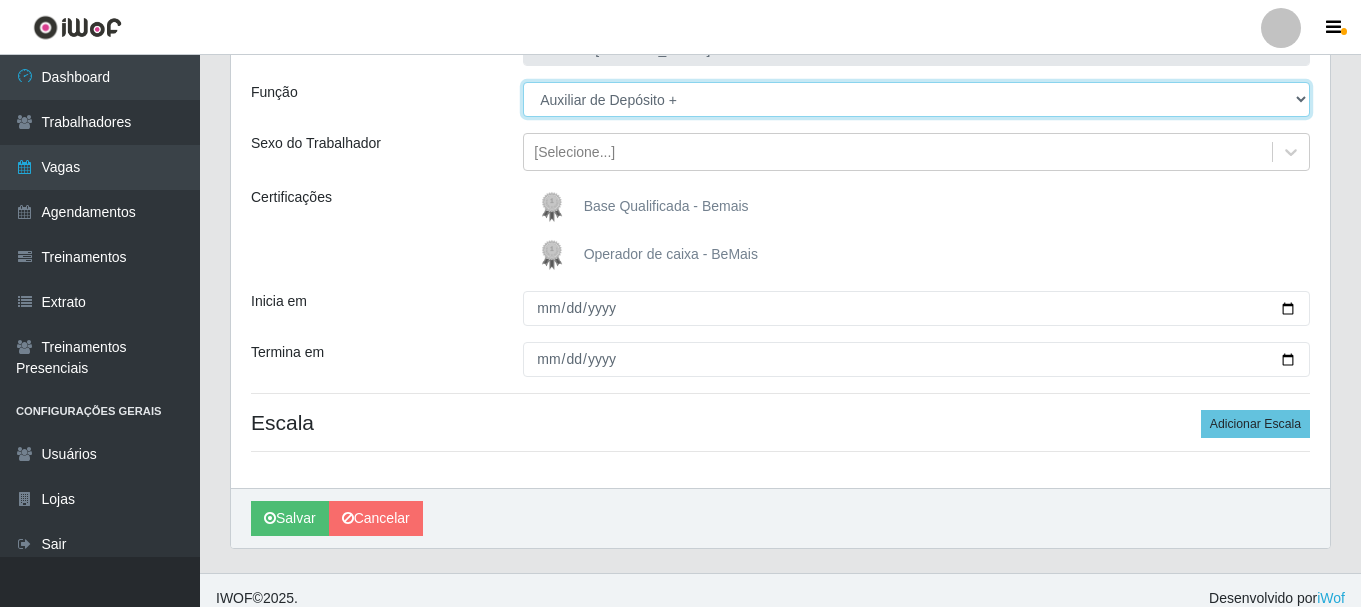 scroll, scrollTop: 177, scrollLeft: 0, axis: vertical 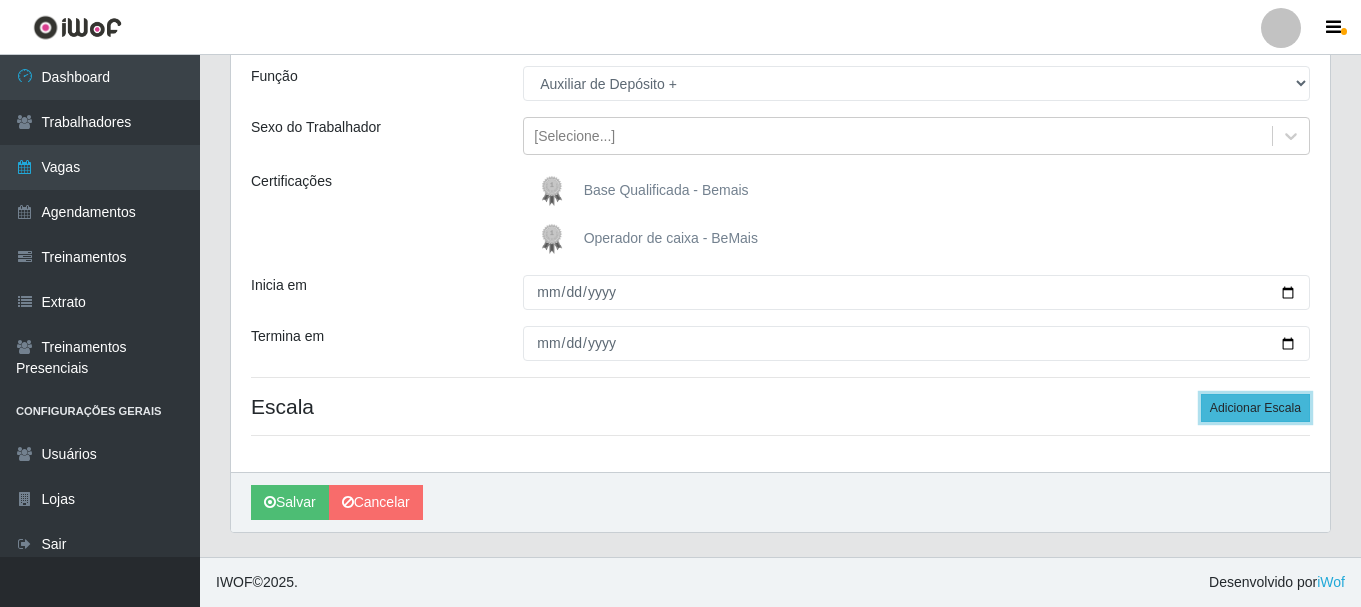 click on "Adicionar Escala" at bounding box center (1255, 408) 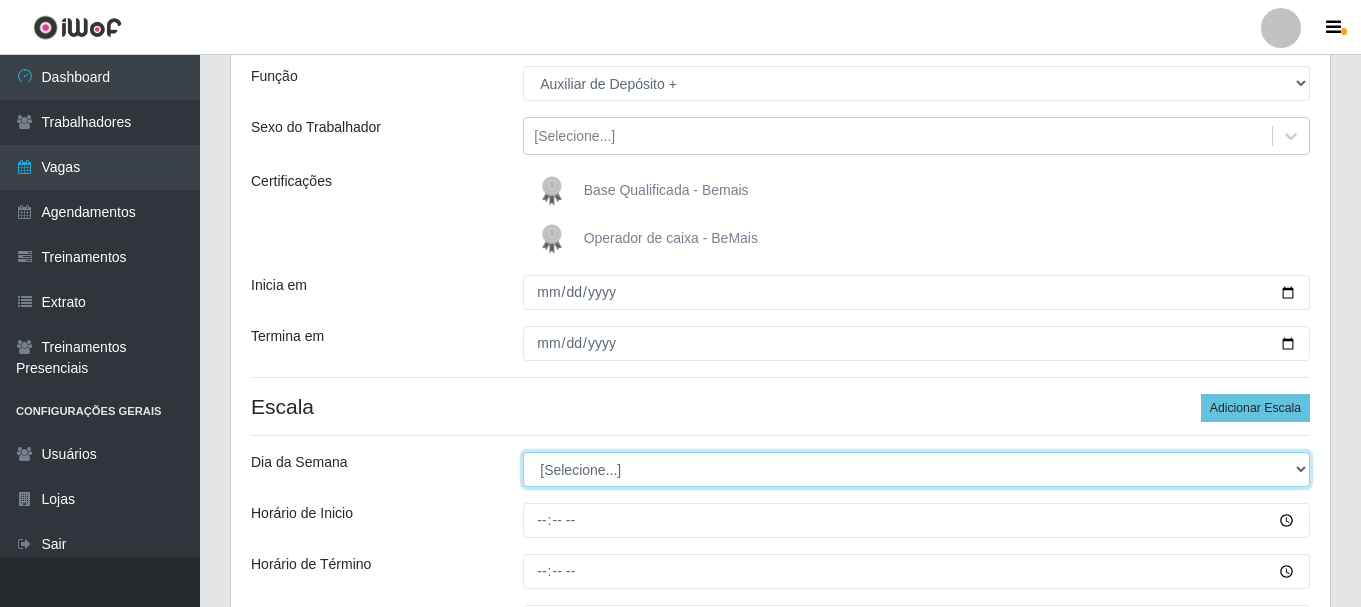 click on "[Selecione...] Segunda Terça Quarta Quinta Sexta Sábado Domingo" at bounding box center (916, 469) 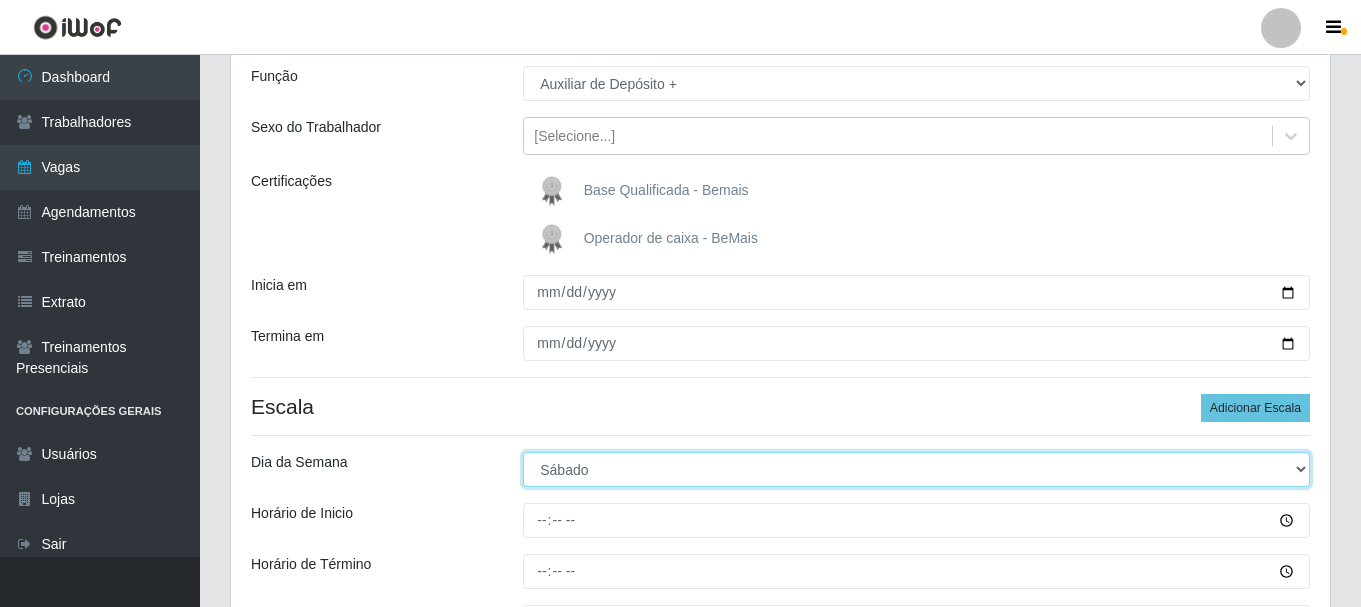 click on "[Selecione...] Segunda Terça Quarta Quinta Sexta Sábado Domingo" at bounding box center [916, 469] 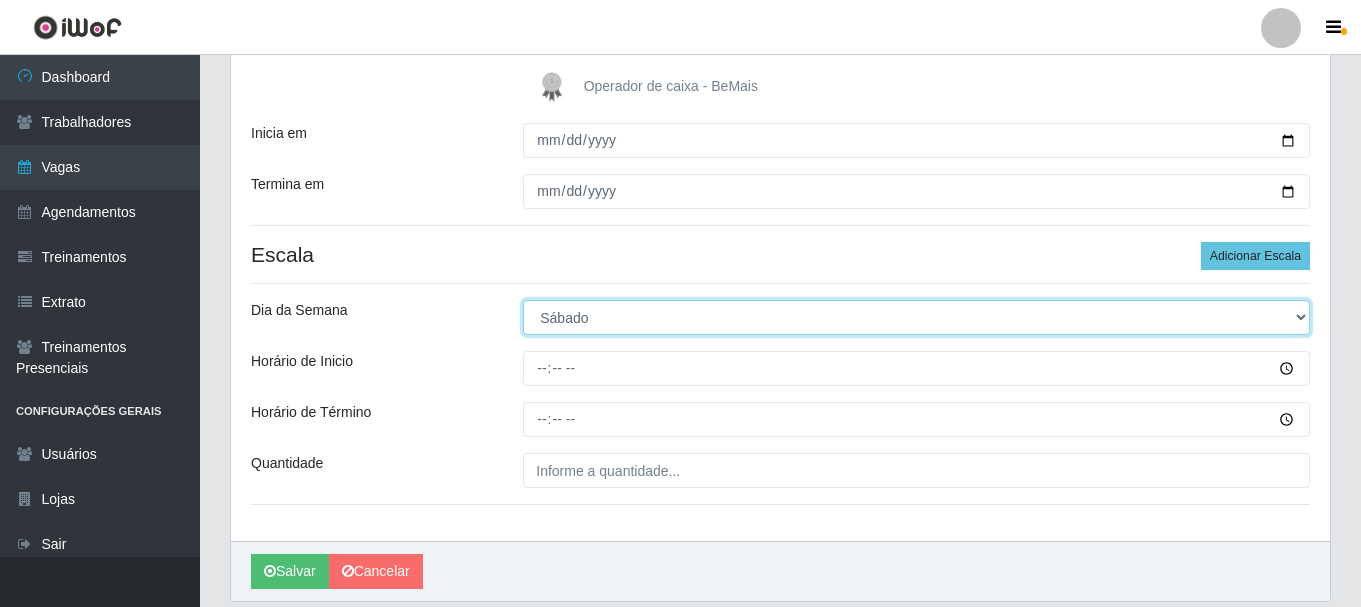 scroll, scrollTop: 398, scrollLeft: 0, axis: vertical 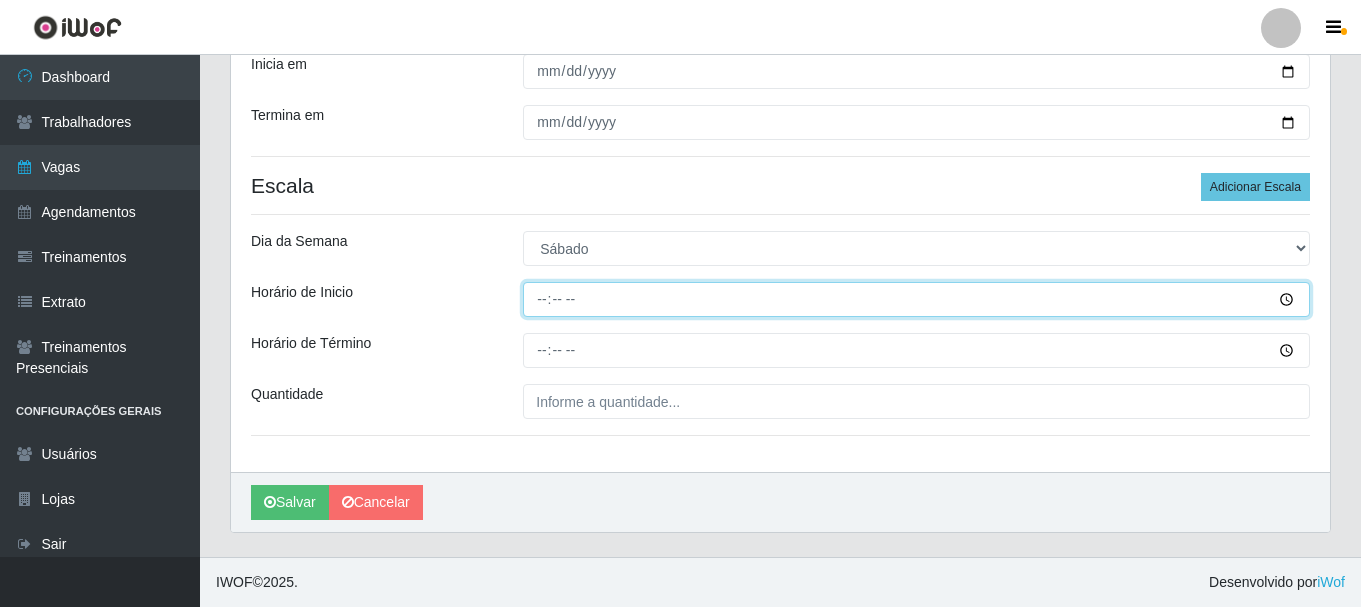 click on "Horário de Inicio" at bounding box center (916, 299) 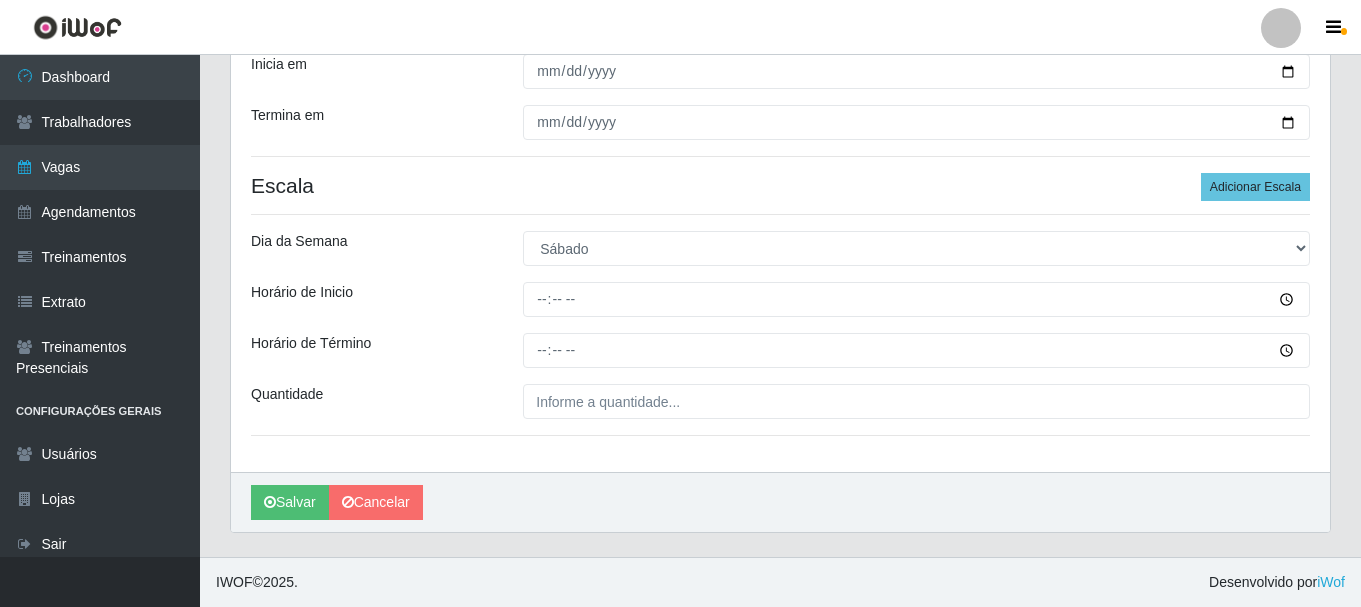 click on "Horário de Inicio" at bounding box center (372, 299) 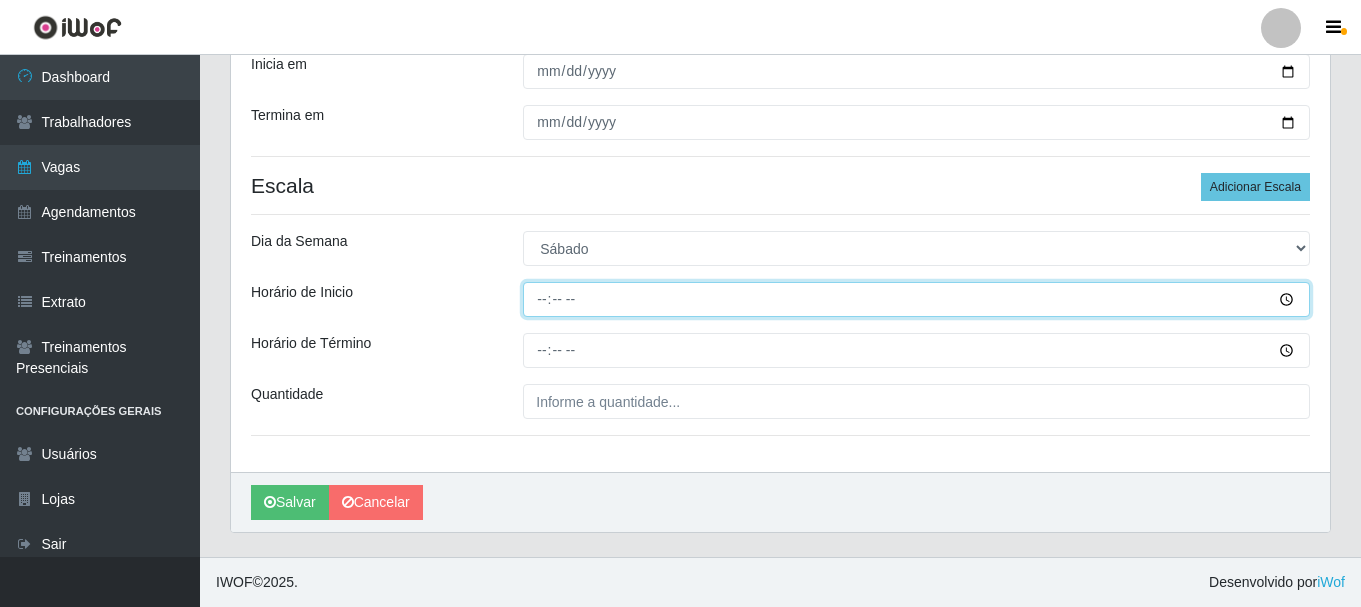click on "Horário de Inicio" at bounding box center [916, 299] 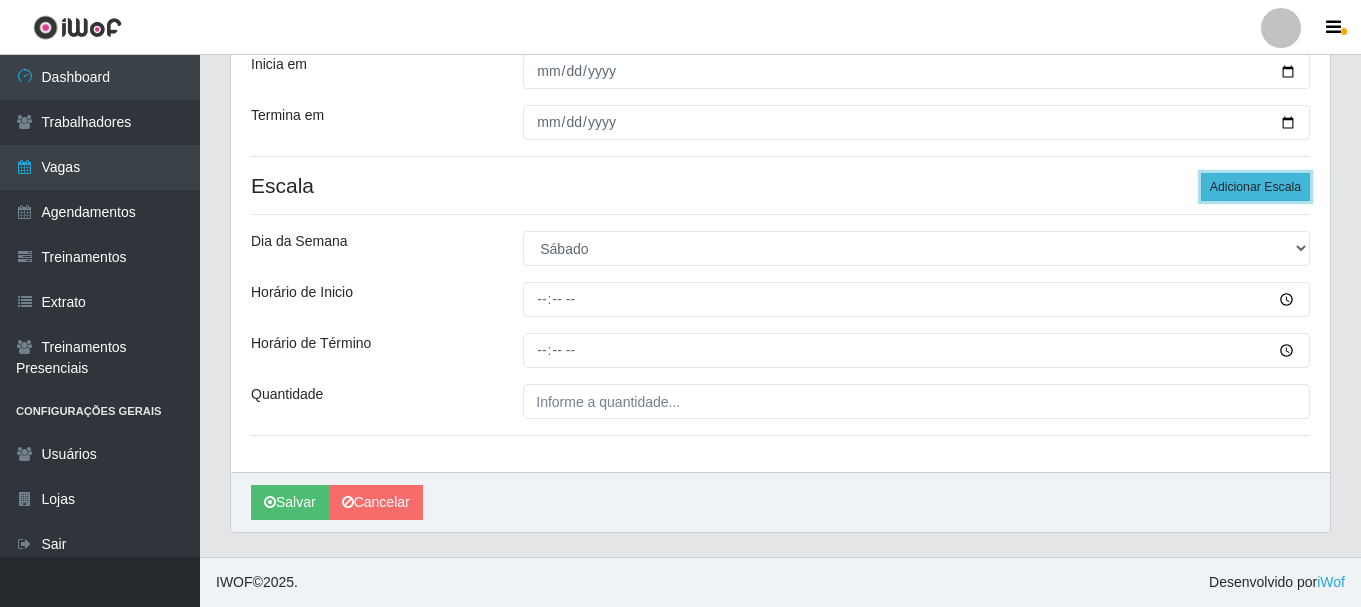 click on "Adicionar Escala" at bounding box center [1255, 187] 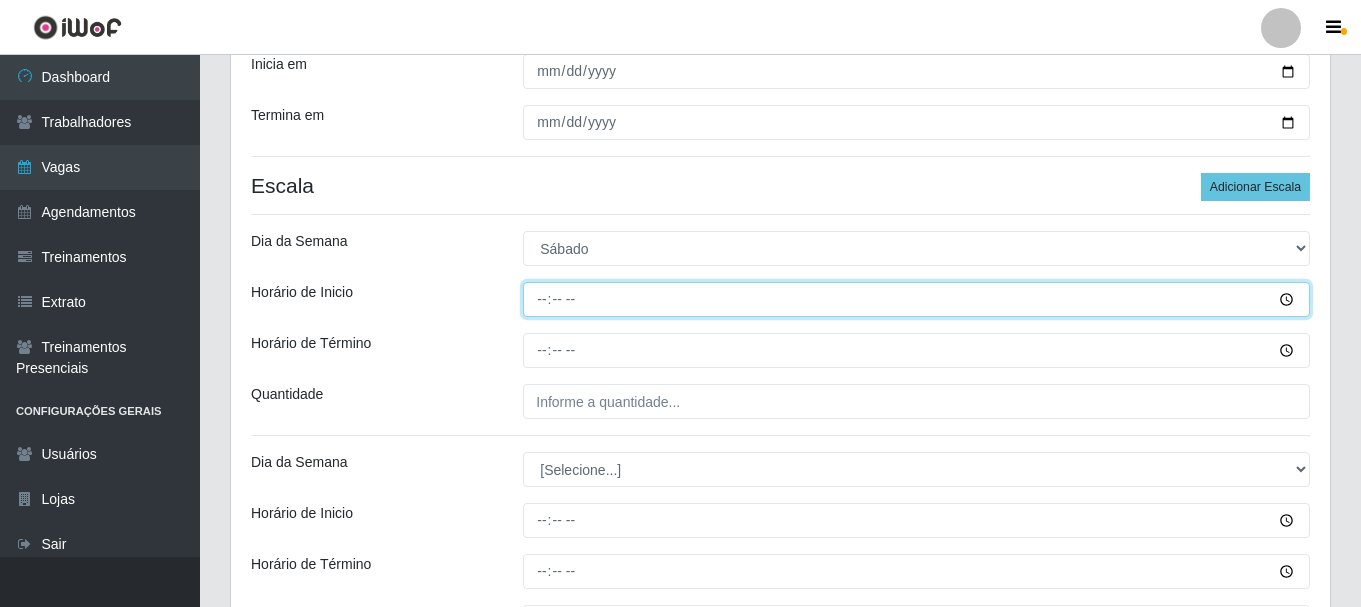 click on "Horário de Inicio" at bounding box center (916, 299) 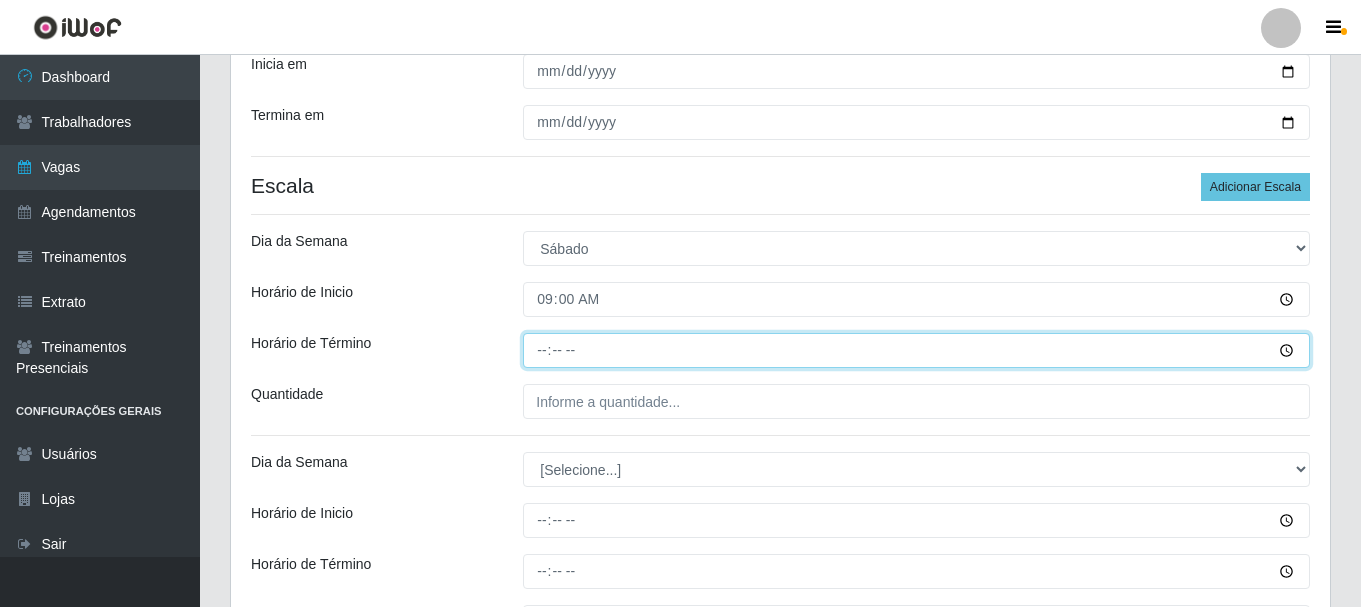 click on "Horário de Término" at bounding box center [916, 350] 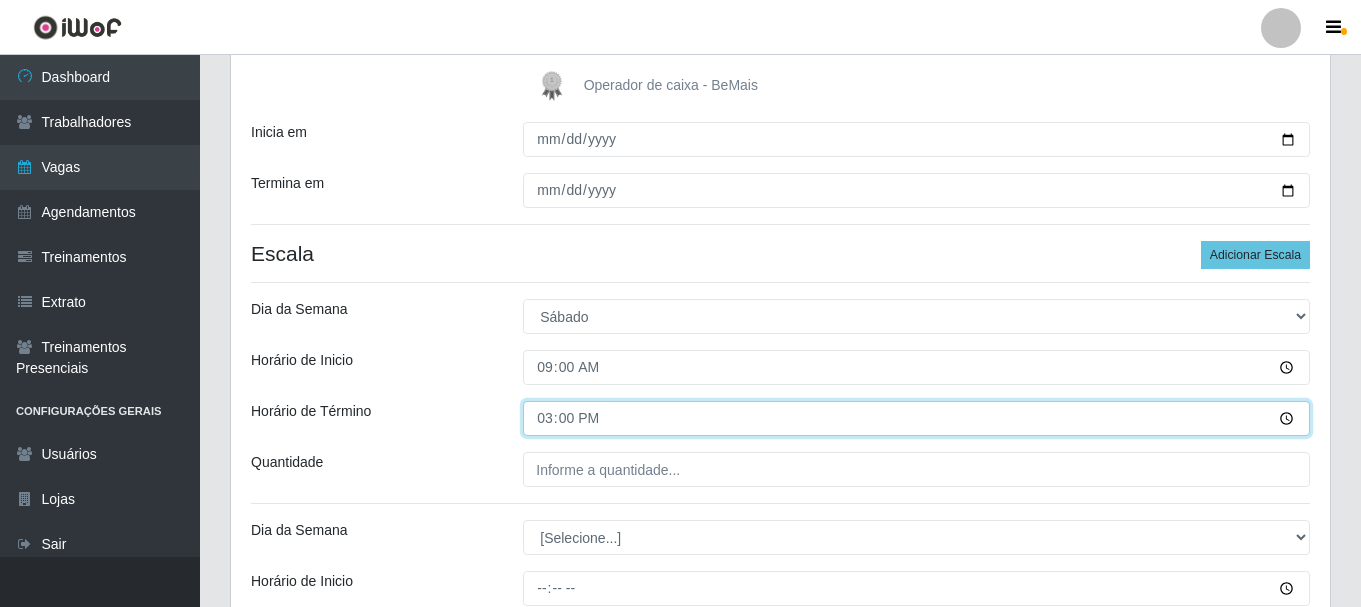 scroll, scrollTop: 298, scrollLeft: 0, axis: vertical 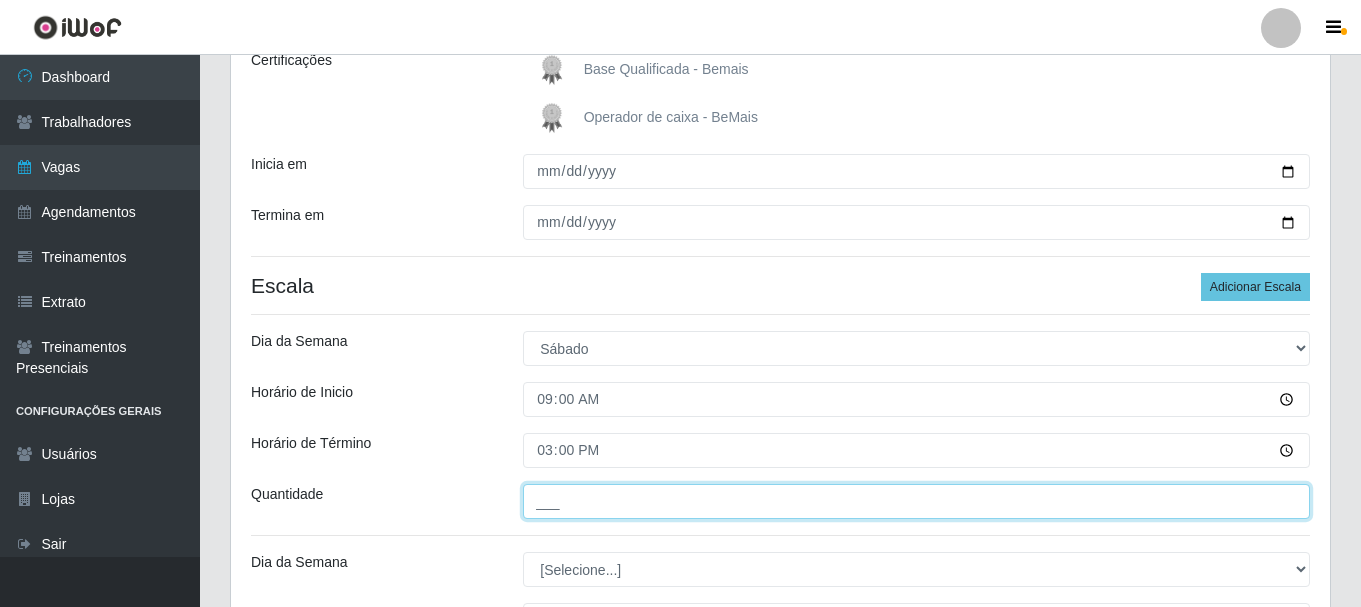 click on "___" at bounding box center [916, 501] 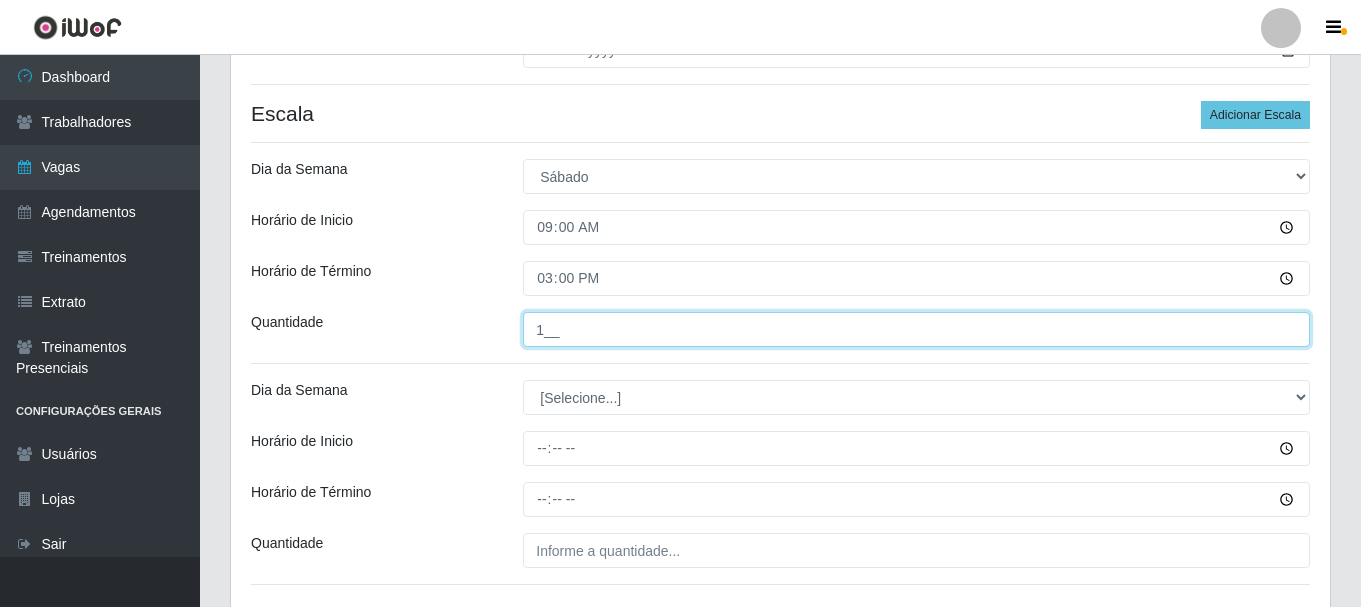 scroll, scrollTop: 619, scrollLeft: 0, axis: vertical 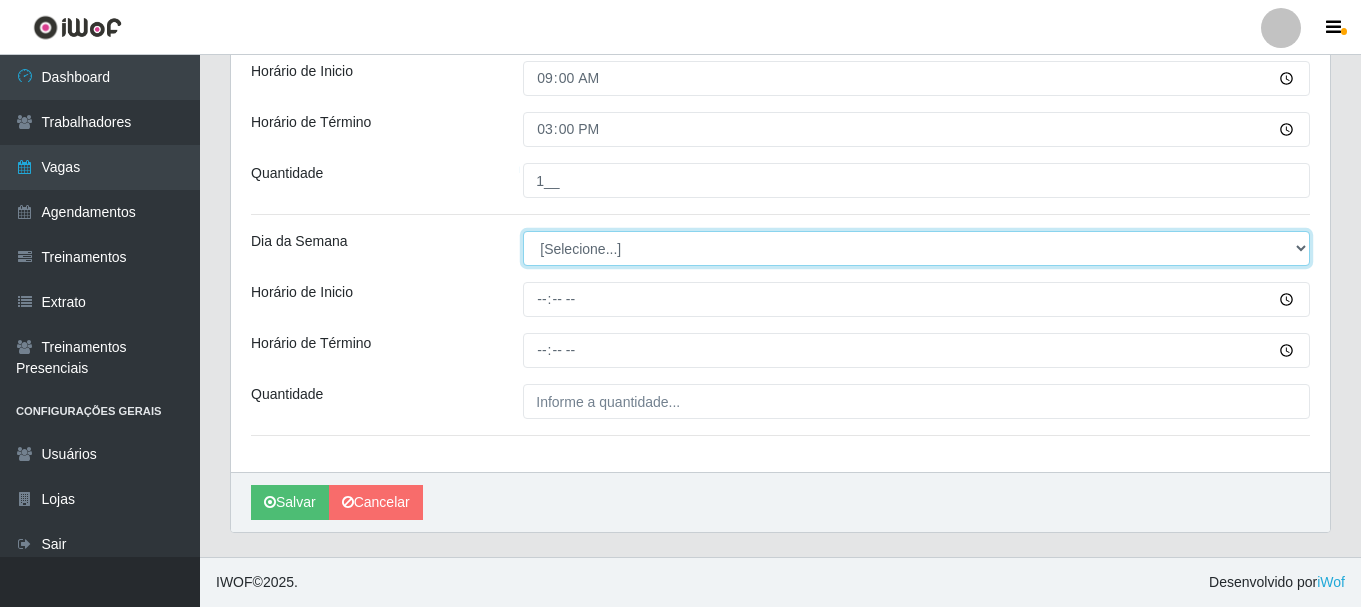 click on "[Selecione...] Segunda Terça Quarta Quinta Sexta Sábado Domingo" at bounding box center [916, 248] 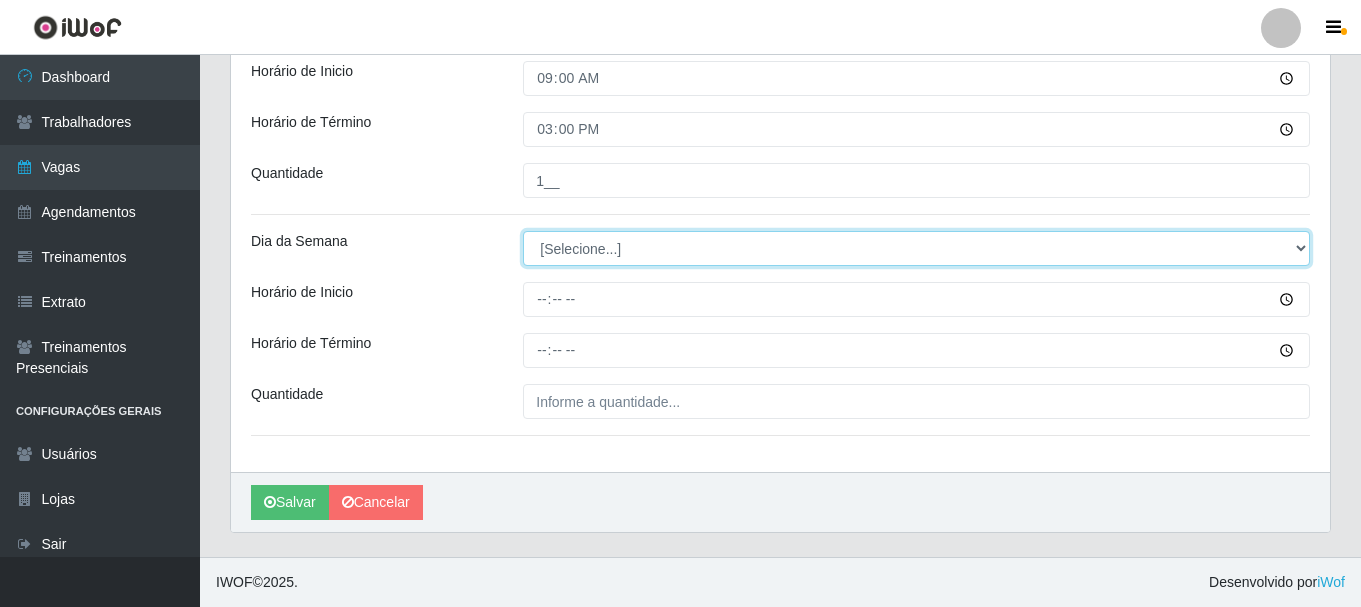 select on "6" 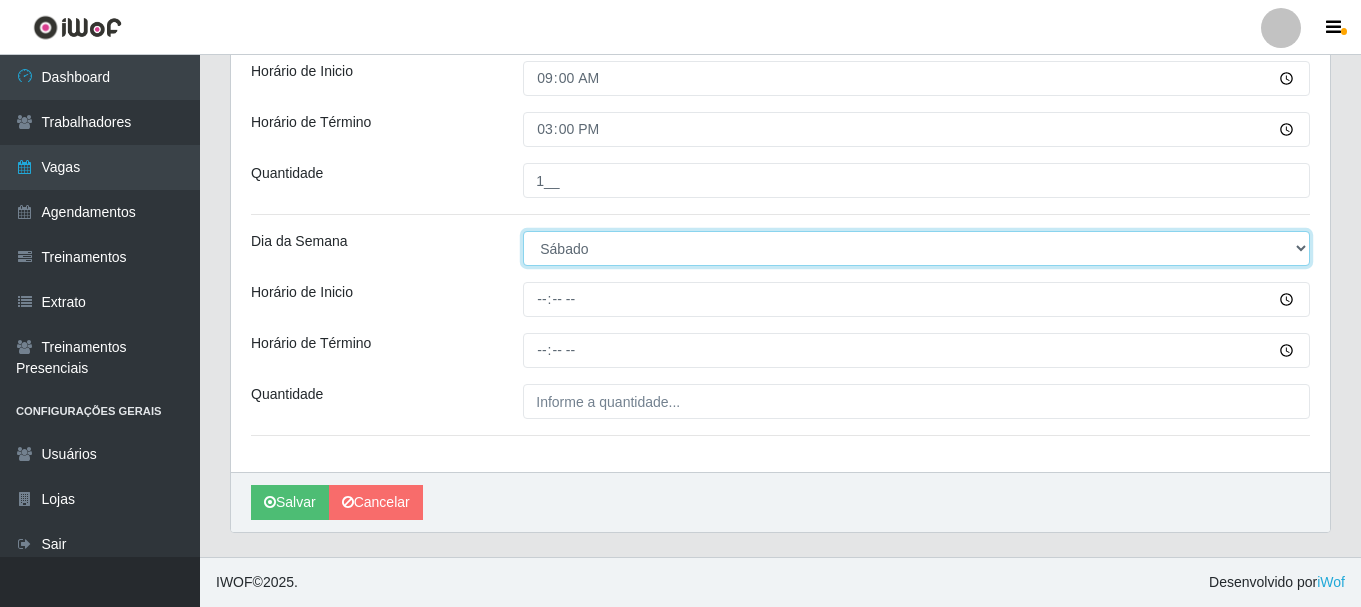 click on "[Selecione...] Segunda Terça Quarta Quinta Sexta Sábado Domingo" at bounding box center [916, 248] 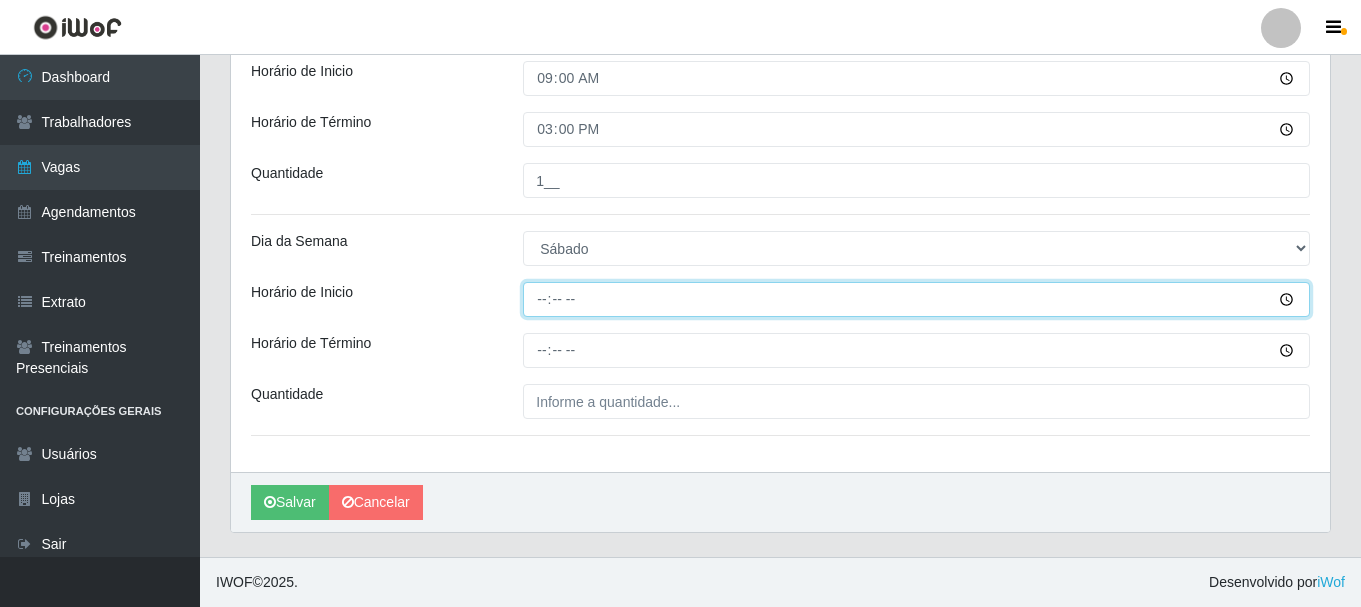 click on "Horário de Inicio" at bounding box center (916, 299) 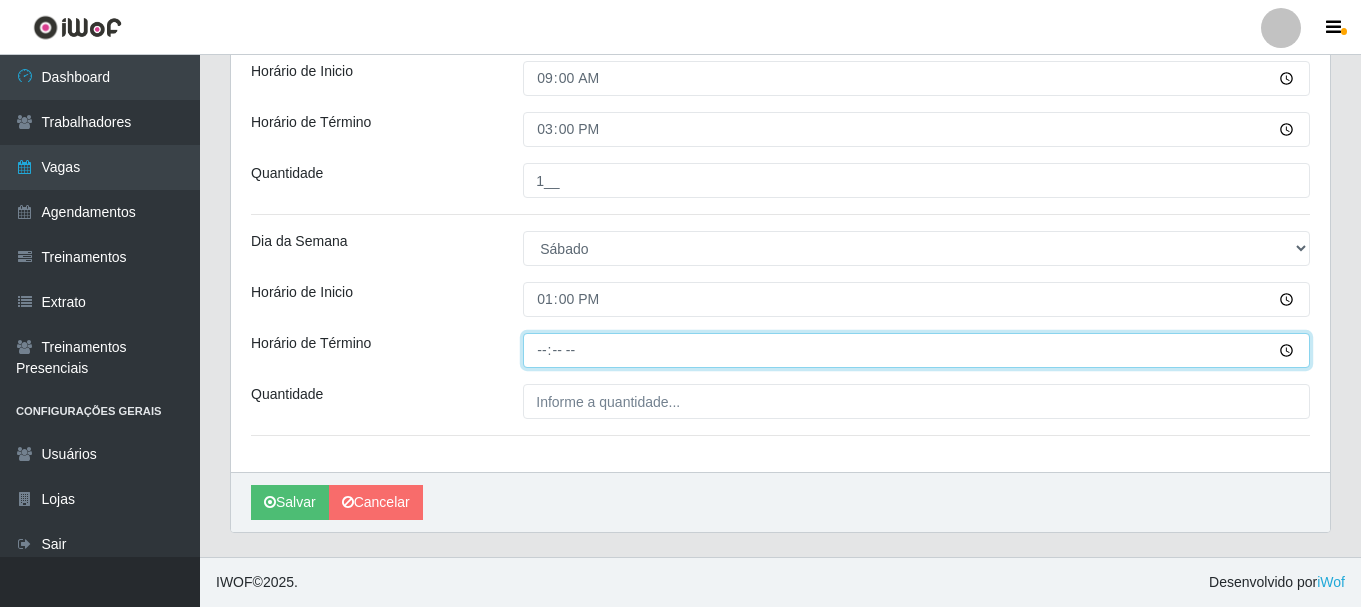 click on "Horário de Término" at bounding box center [916, 350] 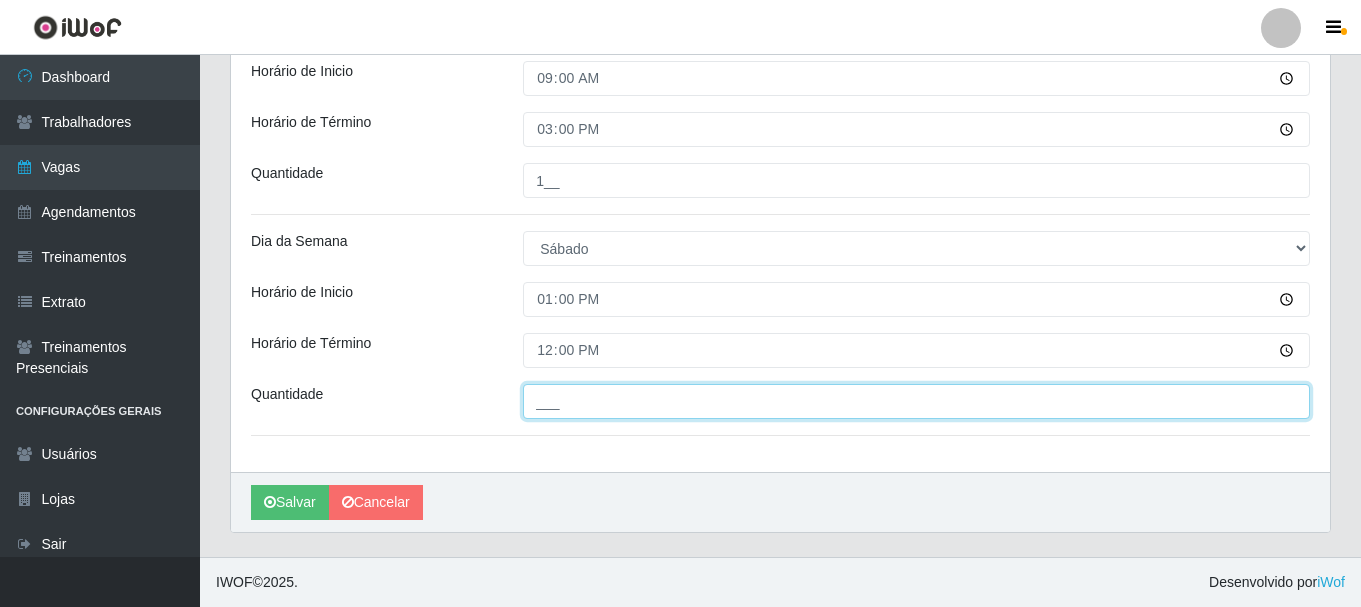 click on "___" at bounding box center [916, 401] 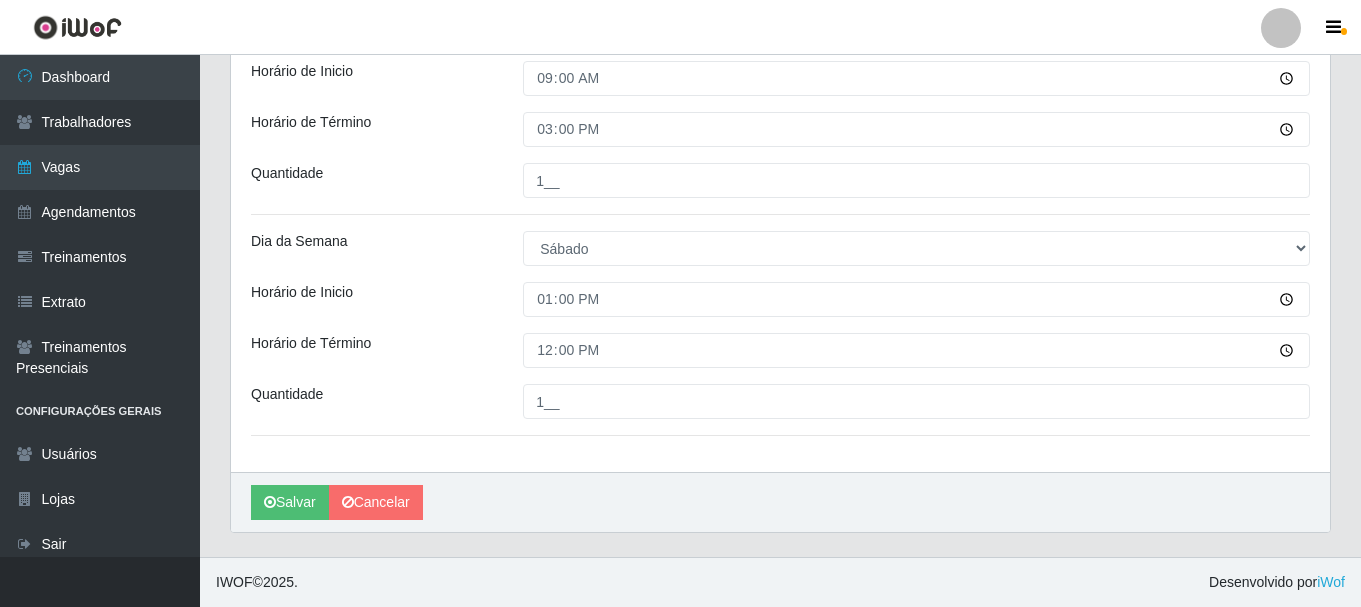 click on "[PERSON_NAME] Função [Selecione...] ASG ASG + ASG ++ Auxiliar de Depósito  Auxiliar de Depósito + Auxiliar de Depósito ++ Auxiliar de Estacionamento Auxiliar de Estacionamento + Auxiliar de Estacionamento ++ Auxiliar de Sushiman Auxiliar de Sushiman+ Auxiliar de Sushiman++ Balconista de Açougue  Balconista de Açougue + Balconista de Açougue ++ Balconista de Frios Balconista de Frios + Balconista de Frios ++ Balconista de Padaria  Balconista de Padaria + Balconista de Padaria ++ Embalador Embalador + Embalador ++ Operador de Caixa Operador de Caixa + Operador de Caixa ++ Repositor  Repositor + Repositor ++ Repositor de Hortifruti Repositor de Hortifruti + Repositor de Hortifruti ++ Sexo do Trabalhador [Selecione...] Certificações   Base Qualificada -  Bemais   Operador de caixa - BeMais Inicia em [DATE] Termina em [DATE] Escala Adicionar Escala Dia da Semana [Selecione...] Segunda Terça Quarta Quinta Sexta Sábado [PERSON_NAME] de Inicio 09:00 Horário de Término 15:00 1__" at bounding box center [780, 12] 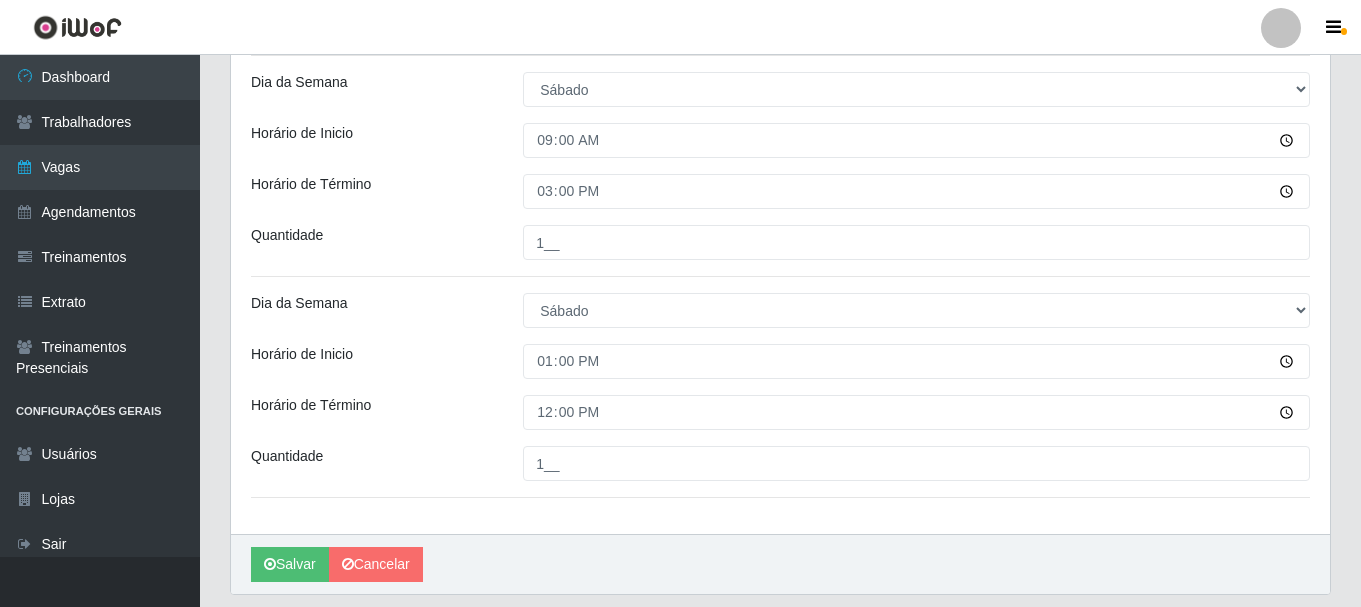 scroll, scrollTop: 619, scrollLeft: 0, axis: vertical 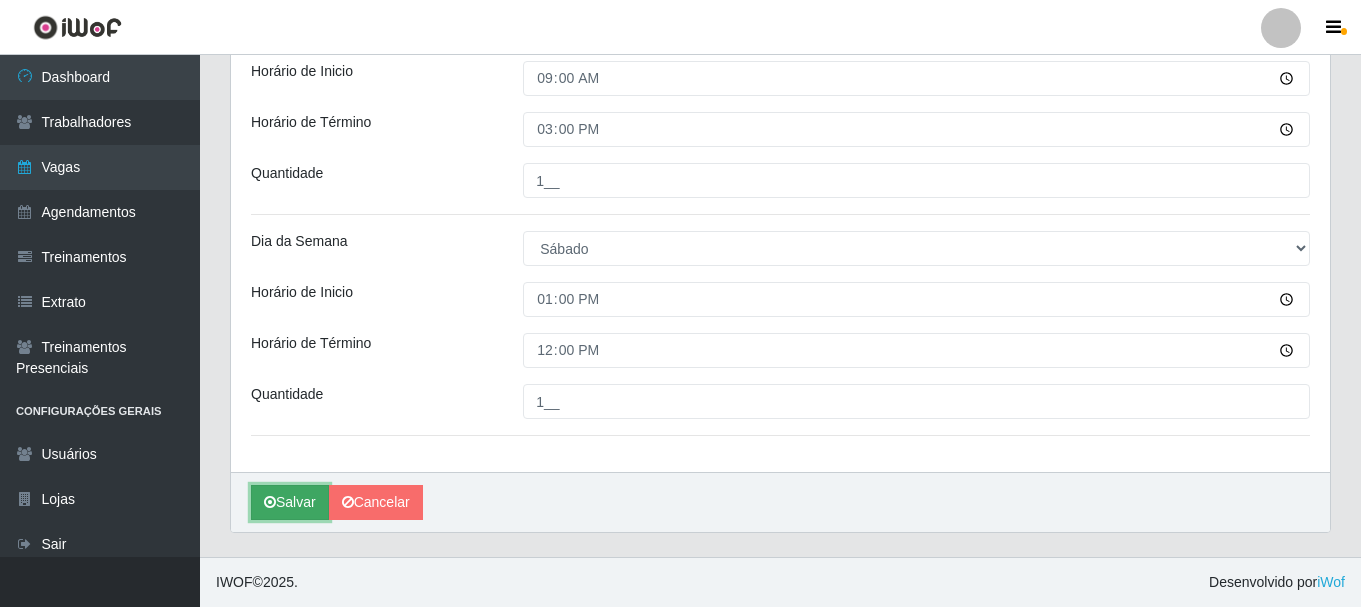 click on "Salvar" at bounding box center (290, 502) 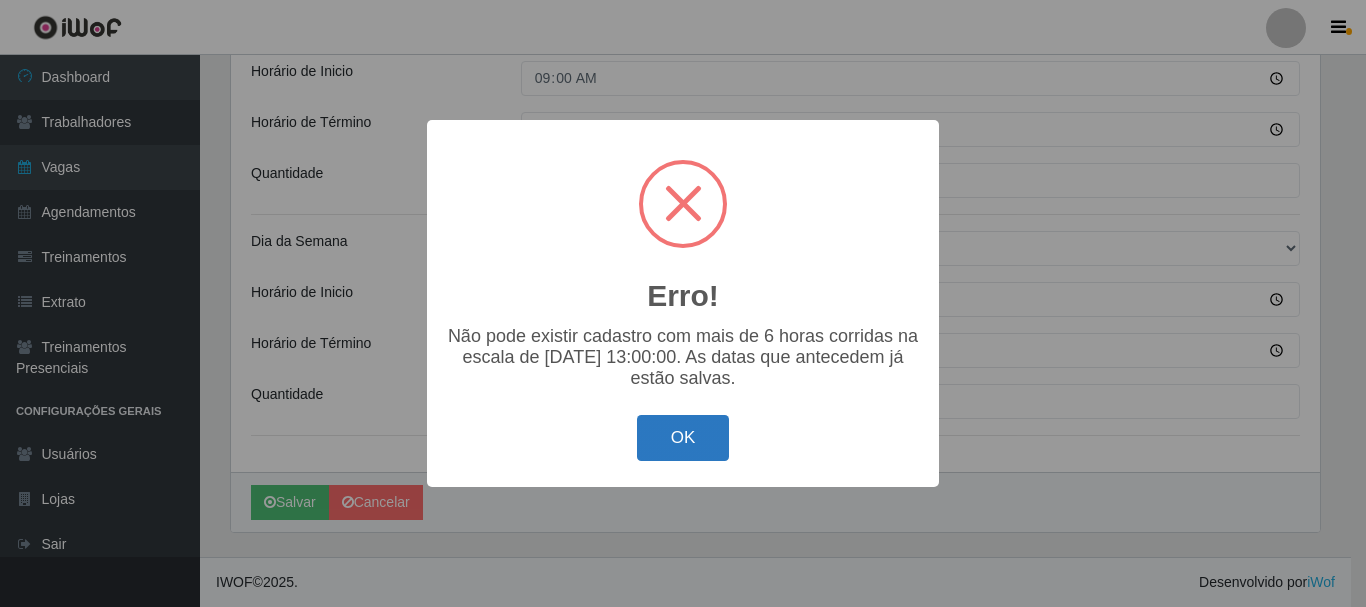 click on "OK" at bounding box center (683, 438) 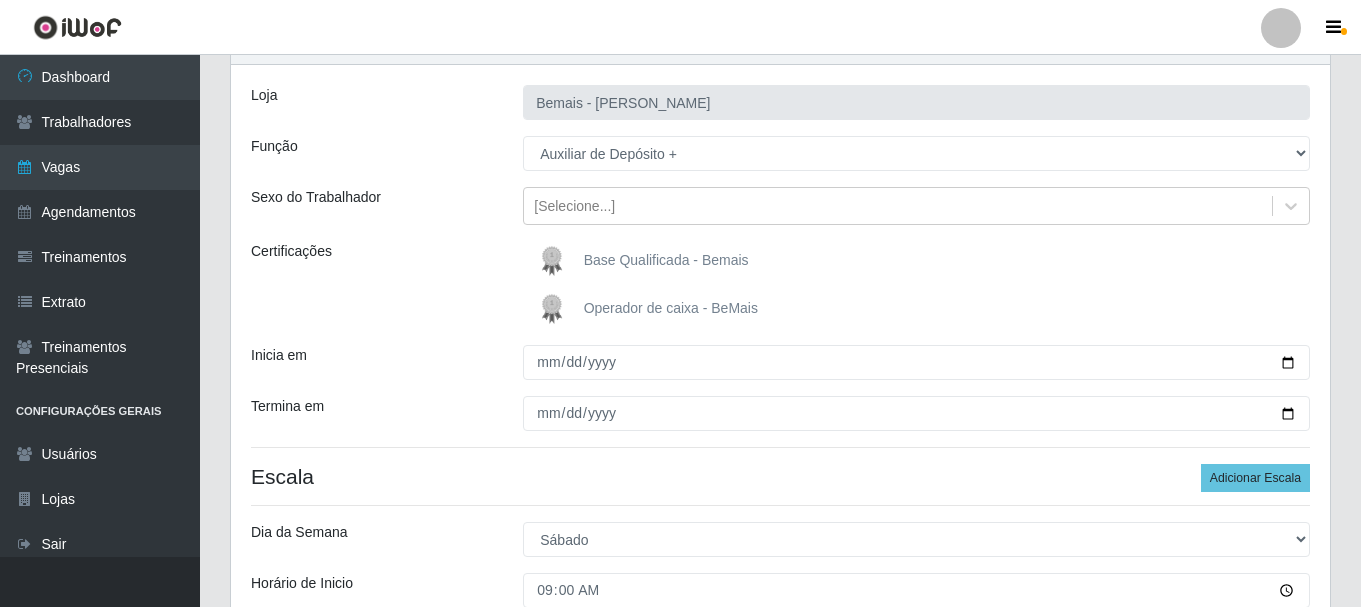 scroll, scrollTop: 0, scrollLeft: 0, axis: both 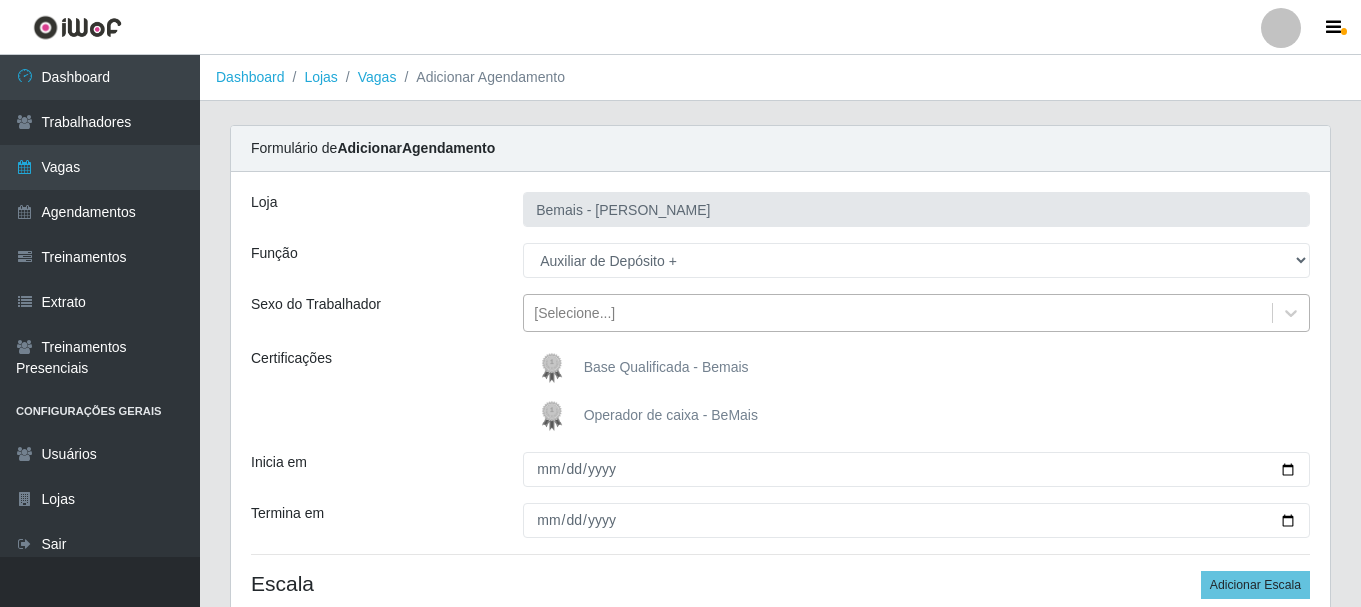 click on "[Selecione...]" at bounding box center [574, 313] 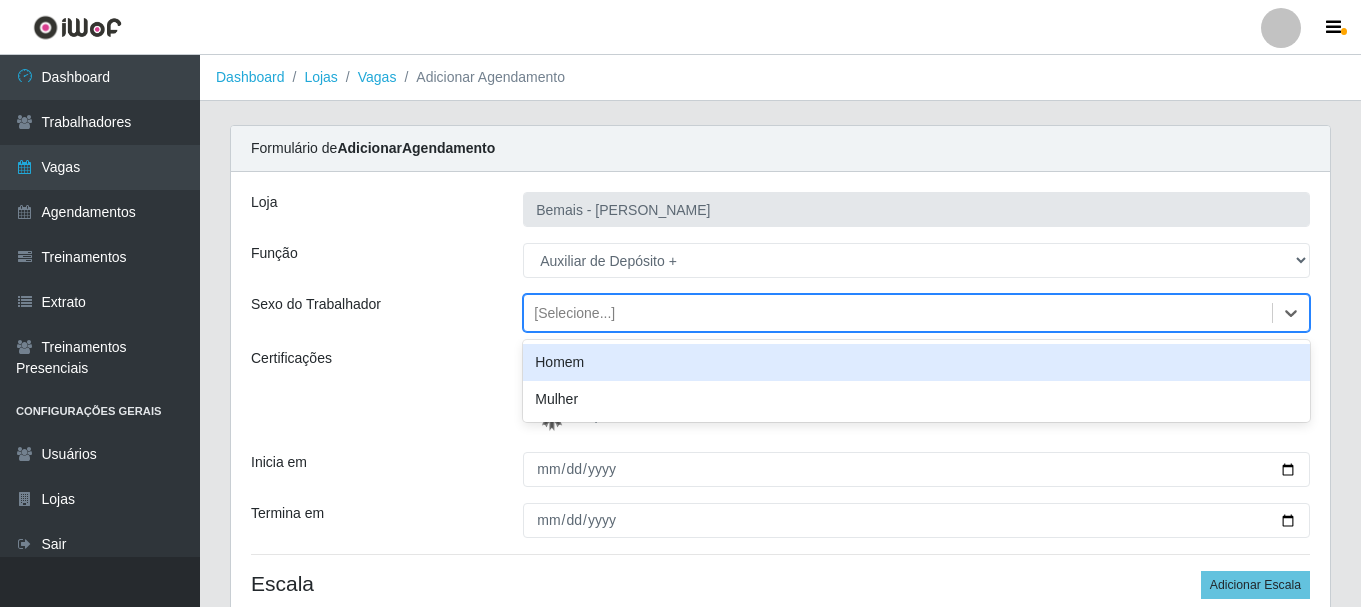 click on "Homem" at bounding box center [916, 362] 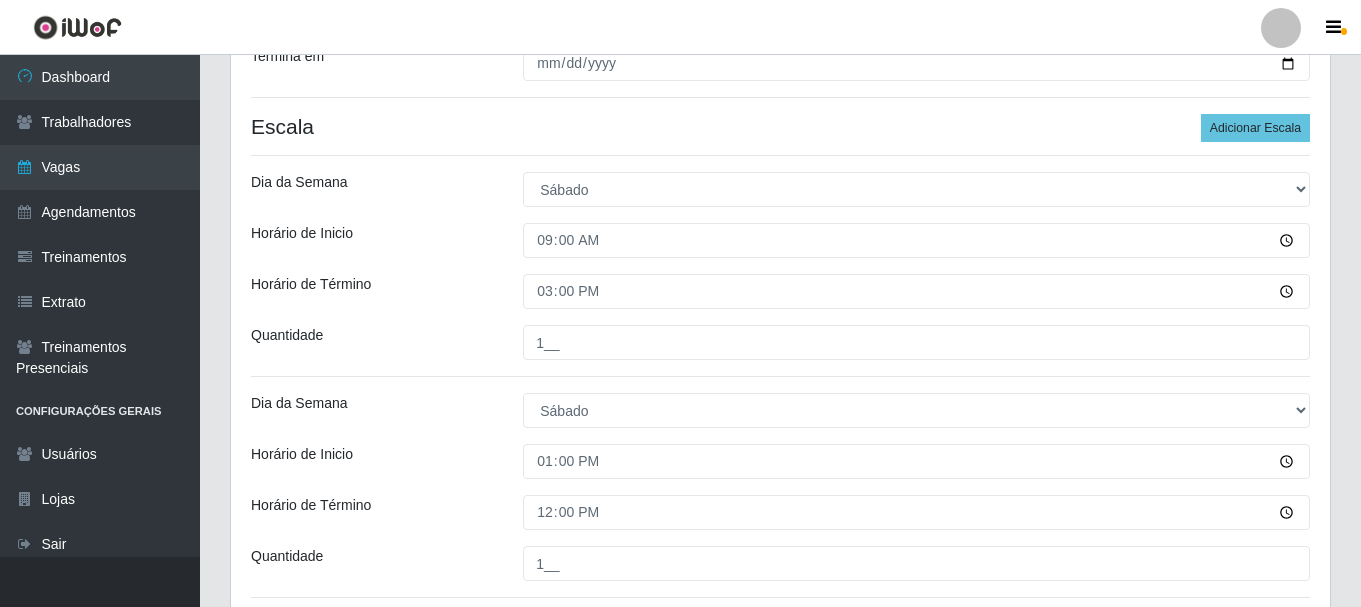 scroll, scrollTop: 600, scrollLeft: 0, axis: vertical 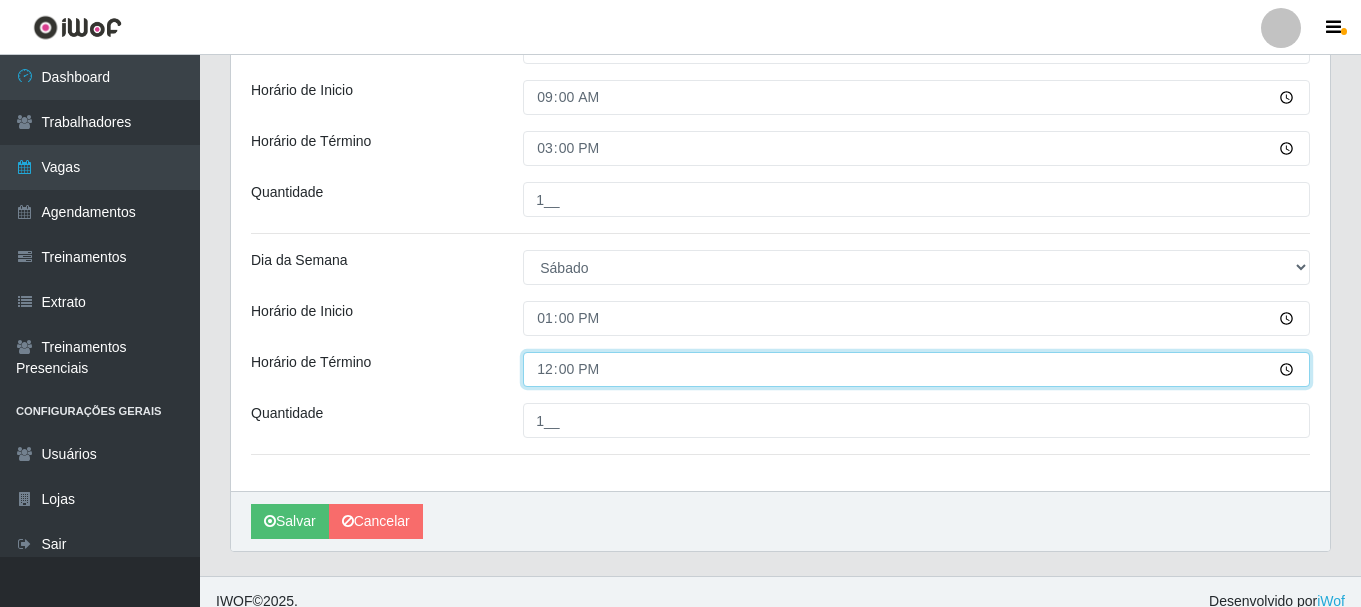 click on "12:00" at bounding box center (916, 369) 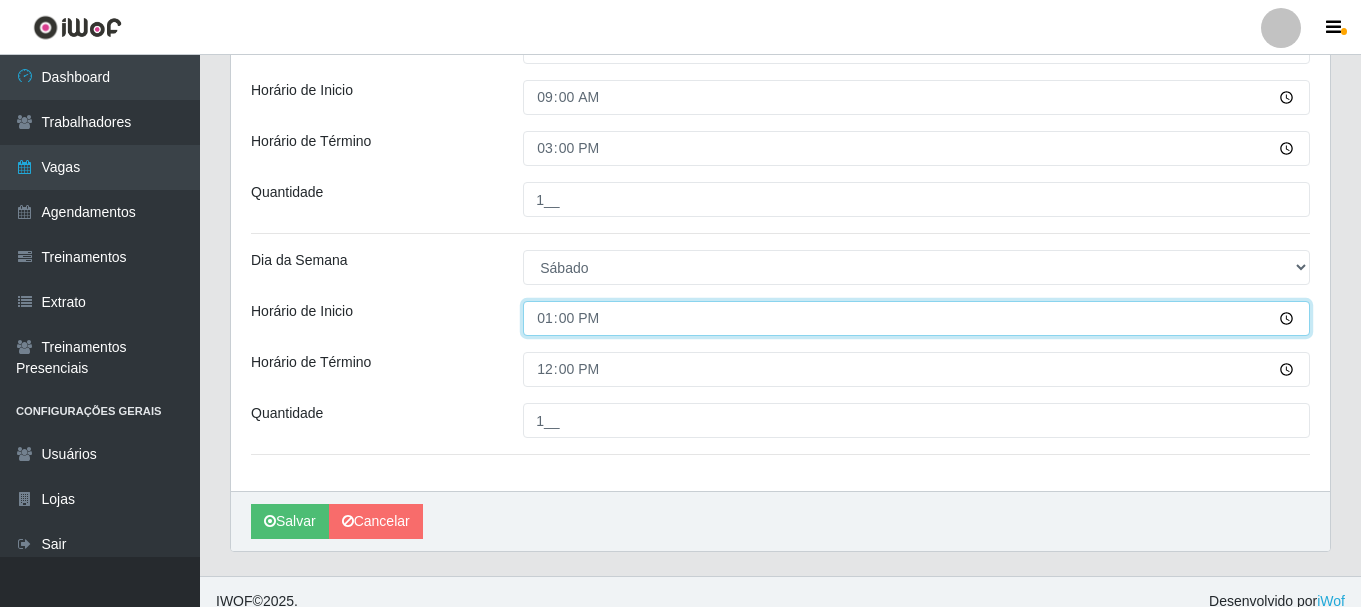 click on "13:00" at bounding box center (916, 318) 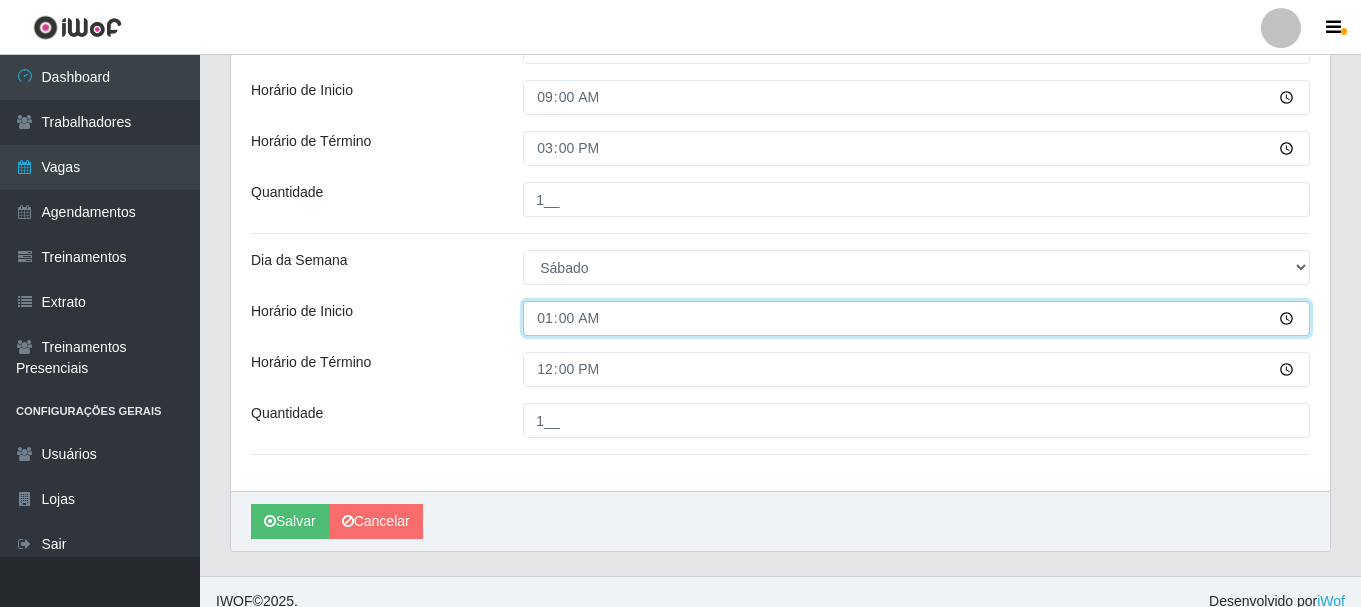 type on "12:00" 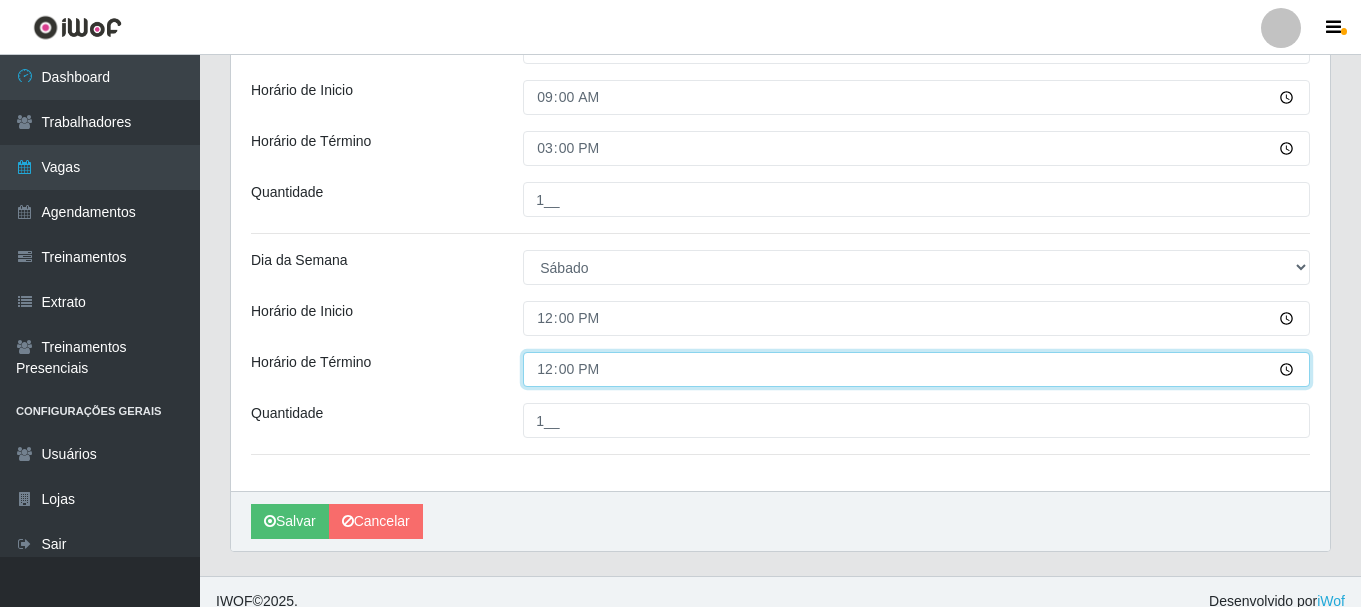 click on "12:00" at bounding box center (916, 369) 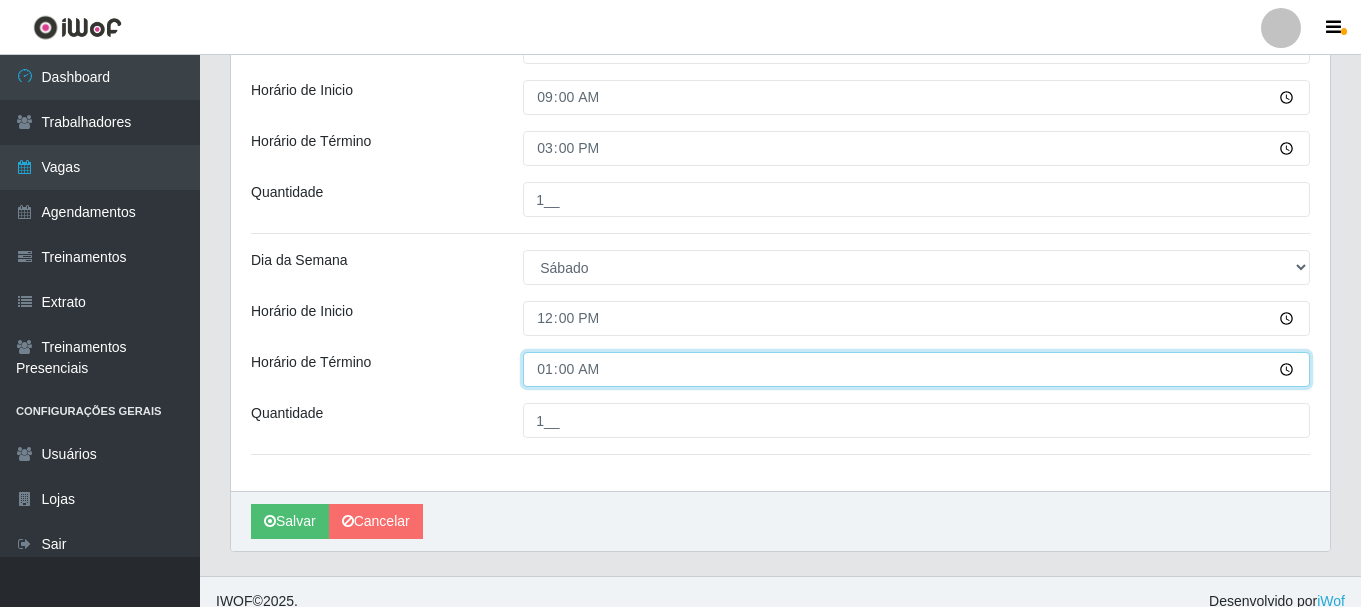 type on "18:00" 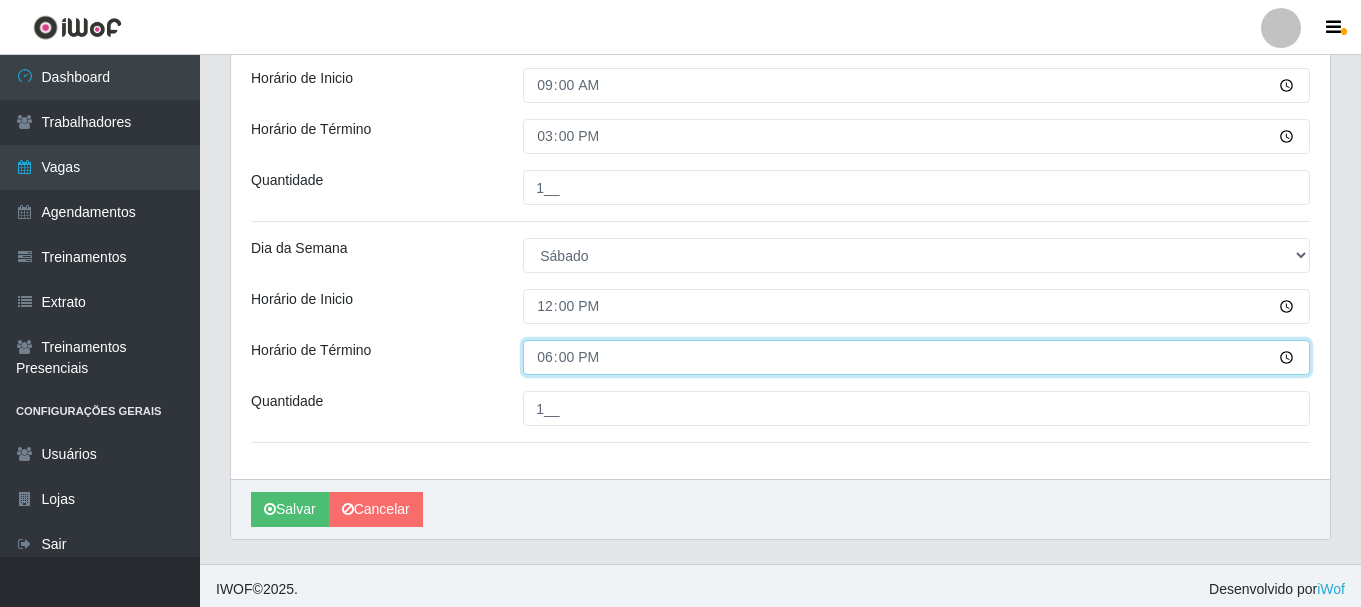 scroll, scrollTop: 619, scrollLeft: 0, axis: vertical 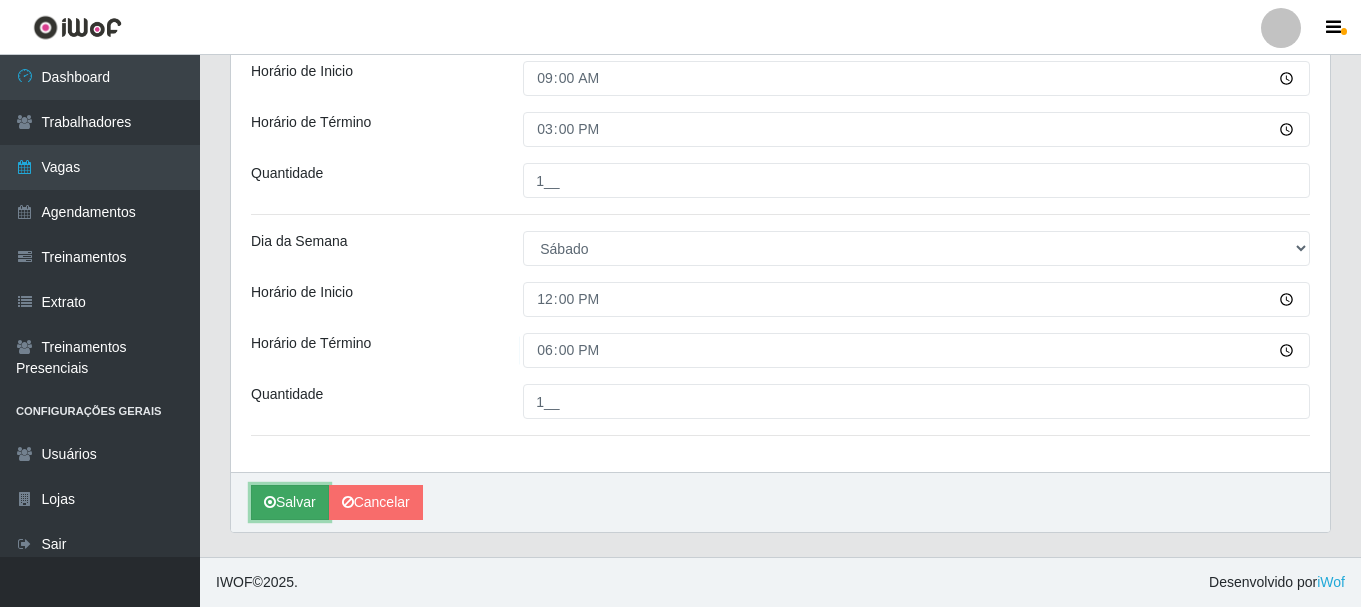 click on "Salvar" at bounding box center [290, 502] 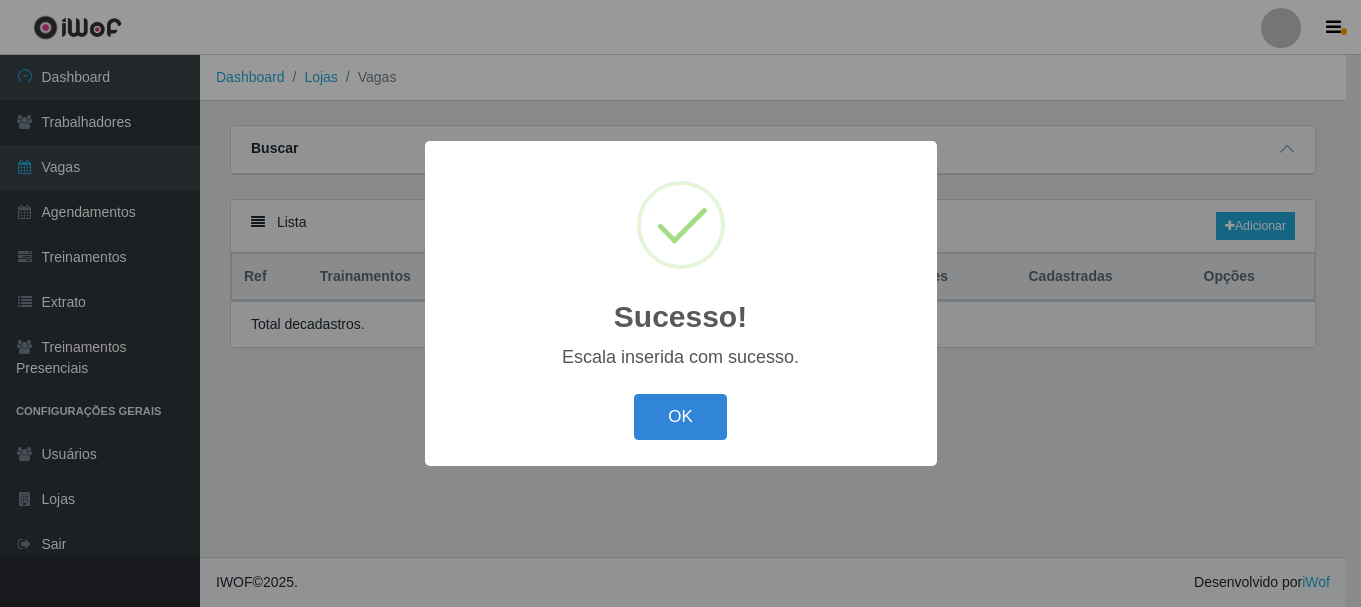 scroll, scrollTop: 0, scrollLeft: 0, axis: both 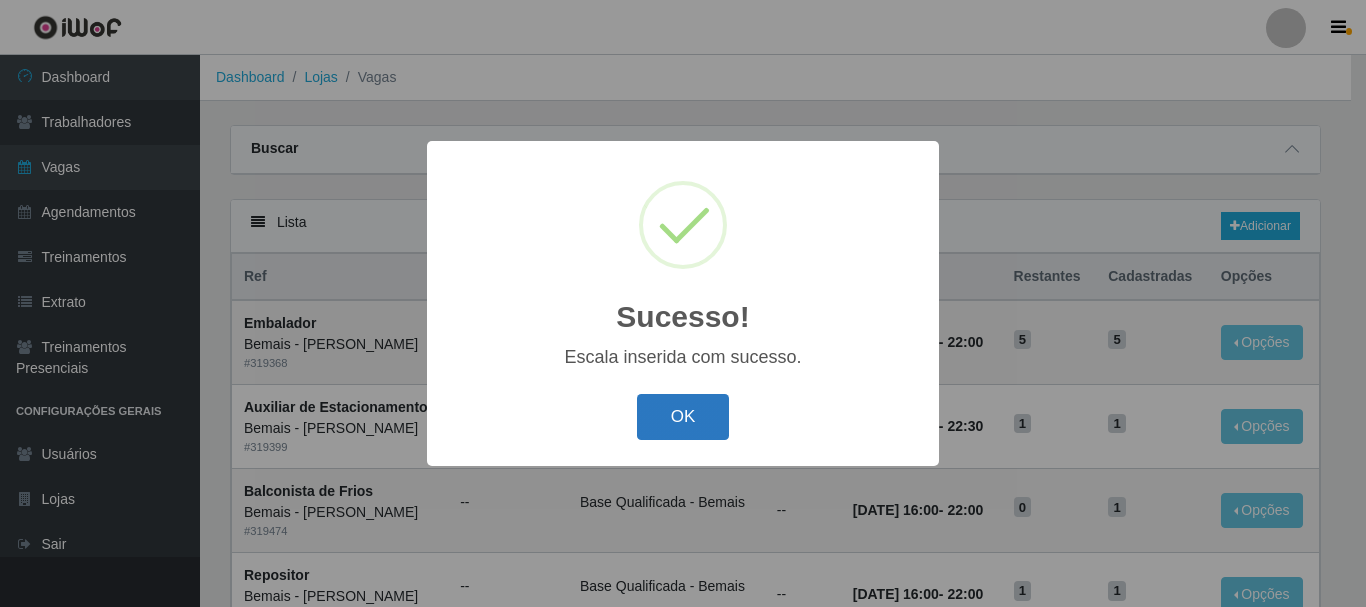 click on "OK" at bounding box center (683, 417) 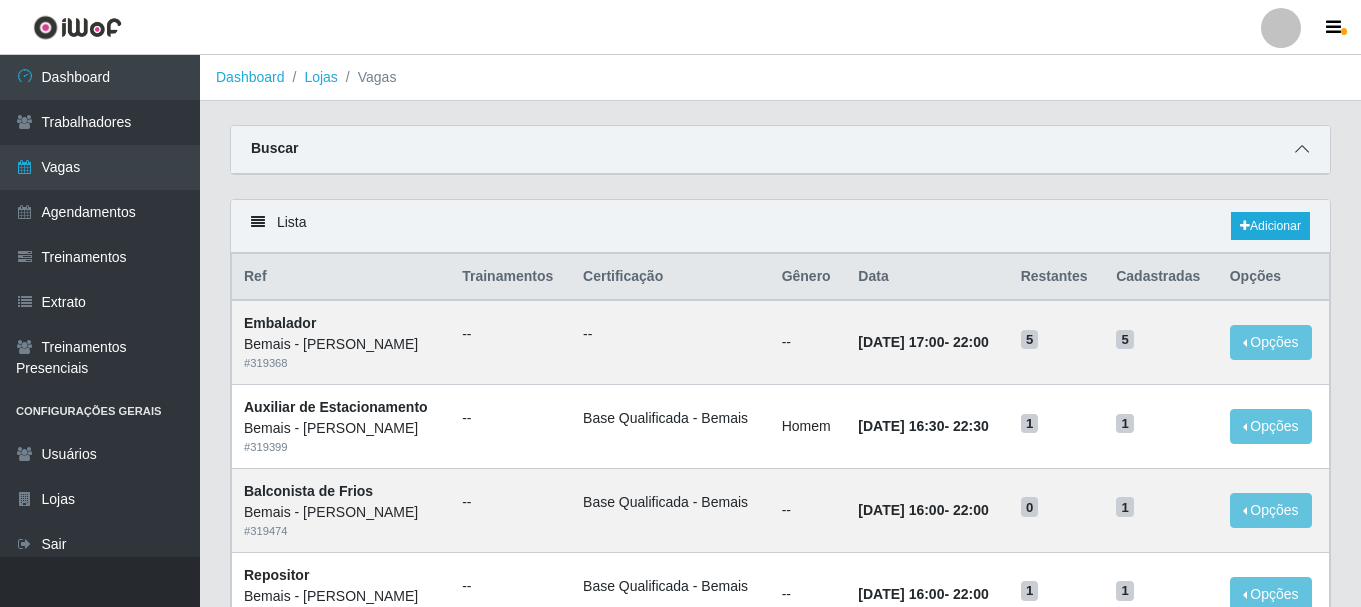 click at bounding box center (1302, 149) 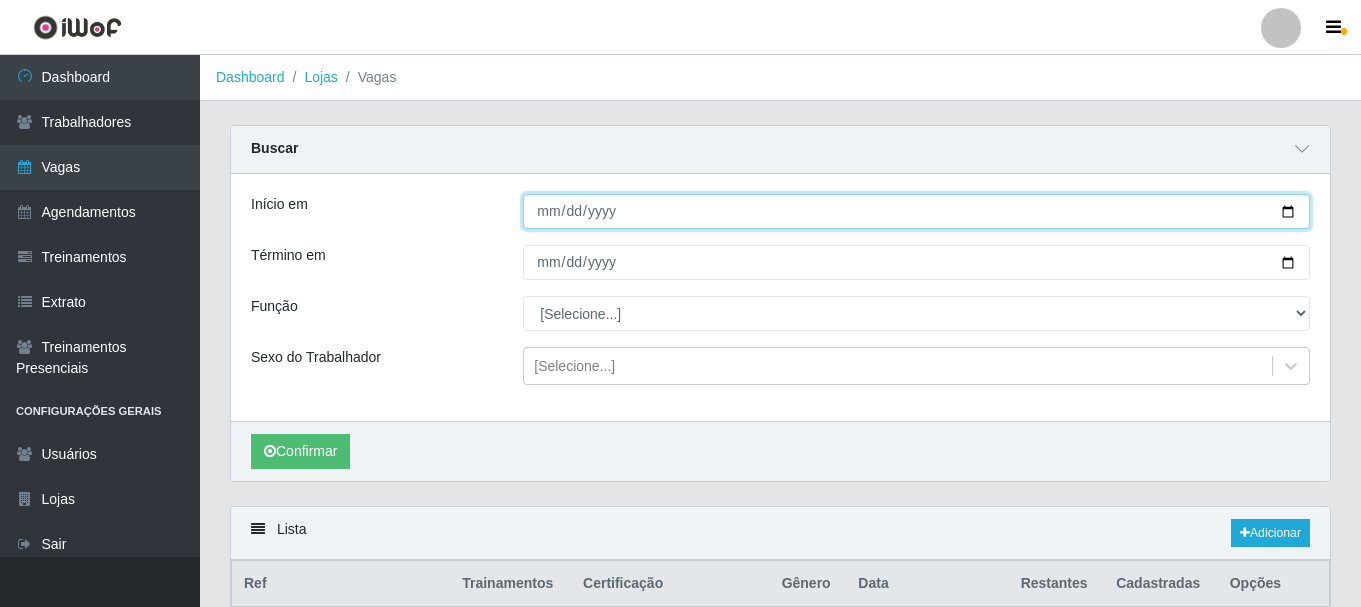 click on "Início em" at bounding box center [916, 211] 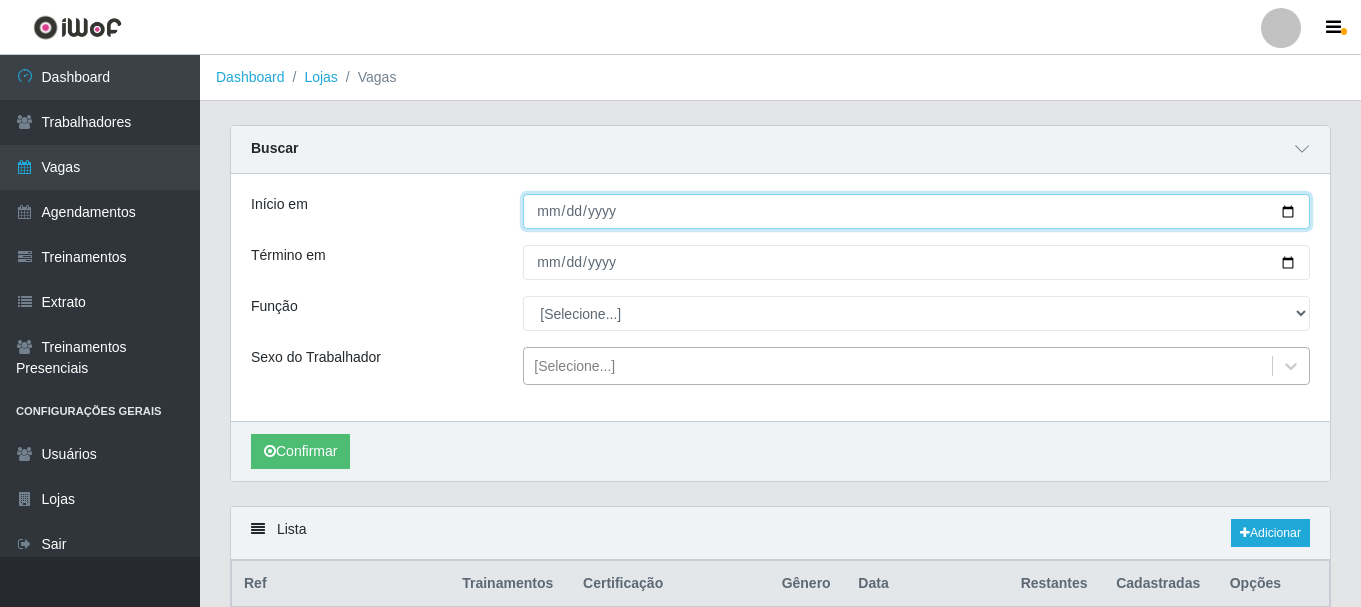 type on "[DATE]" 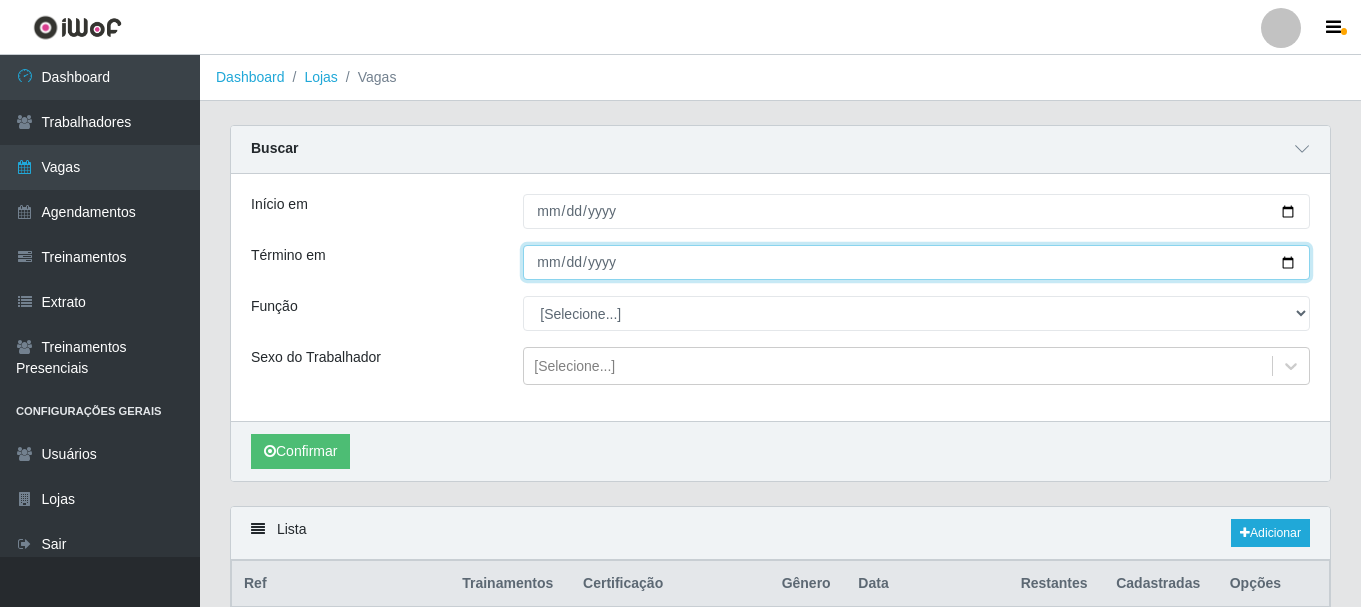 click on "Término em" at bounding box center [916, 262] 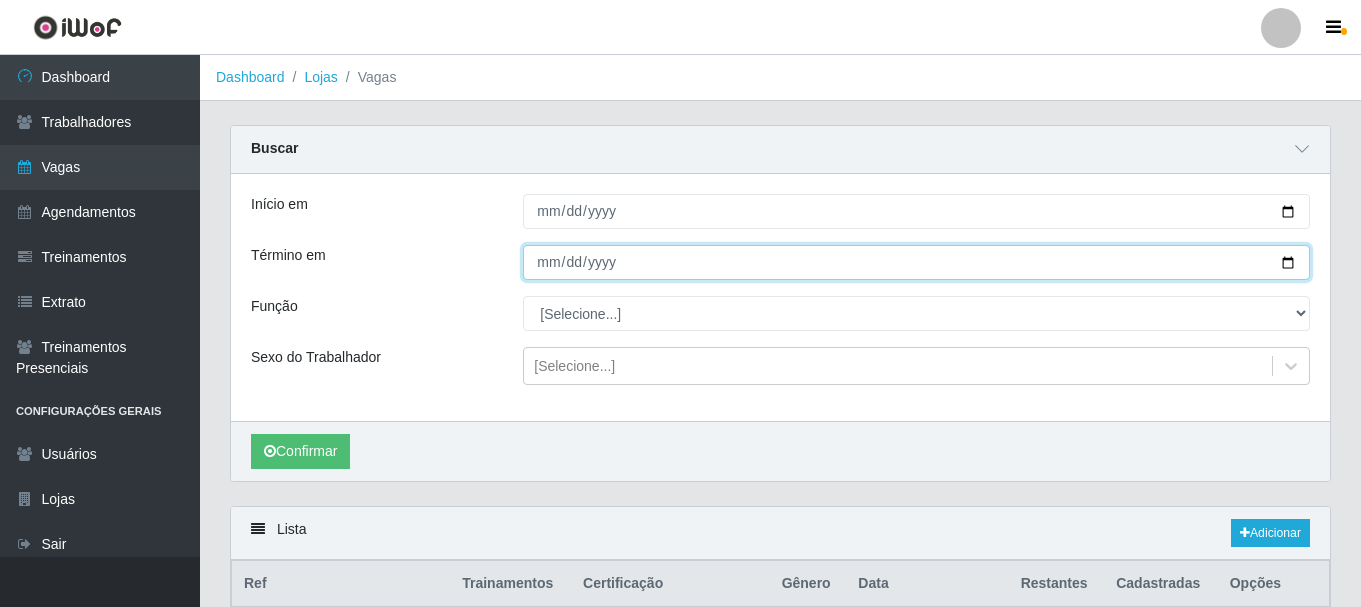 type on "[DATE]" 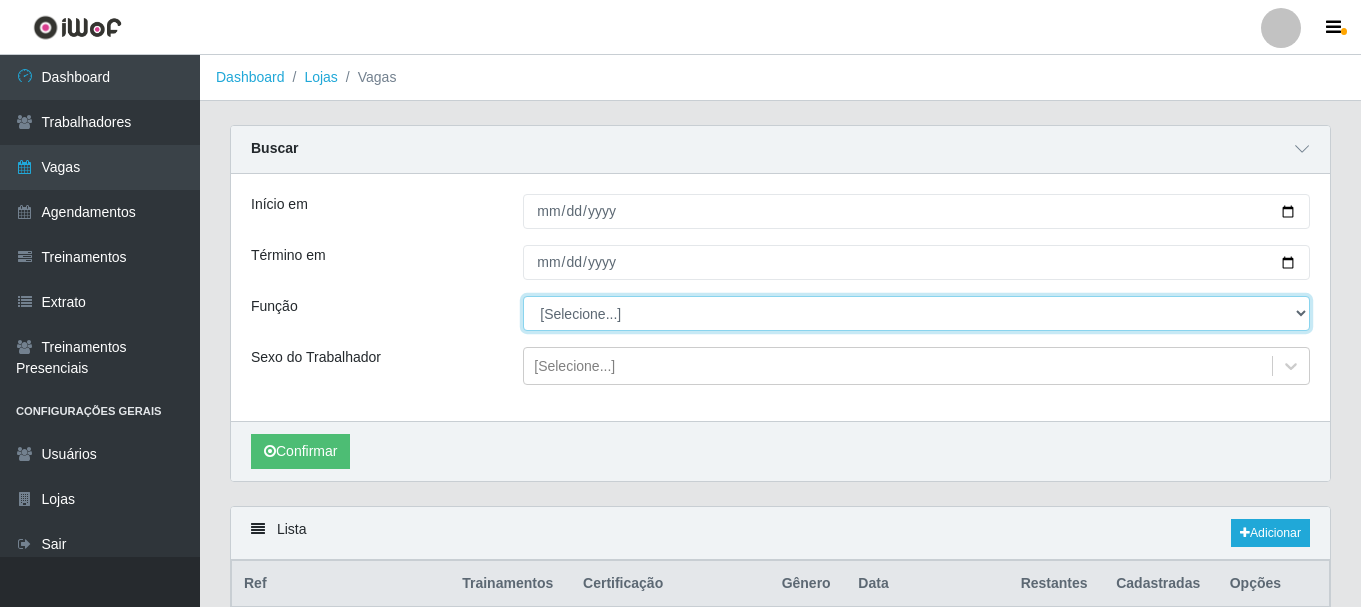 click on "[Selecione...] ASG ASG + ASG ++ Auxiliar de Depósito  Auxiliar de Depósito + Auxiliar de Depósito ++ Auxiliar de Estacionamento Auxiliar de Estacionamento + Auxiliar de Estacionamento ++ Auxiliar de Sushiman Auxiliar de Sushiman+ Auxiliar de Sushiman++ Balconista de Açougue  Balconista de Açougue + Balconista de Açougue ++ Balconista de Frios Balconista de Frios + Balconista de Frios ++ Balconista de Padaria  Balconista de Padaria + Balconista de Padaria ++ Embalador Embalador + Embalador ++ Operador de Caixa Operador de Caixa + Operador de Caixa ++ Repositor  Repositor + Repositor ++ Repositor de Hortifruti Repositor de Hortifruti + Repositor de Hortifruti ++" at bounding box center [916, 313] 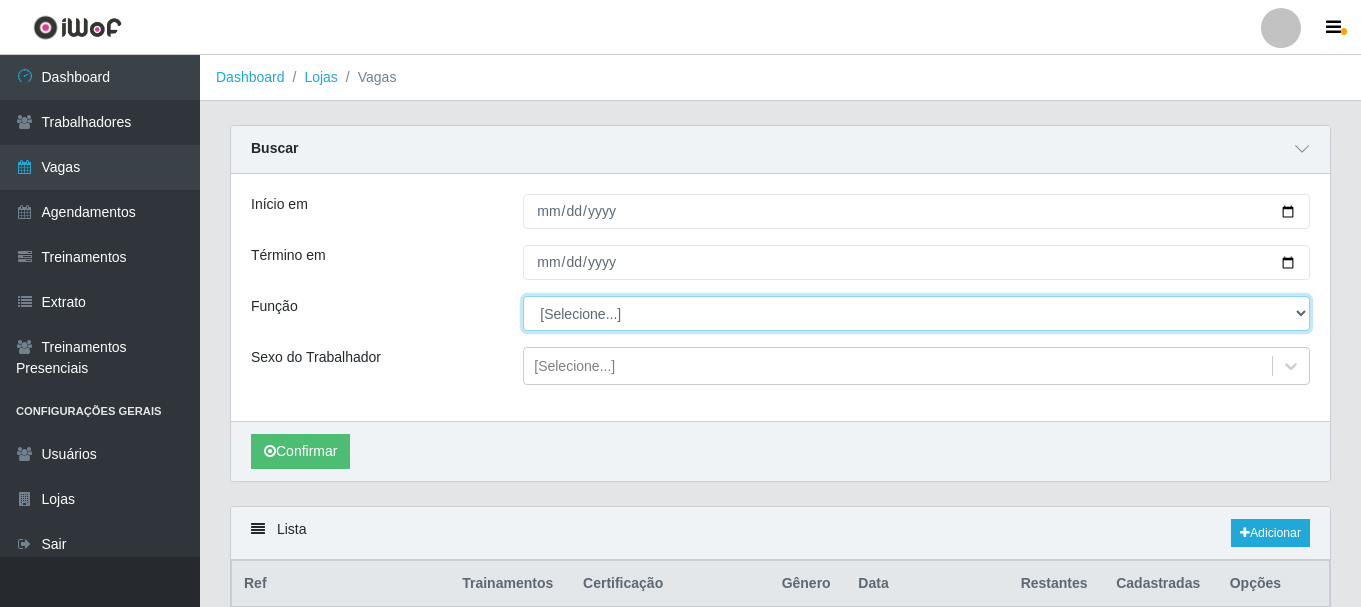 select on "110" 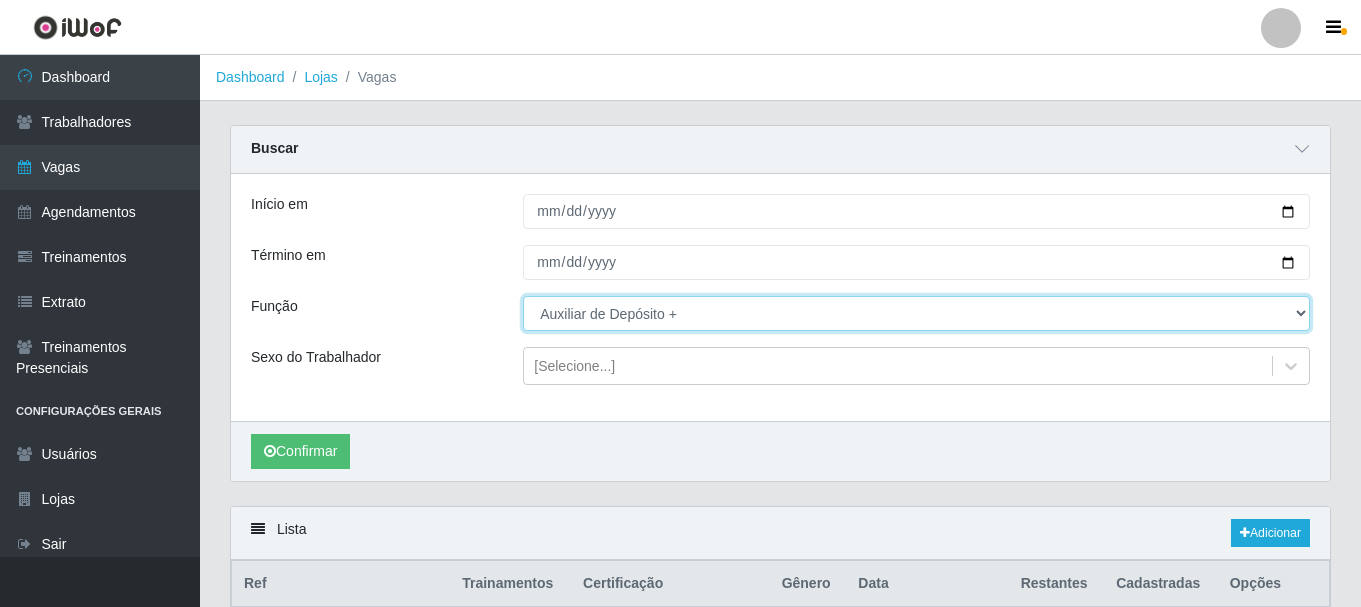 click on "[Selecione...] ASG ASG + ASG ++ Auxiliar de Depósito  Auxiliar de Depósito + Auxiliar de Depósito ++ Auxiliar de Estacionamento Auxiliar de Estacionamento + Auxiliar de Estacionamento ++ Auxiliar de Sushiman Auxiliar de Sushiman+ Auxiliar de Sushiman++ Balconista de Açougue  Balconista de Açougue + Balconista de Açougue ++ Balconista de Frios Balconista de Frios + Balconista de Frios ++ Balconista de Padaria  Balconista de Padaria + Balconista de Padaria ++ Embalador Embalador + Embalador ++ Operador de Caixa Operador de Caixa + Operador de Caixa ++ Repositor  Repositor + Repositor ++ Repositor de Hortifruti Repositor de Hortifruti + Repositor de Hortifruti ++" at bounding box center [916, 313] 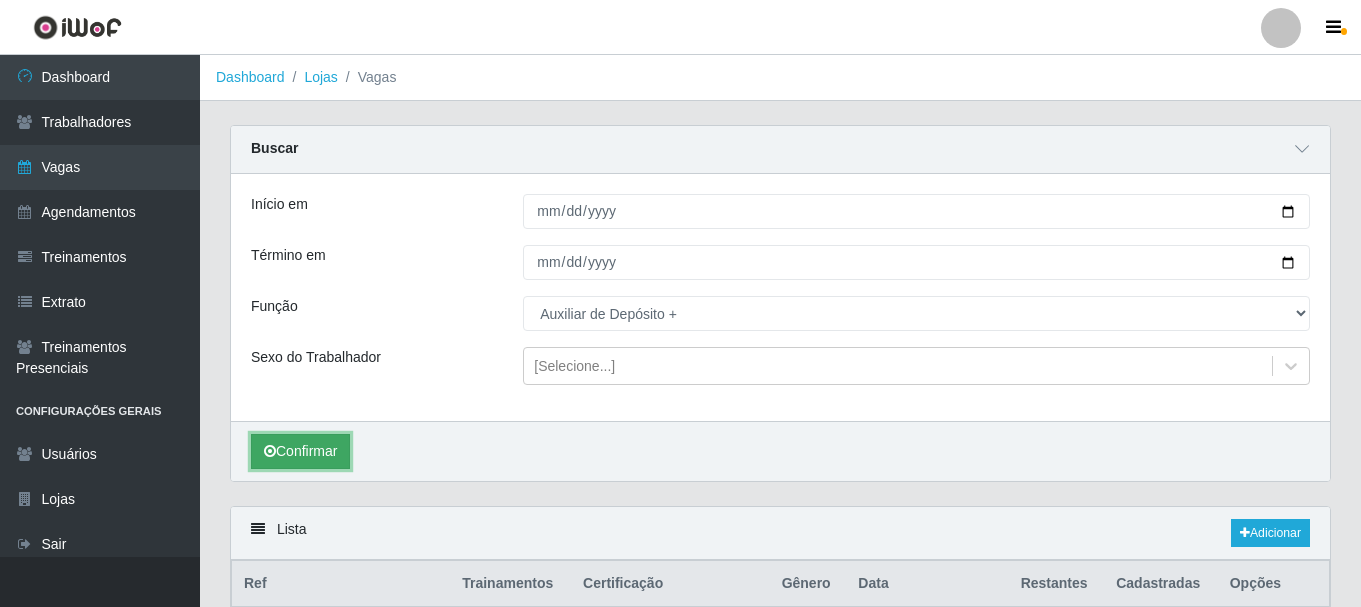 click on "Confirmar" at bounding box center [300, 451] 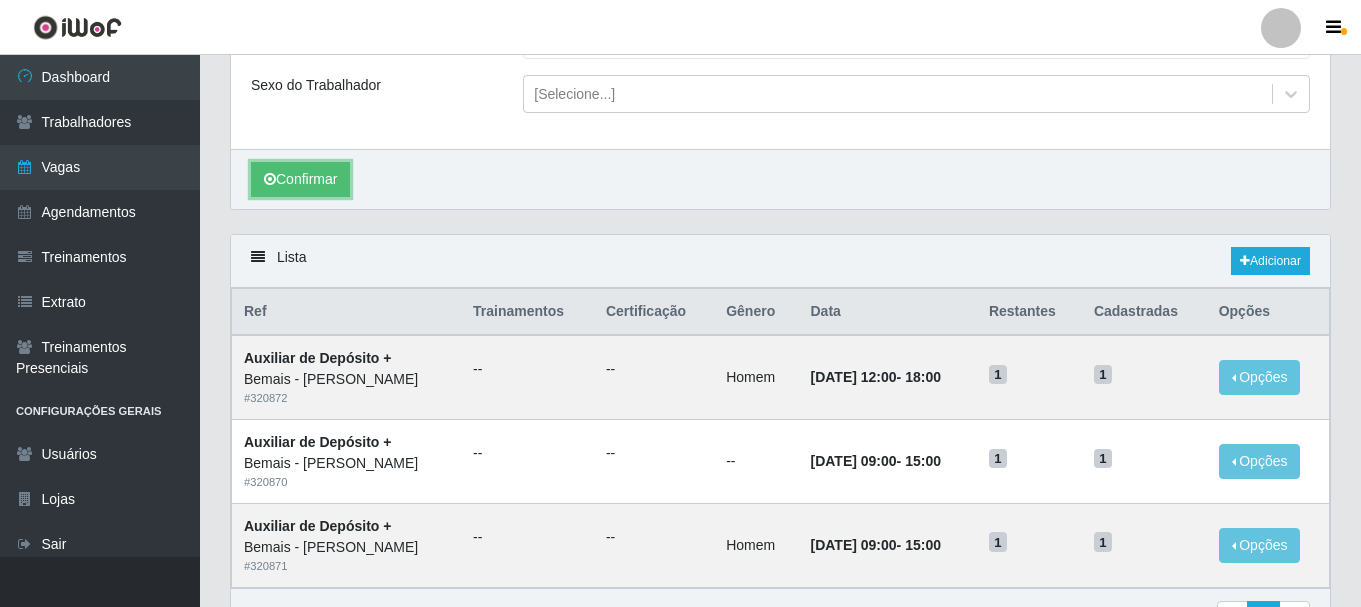 scroll, scrollTop: 300, scrollLeft: 0, axis: vertical 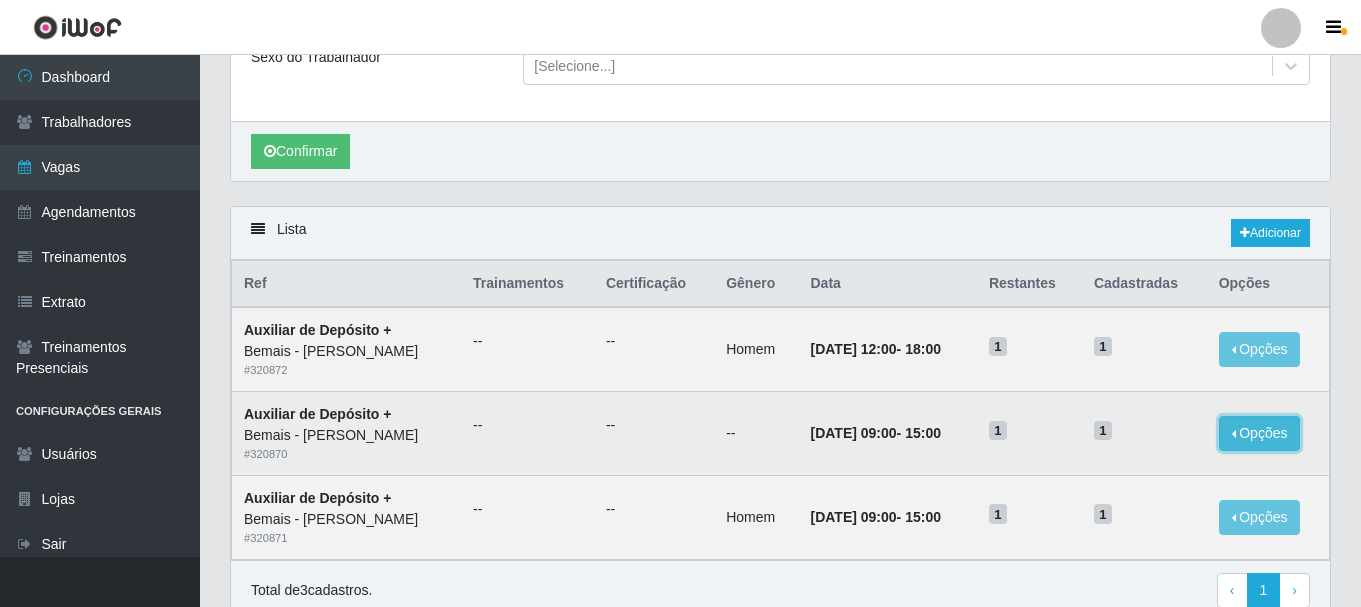 click on "Opções" at bounding box center [1260, 433] 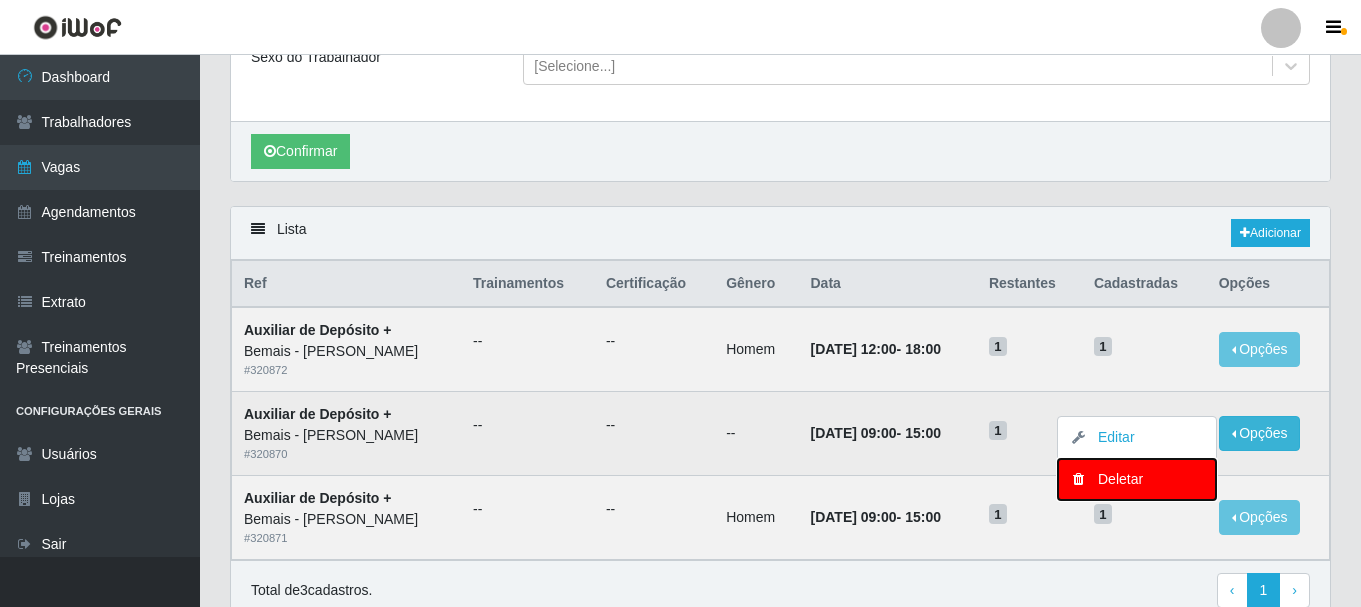 click on "Deletar" at bounding box center (1137, 479) 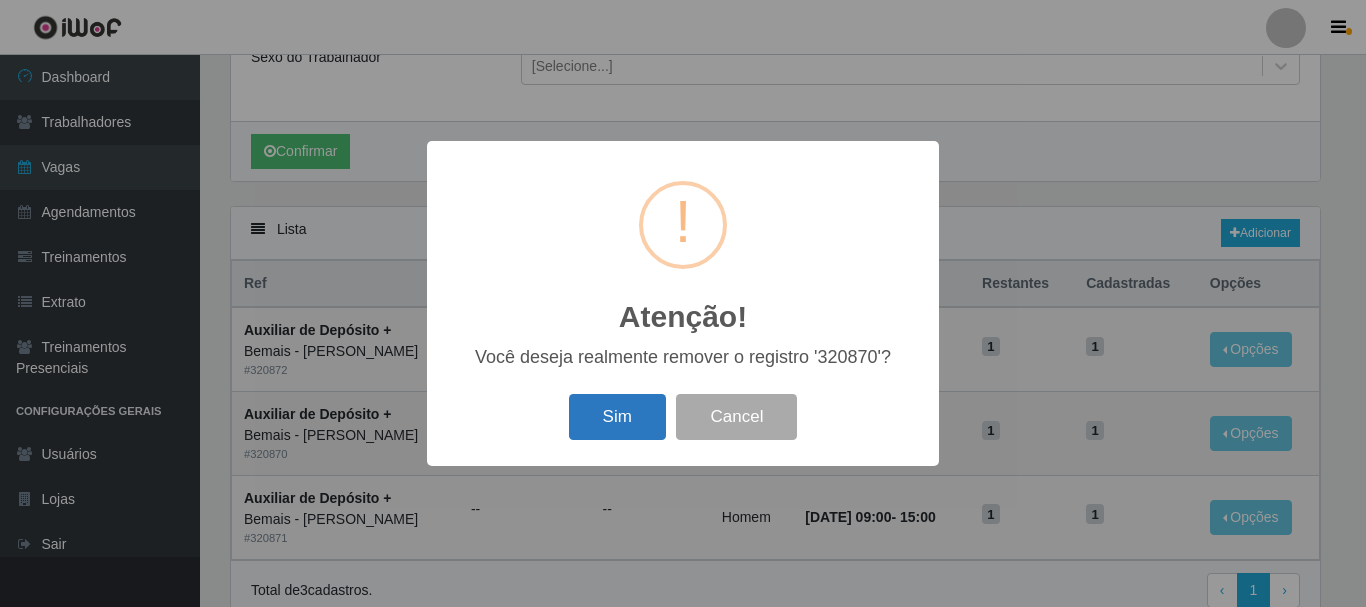 click on "Sim" at bounding box center [617, 417] 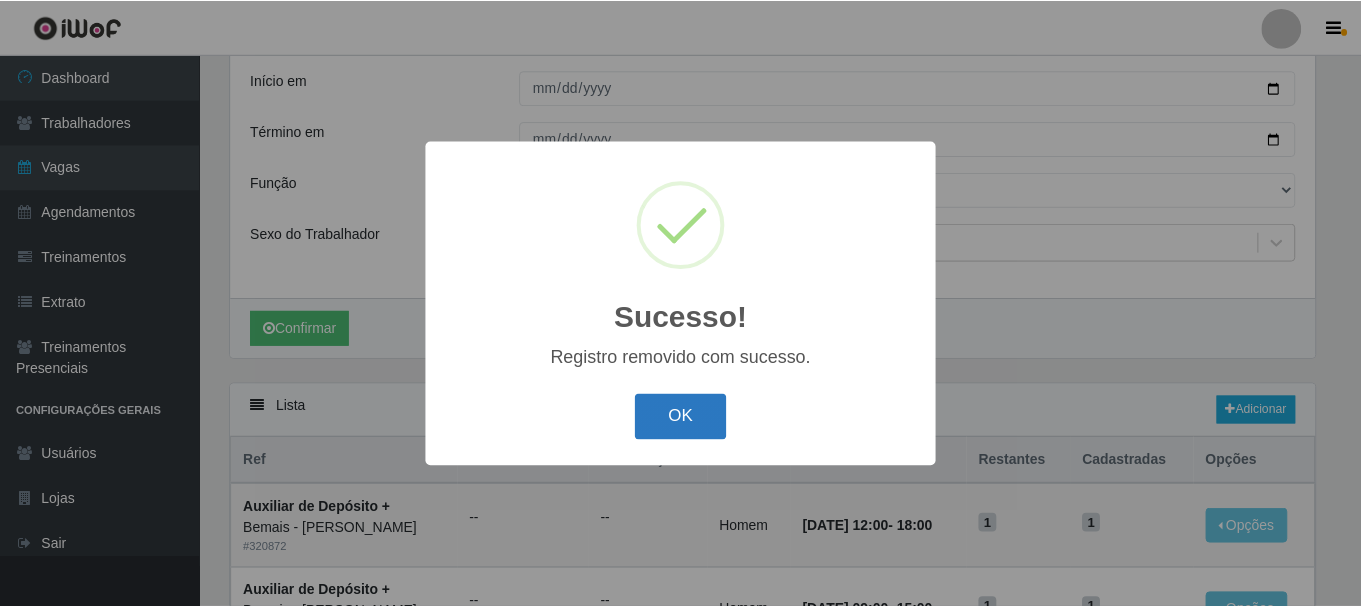 scroll, scrollTop: 300, scrollLeft: 0, axis: vertical 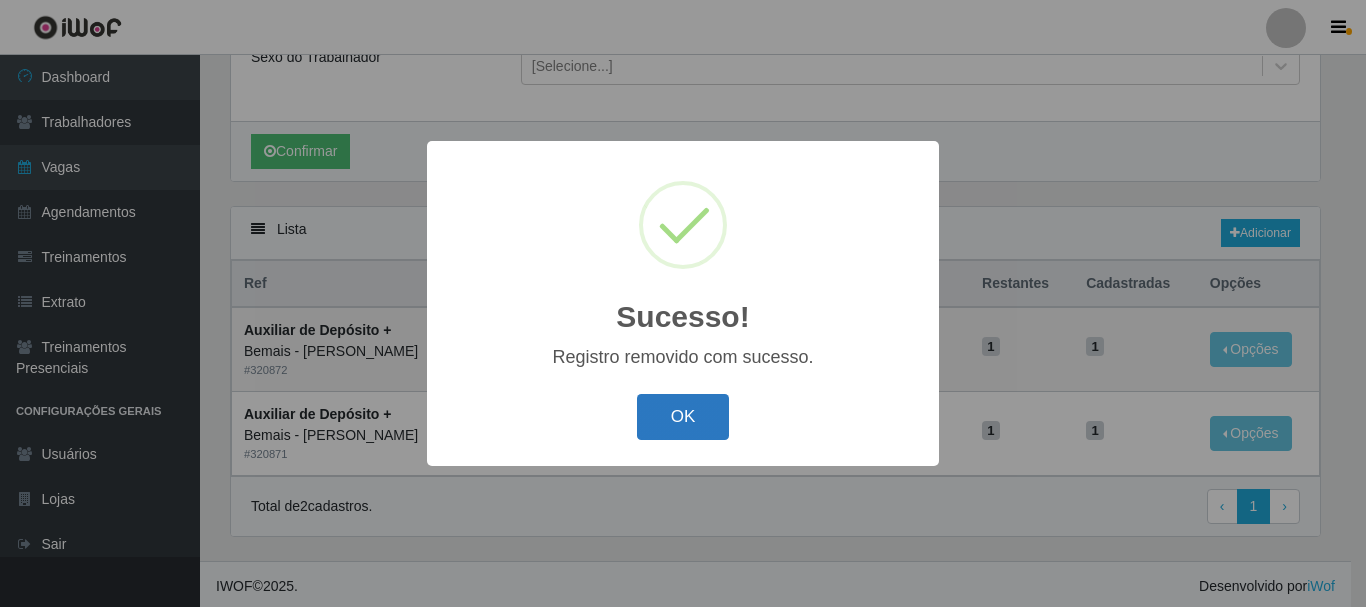 click on "OK" at bounding box center (683, 417) 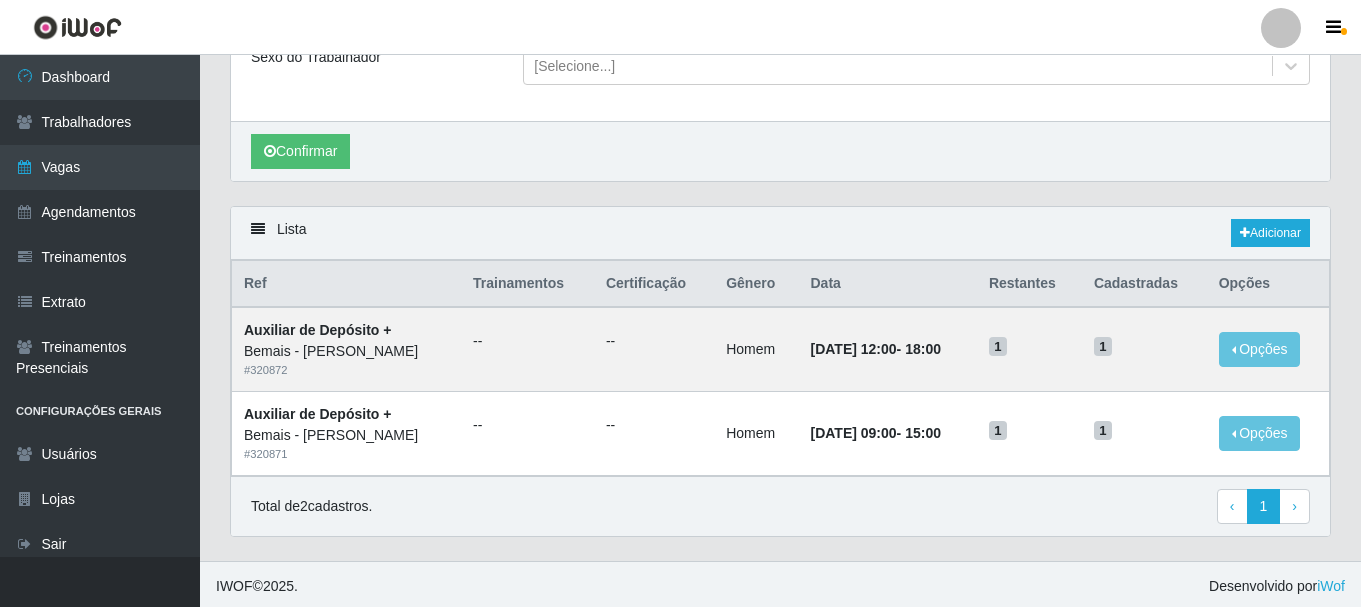 scroll, scrollTop: 0, scrollLeft: 0, axis: both 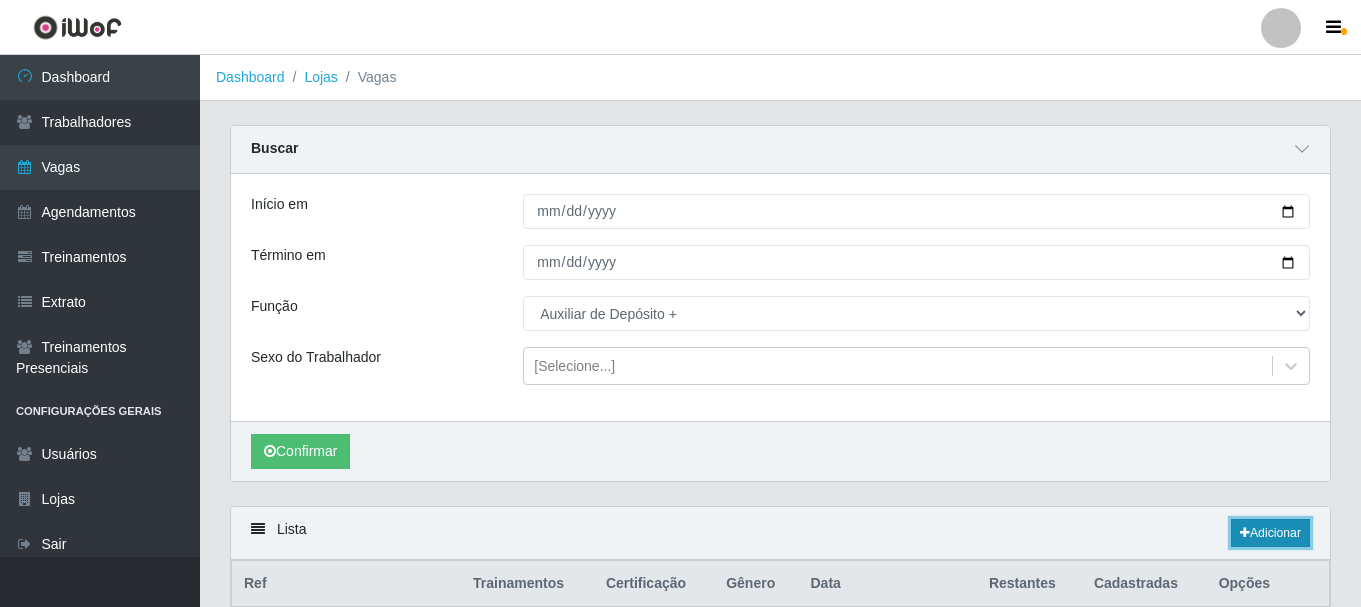 click on "Adicionar" at bounding box center (1270, 533) 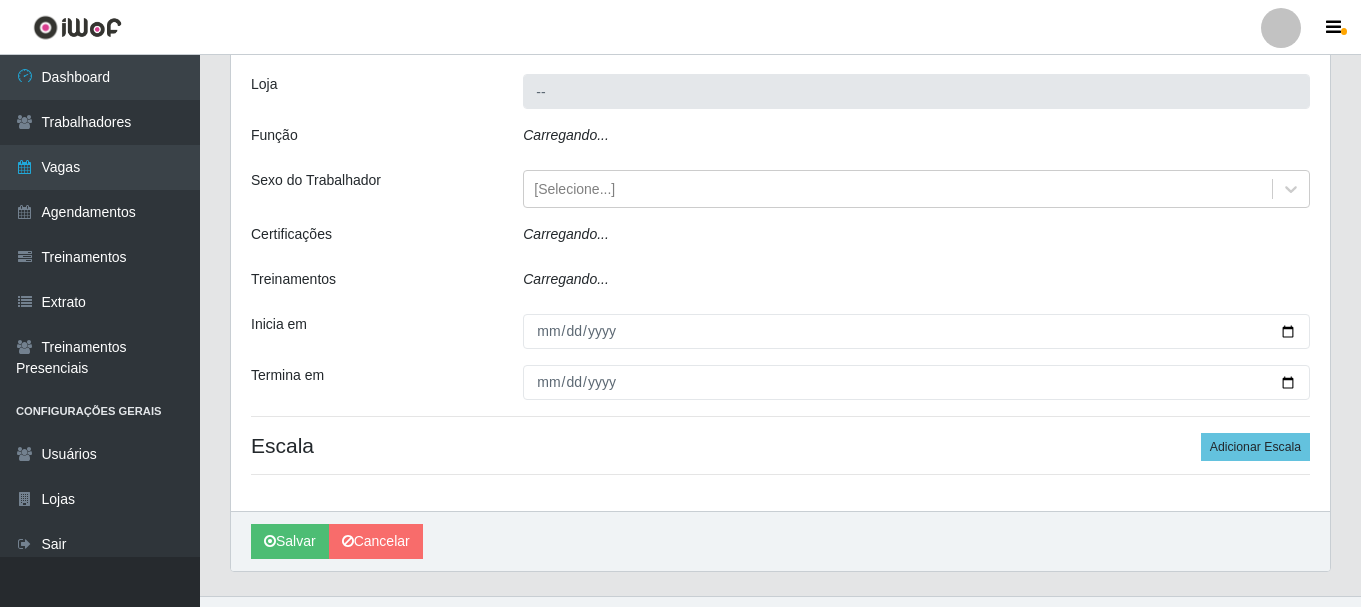 type on "Bemais - [PERSON_NAME]" 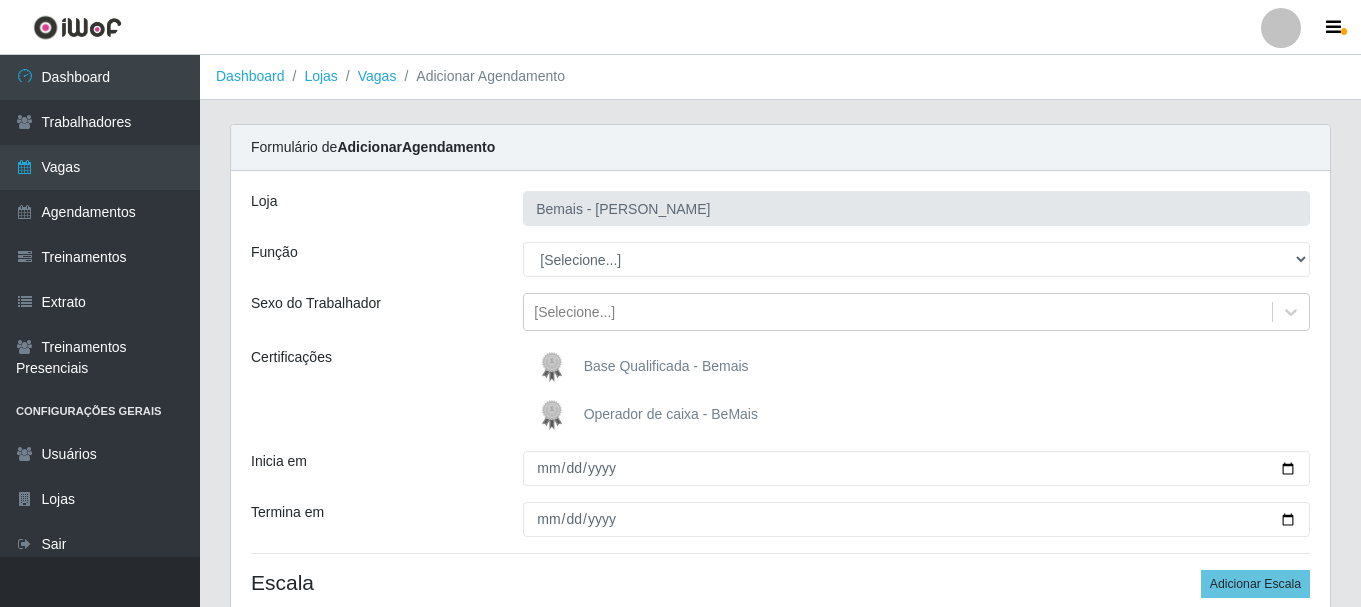 scroll, scrollTop: 0, scrollLeft: 0, axis: both 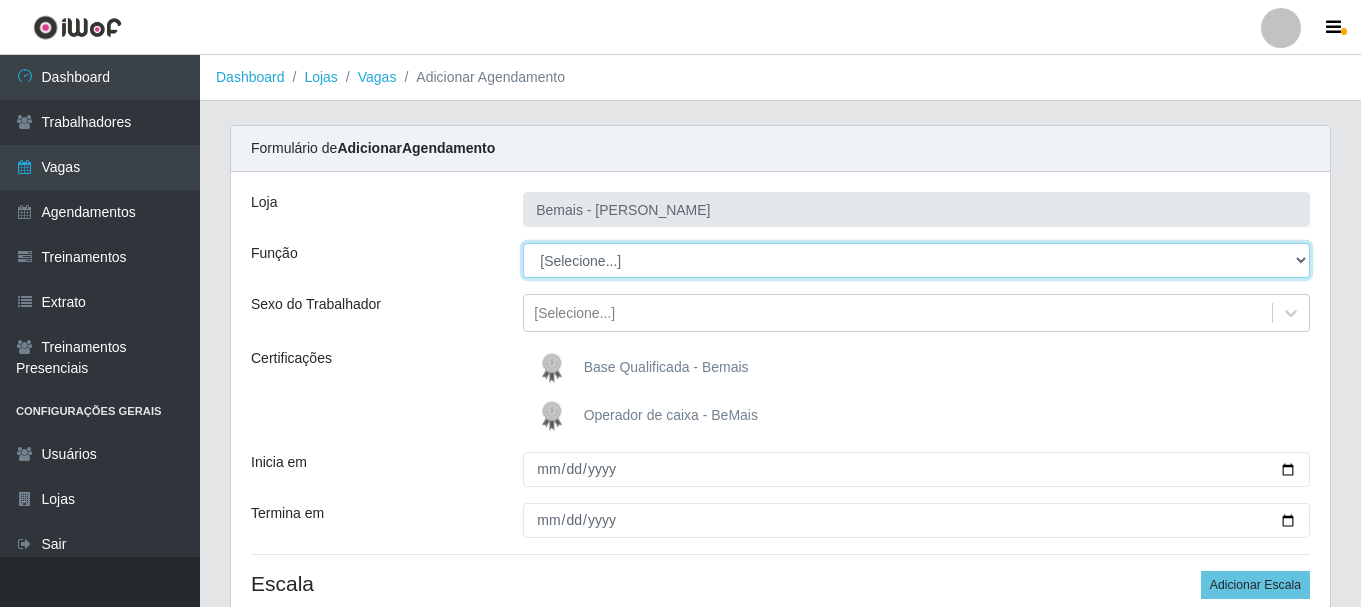 click on "[Selecione...] ASG ASG + ASG ++ Auxiliar de Depósito  Auxiliar de Depósito + Auxiliar de Depósito ++ Auxiliar de Estacionamento Auxiliar de Estacionamento + Auxiliar de Estacionamento ++ Auxiliar de Sushiman Auxiliar de Sushiman+ Auxiliar de Sushiman++ Balconista de Açougue  Balconista de Açougue + Balconista de Açougue ++ Balconista de Frios Balconista de Frios + Balconista de Frios ++ Balconista de Padaria  Balconista de Padaria + Balconista de Padaria ++ Embalador Embalador + Embalador ++ Operador de Caixa Operador de Caixa + Operador de Caixa ++ Repositor  Repositor + Repositor ++ Repositor de Hortifruti Repositor de Hortifruti + Repositor de Hortifruti ++" at bounding box center (916, 260) 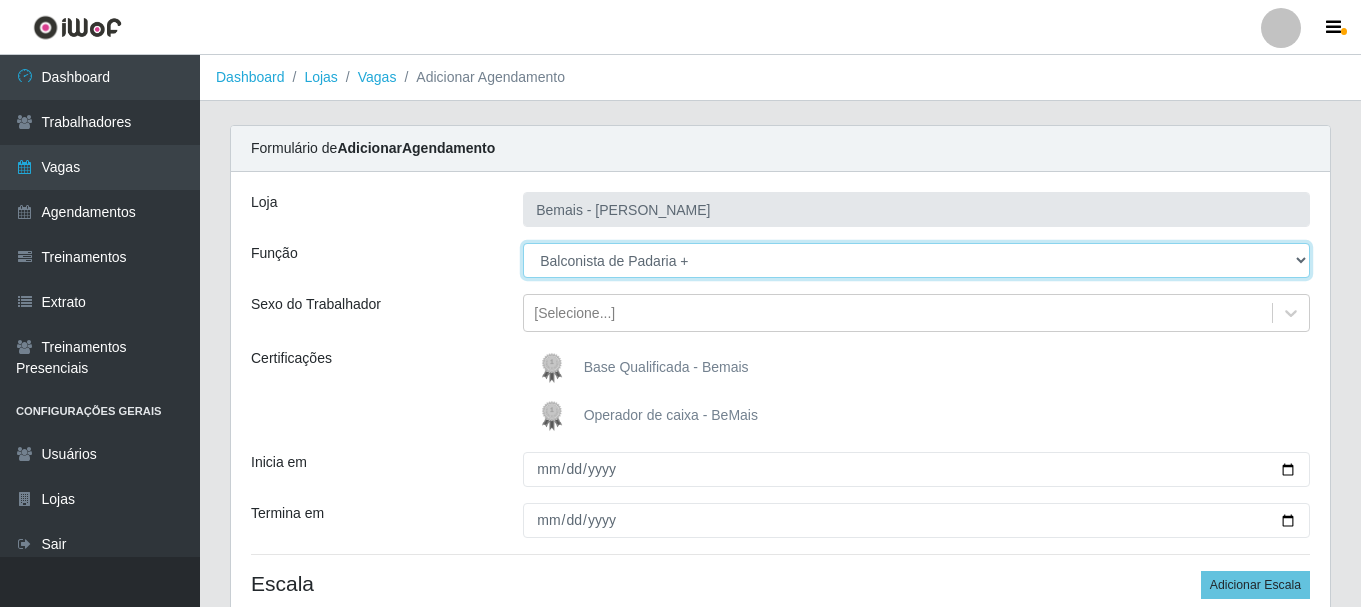 click on "[Selecione...] ASG ASG + ASG ++ Auxiliar de Depósito  Auxiliar de Depósito + Auxiliar de Depósito ++ Auxiliar de Estacionamento Auxiliar de Estacionamento + Auxiliar de Estacionamento ++ Auxiliar de Sushiman Auxiliar de Sushiman+ Auxiliar de Sushiman++ Balconista de Açougue  Balconista de Açougue + Balconista de Açougue ++ Balconista de Frios Balconista de Frios + Balconista de Frios ++ Balconista de Padaria  Balconista de Padaria + Balconista de Padaria ++ Embalador Embalador + Embalador ++ Operador de Caixa Operador de Caixa + Operador de Caixa ++ Repositor  Repositor + Repositor ++ Repositor de Hortifruti Repositor de Hortifruti + Repositor de Hortifruti ++" at bounding box center (916, 260) 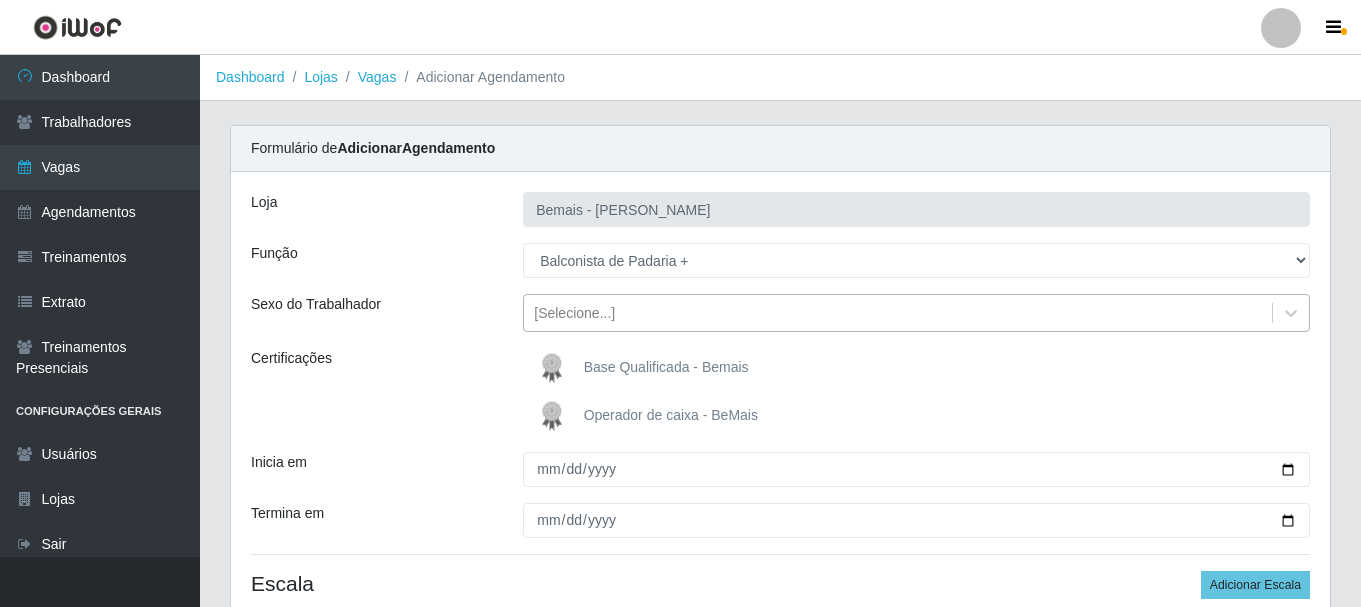 click on "[Selecione...]" at bounding box center [898, 313] 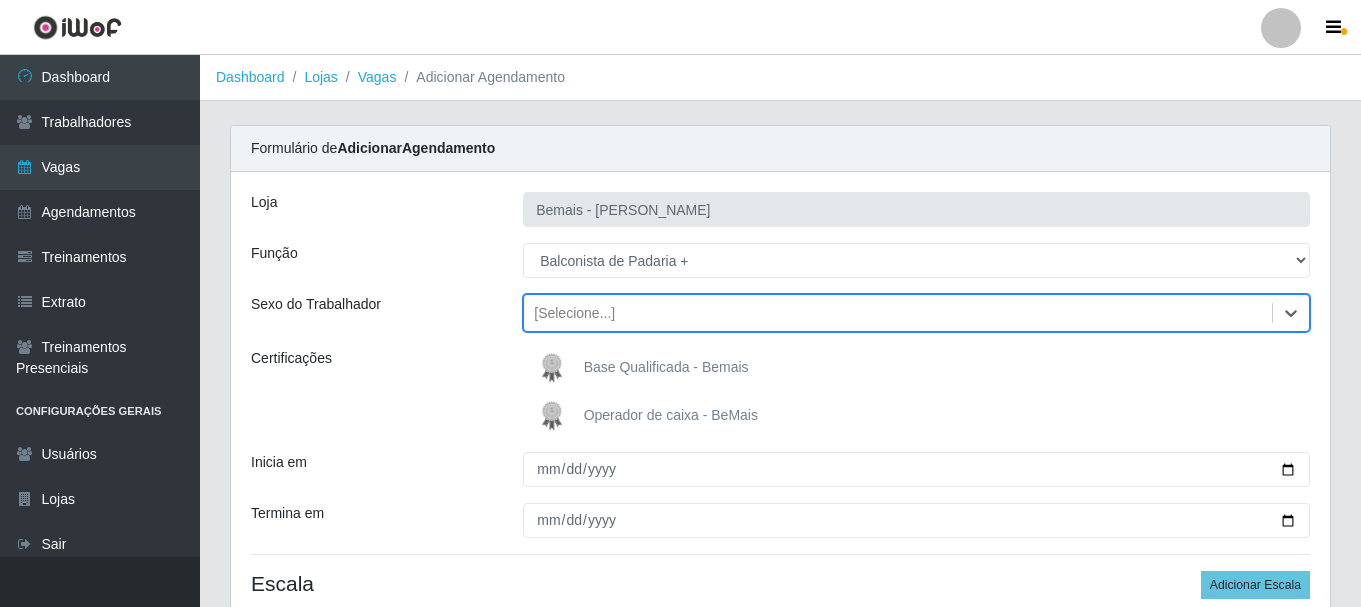 click on "[Selecione...]" at bounding box center (898, 313) 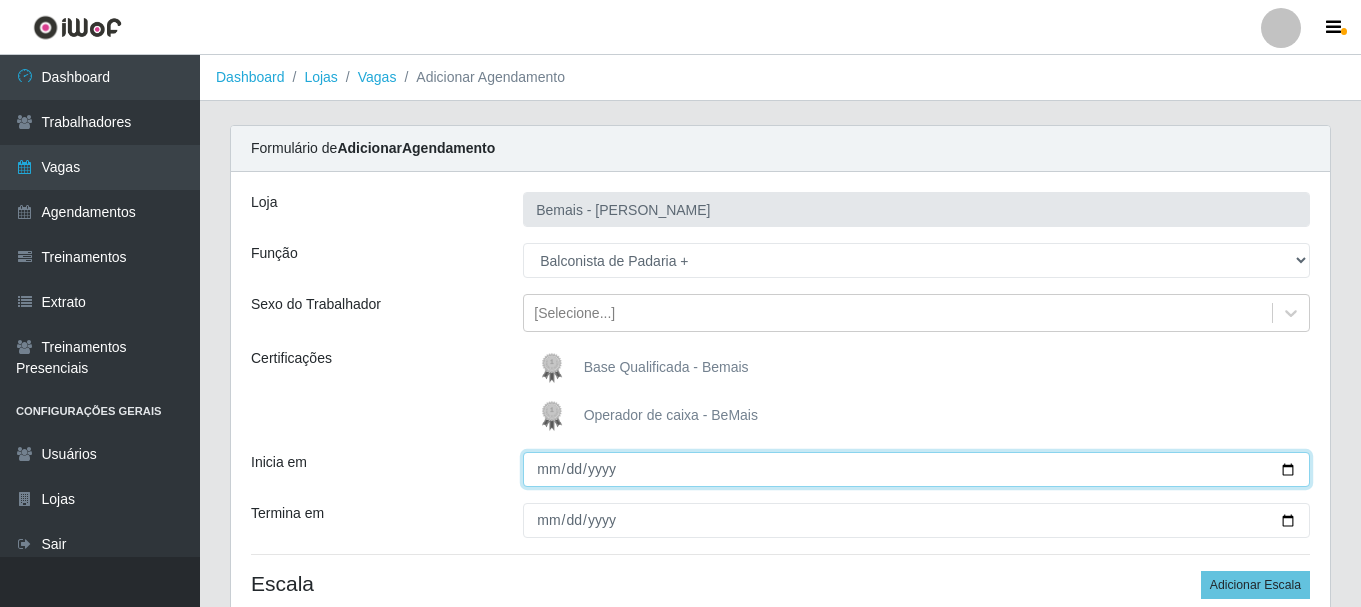 click on "Inicia em" at bounding box center [916, 469] 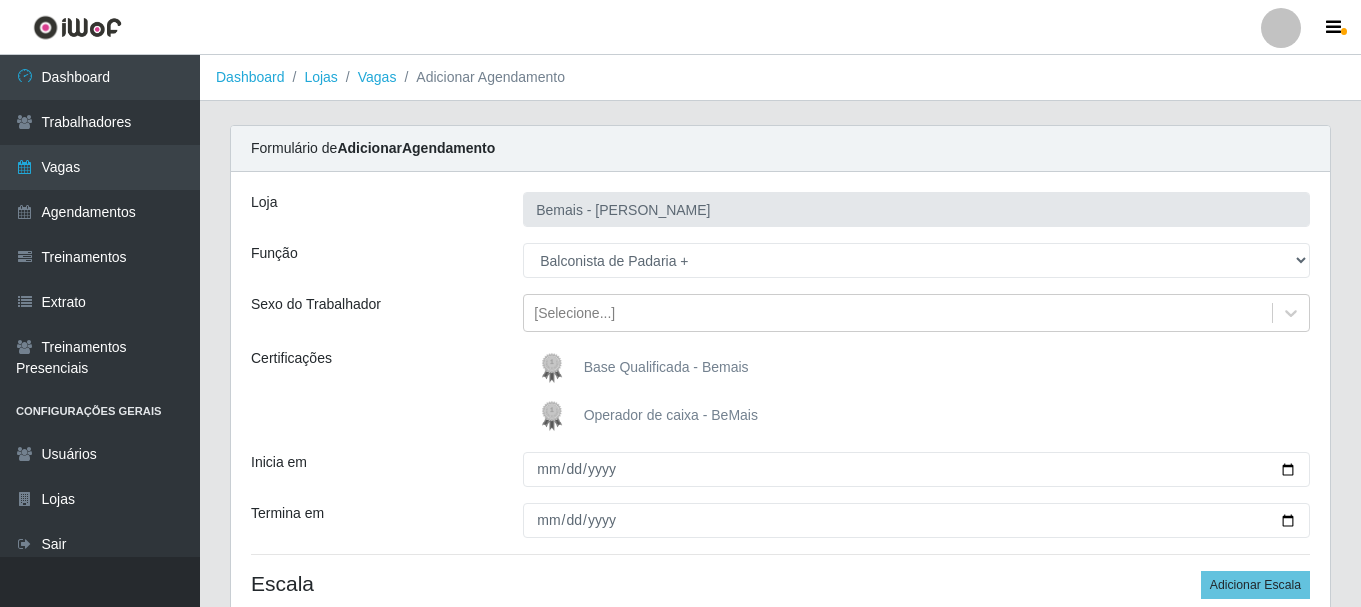 click on "Função" at bounding box center [372, 260] 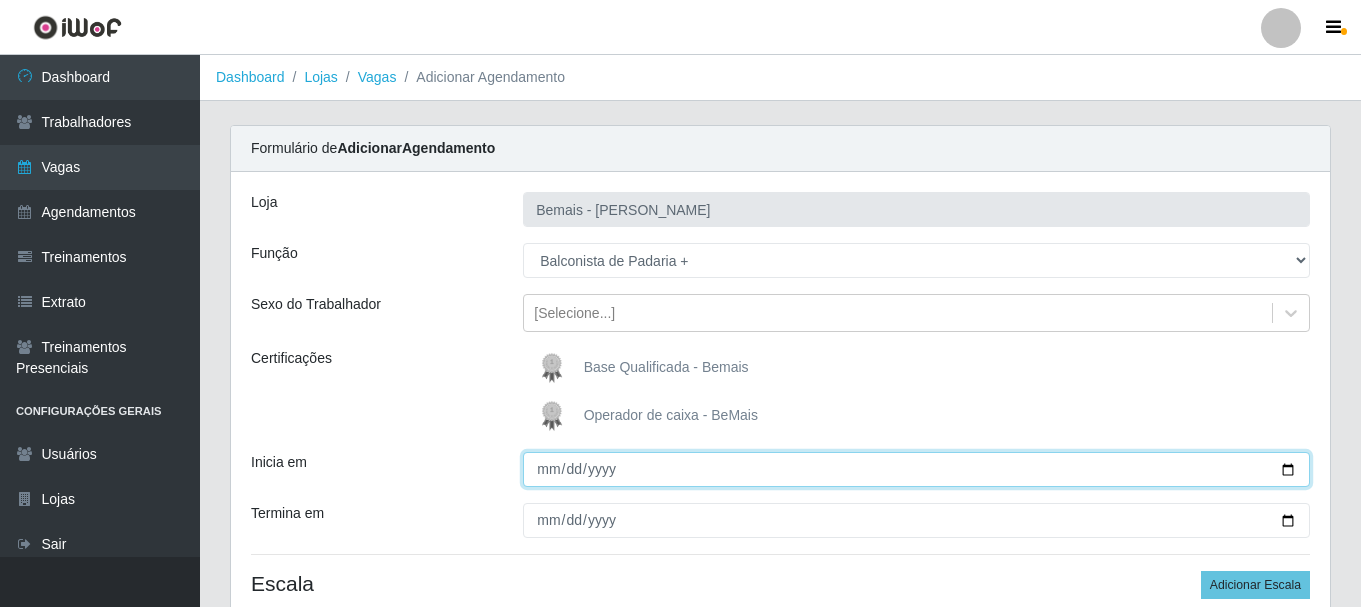 click on "Inicia em" at bounding box center [916, 469] 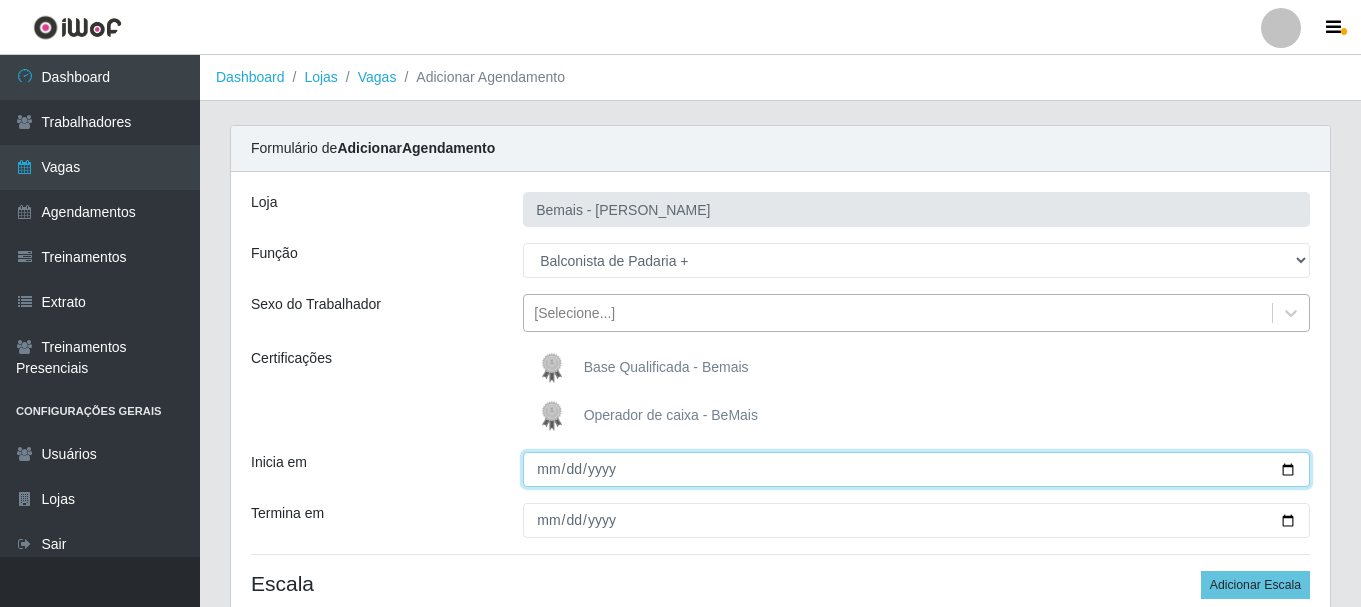 type on "[DATE]" 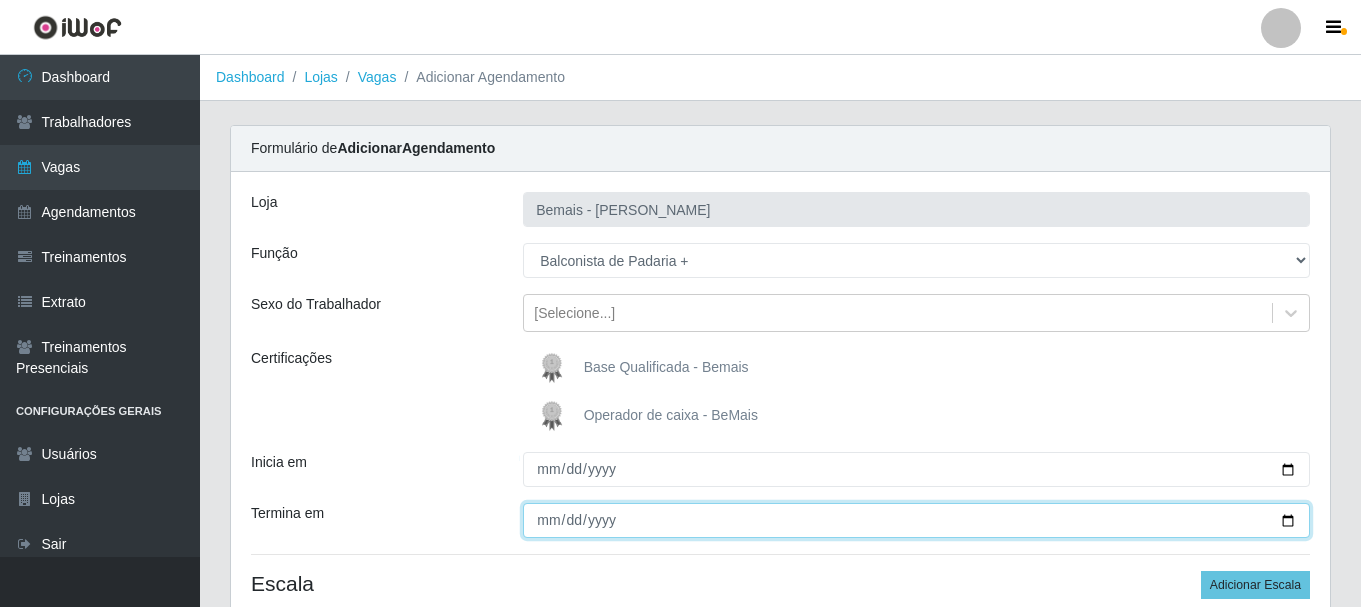 click on "Termina em" at bounding box center [916, 520] 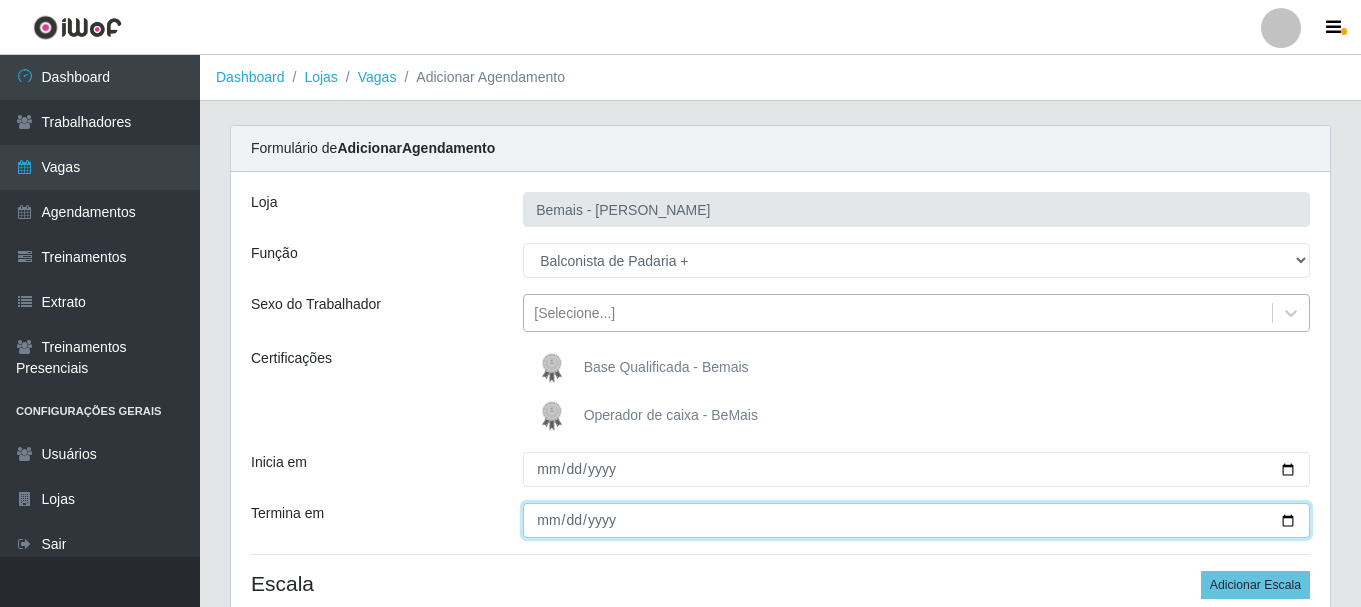 type on "[DATE]" 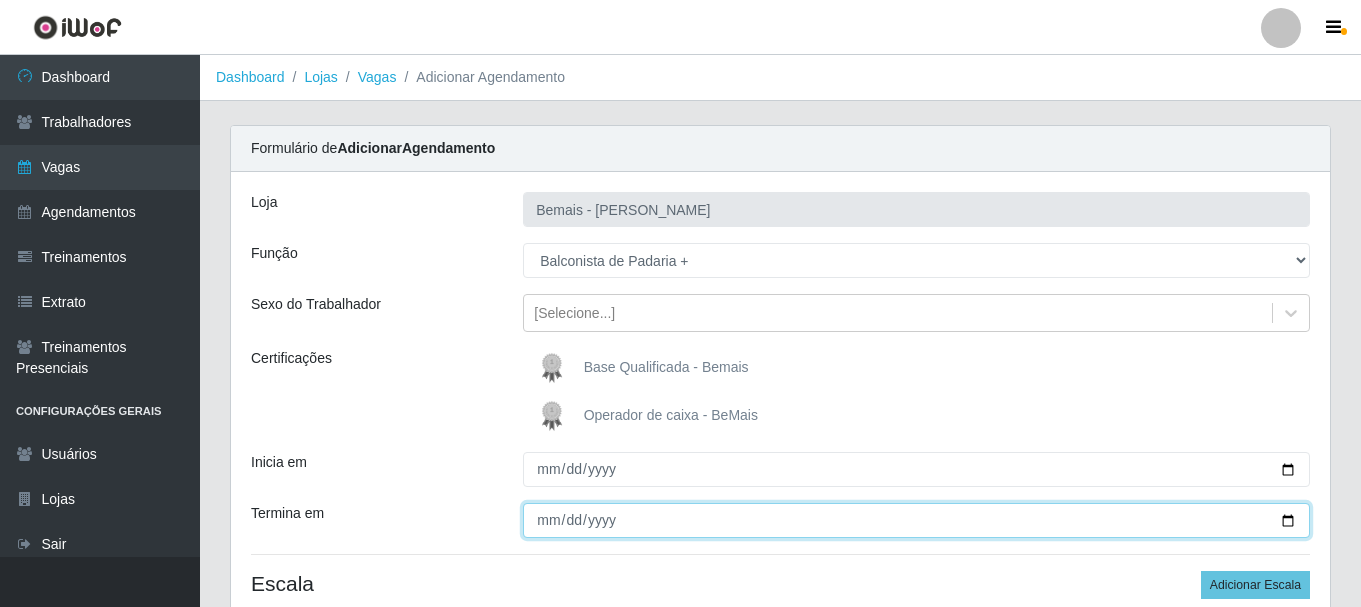 scroll, scrollTop: 177, scrollLeft: 0, axis: vertical 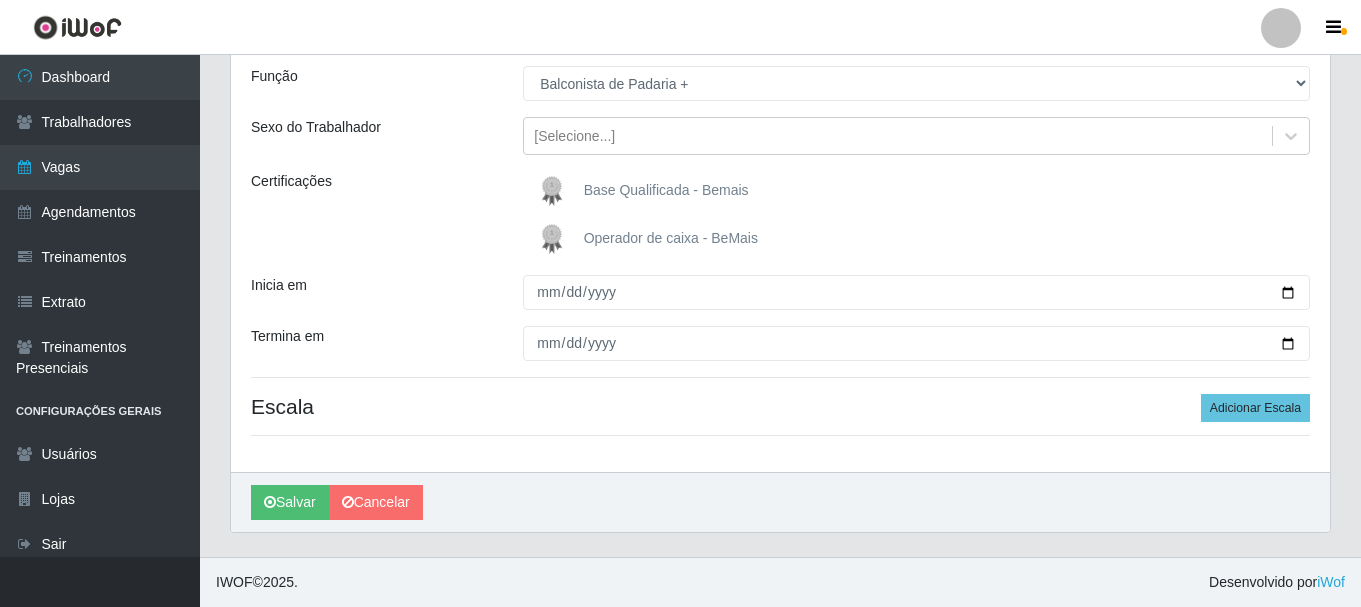 click on "[PERSON_NAME] Função [Selecione...] ASG ASG + ASG ++ Auxiliar de Depósito  Auxiliar de Depósito + Auxiliar de Depósito ++ Auxiliar de Estacionamento Auxiliar de Estacionamento + Auxiliar de Estacionamento ++ Auxiliar de Sushiman Auxiliar de Sushiman+ Auxiliar de Sushiman++ Balconista de Açougue  Balconista de Açougue + Balconista de Açougue ++ Balconista de Frios Balconista de Frios + Balconista de Frios ++ Balconista de Padaria  Balconista de Padaria + Balconista de Padaria ++ Embalador Embalador + Embalador ++ Operador de Caixa Operador de Caixa + Operador de Caixa ++ Repositor  Repositor + Repositor ++ Repositor de Hortifruti Repositor de Hortifruti + Repositor de Hortifruti ++ Sexo do Trabalhador [Selecione...] Certificações   Base Qualificada -  Bemais   Operador de caixa - BeMais Inicia em [DATE] Termina em [DATE] Escala Adicionar Escala" at bounding box center (780, 233) 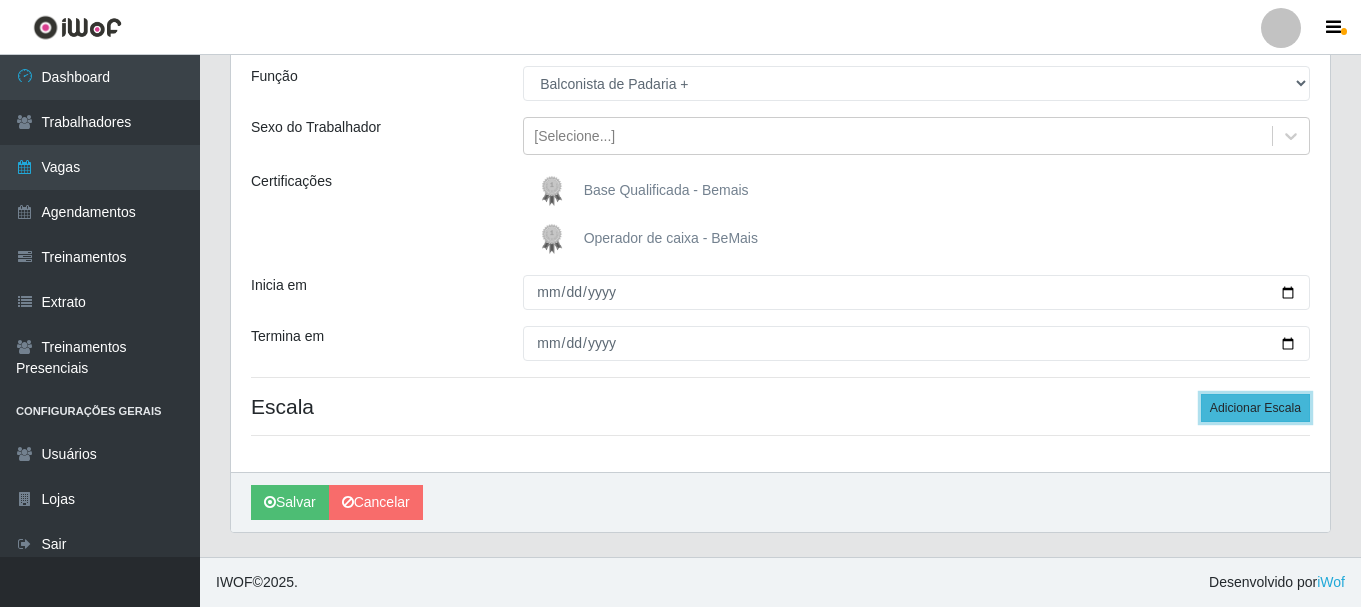 click on "Adicionar Escala" at bounding box center (1255, 408) 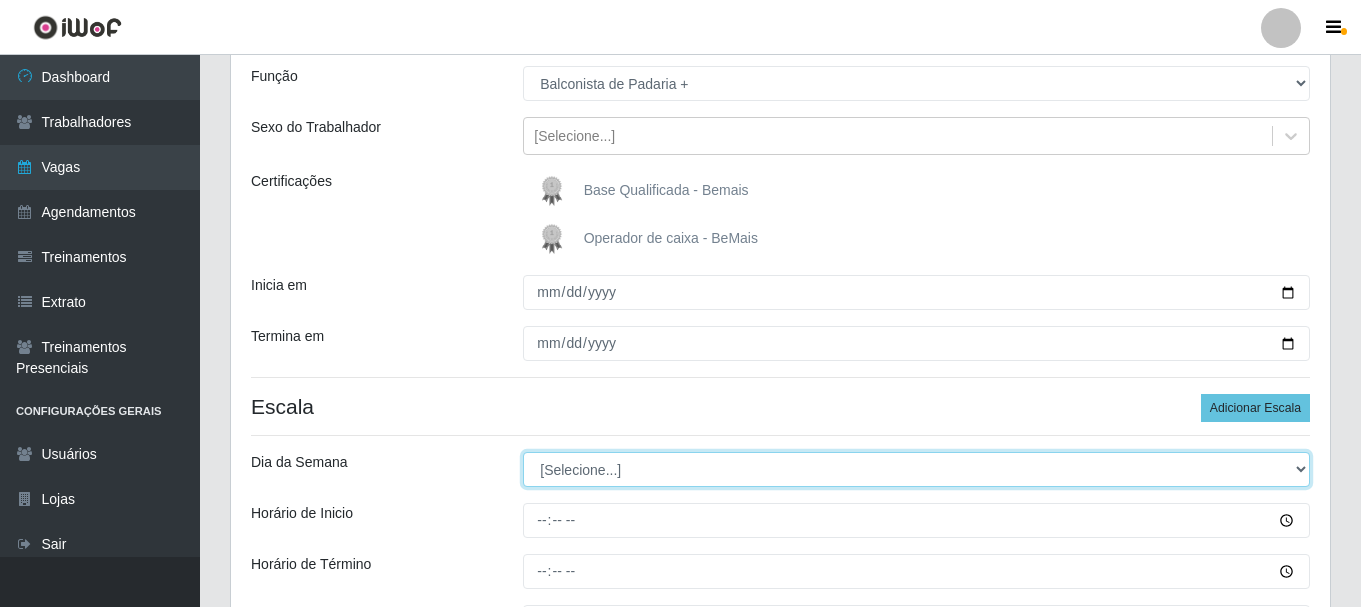 click on "[Selecione...] Segunda Terça Quarta Quinta Sexta Sábado Domingo" at bounding box center [916, 469] 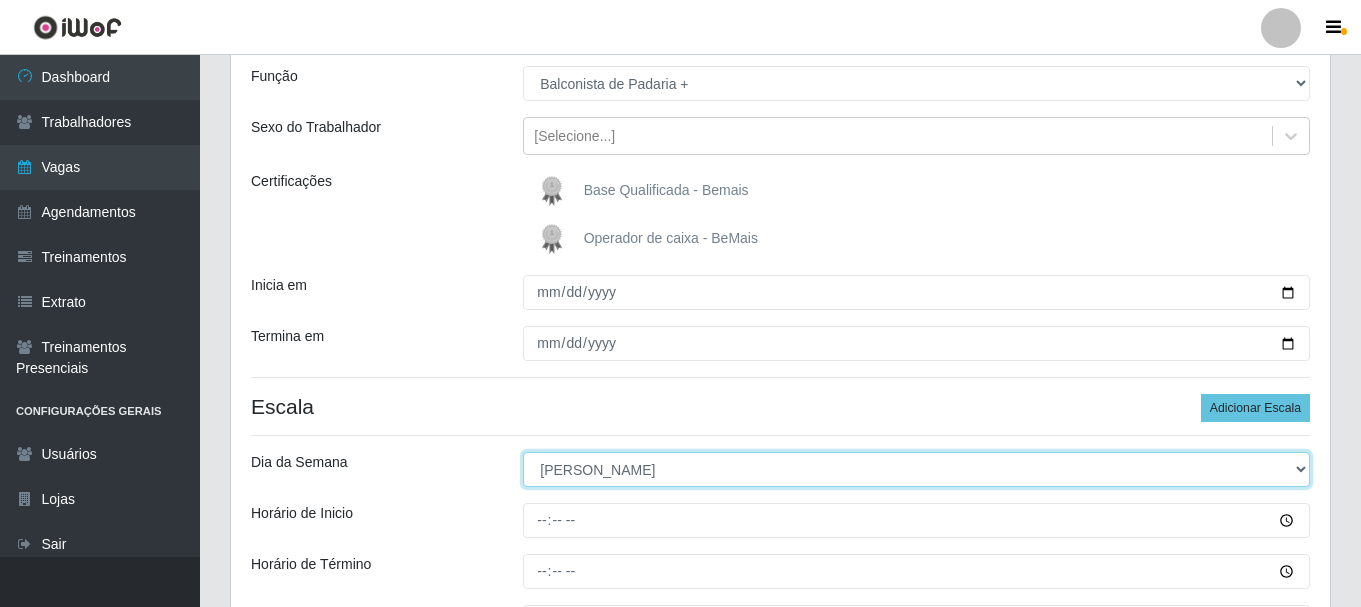 click on "[Selecione...] Segunda Terça Quarta Quinta Sexta Sábado Domingo" at bounding box center [916, 469] 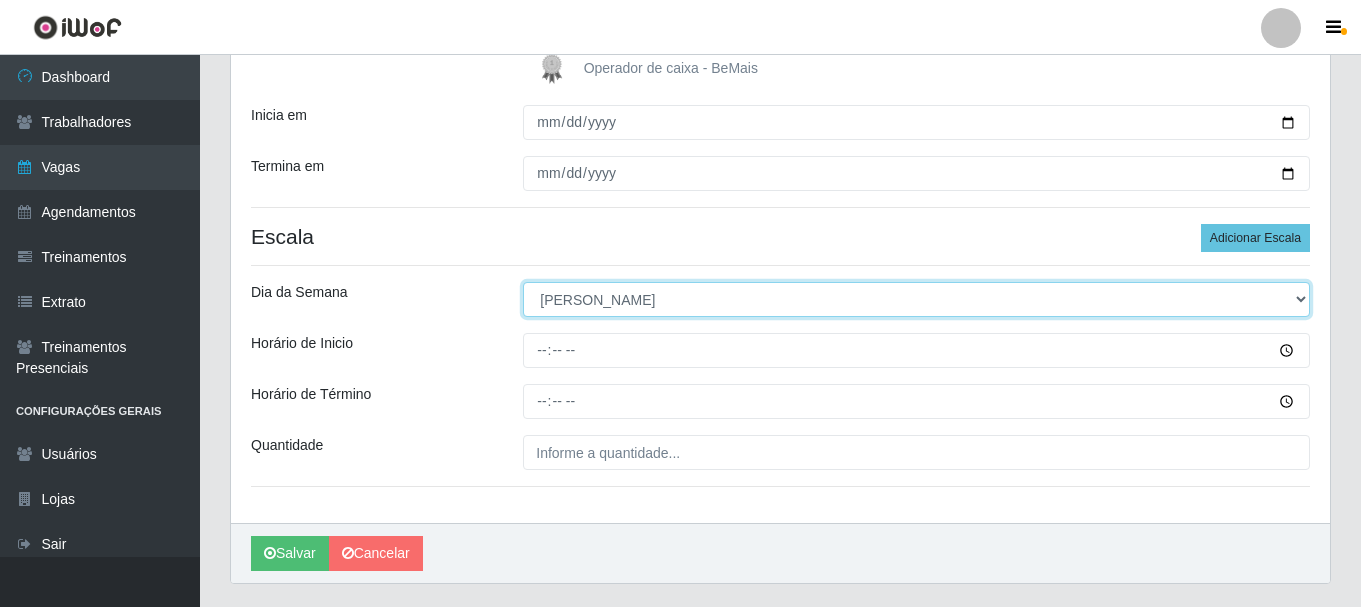 scroll, scrollTop: 377, scrollLeft: 0, axis: vertical 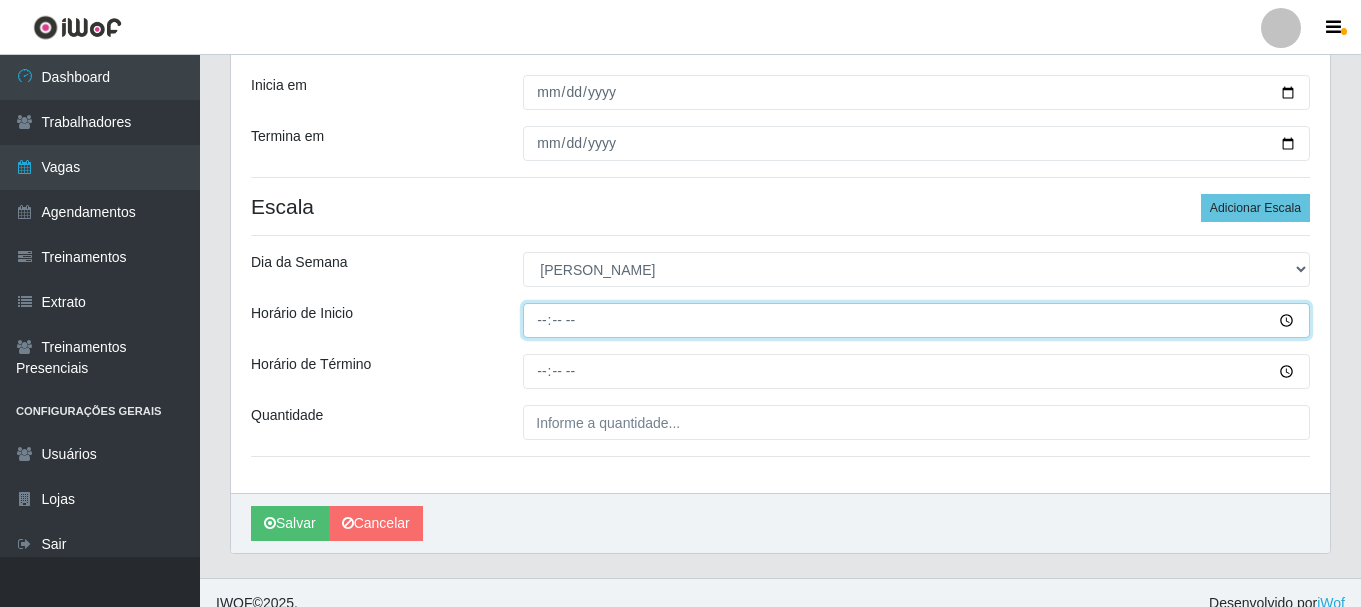 click on "Horário de Inicio" at bounding box center (916, 320) 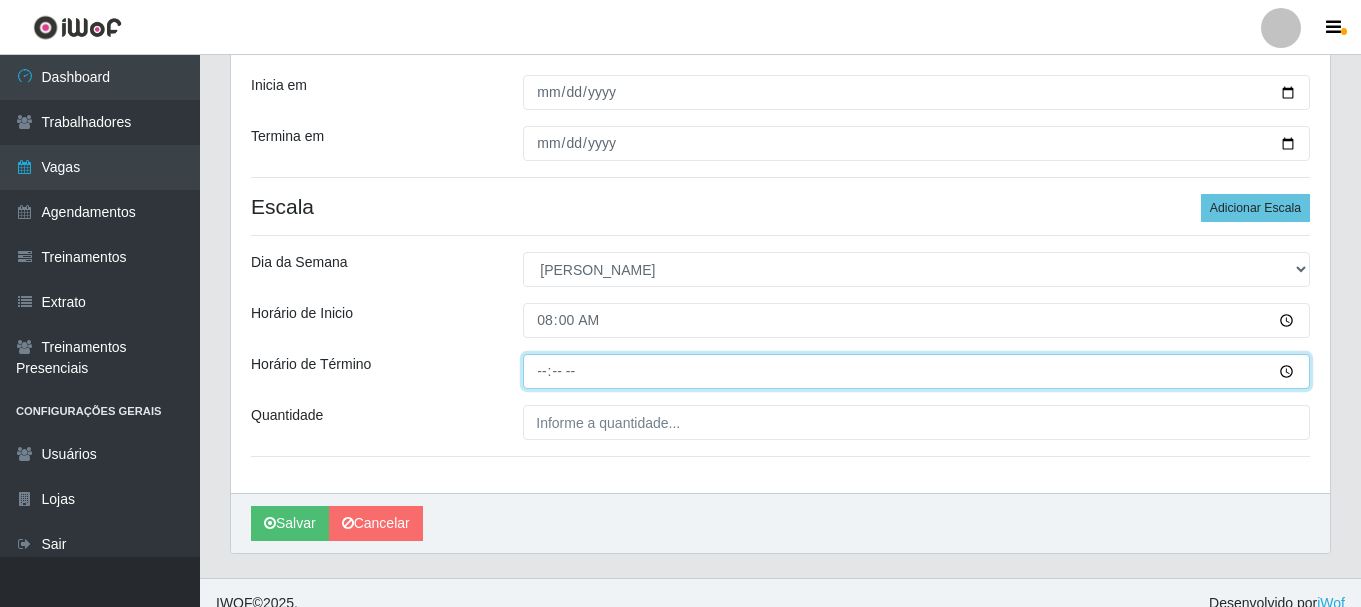 click on "Horário de Término" at bounding box center (916, 371) 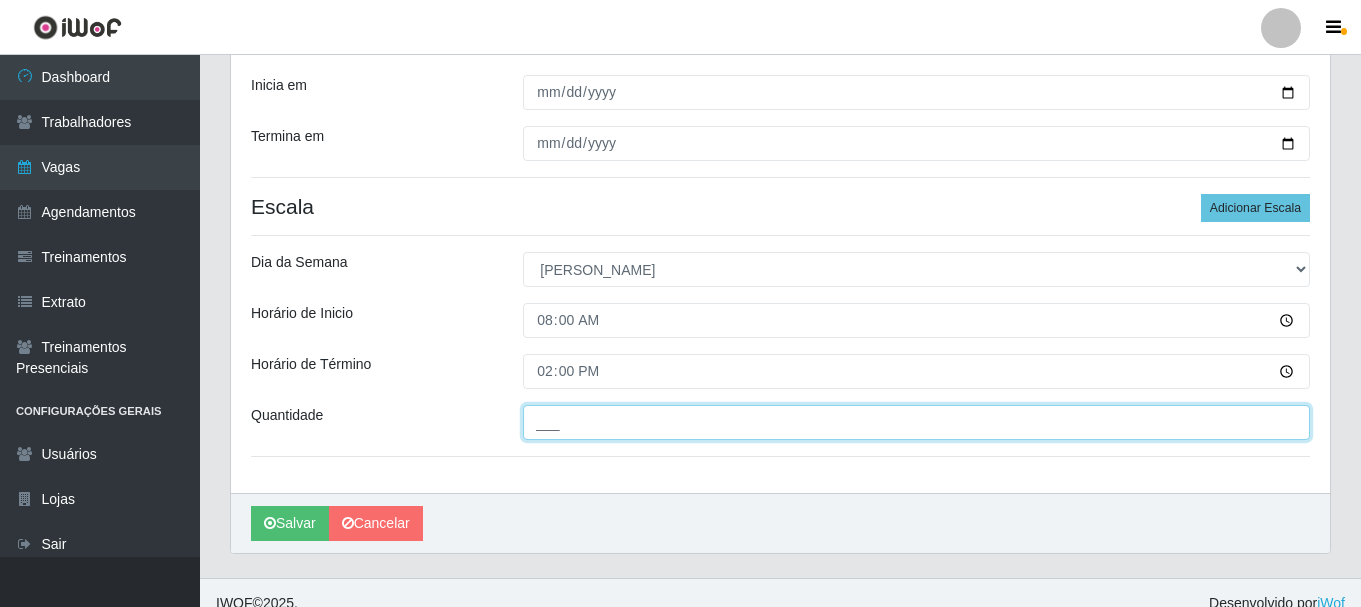 click on "___" at bounding box center (916, 422) 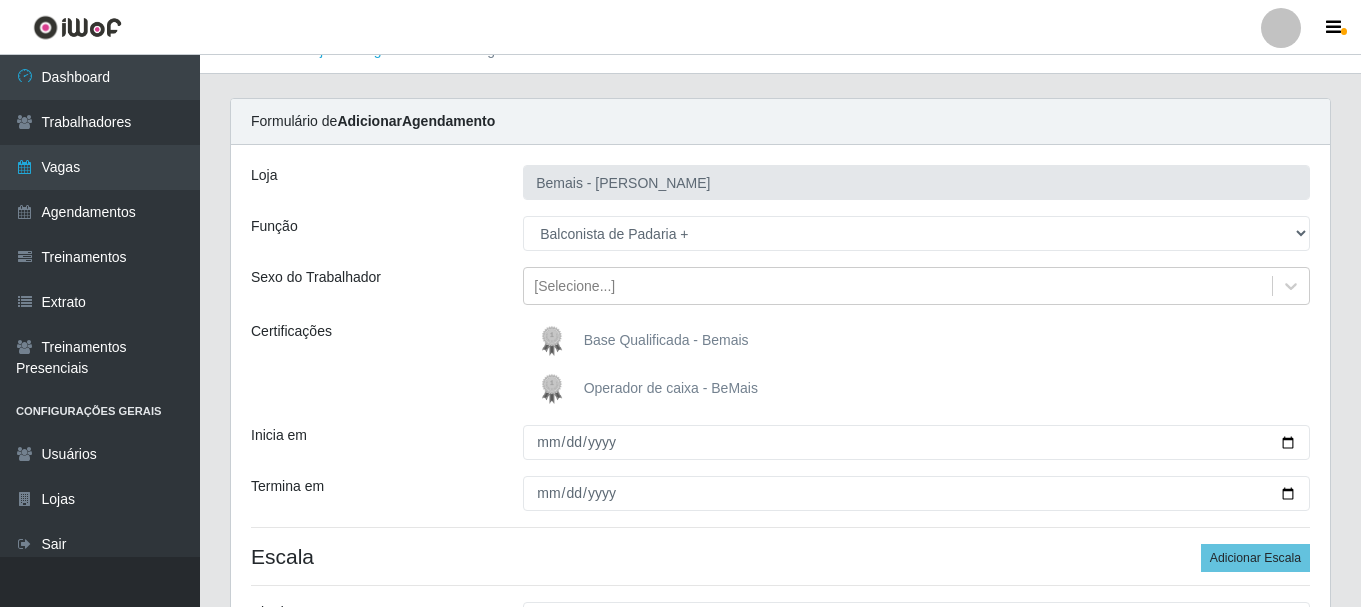 scroll, scrollTop: 0, scrollLeft: 0, axis: both 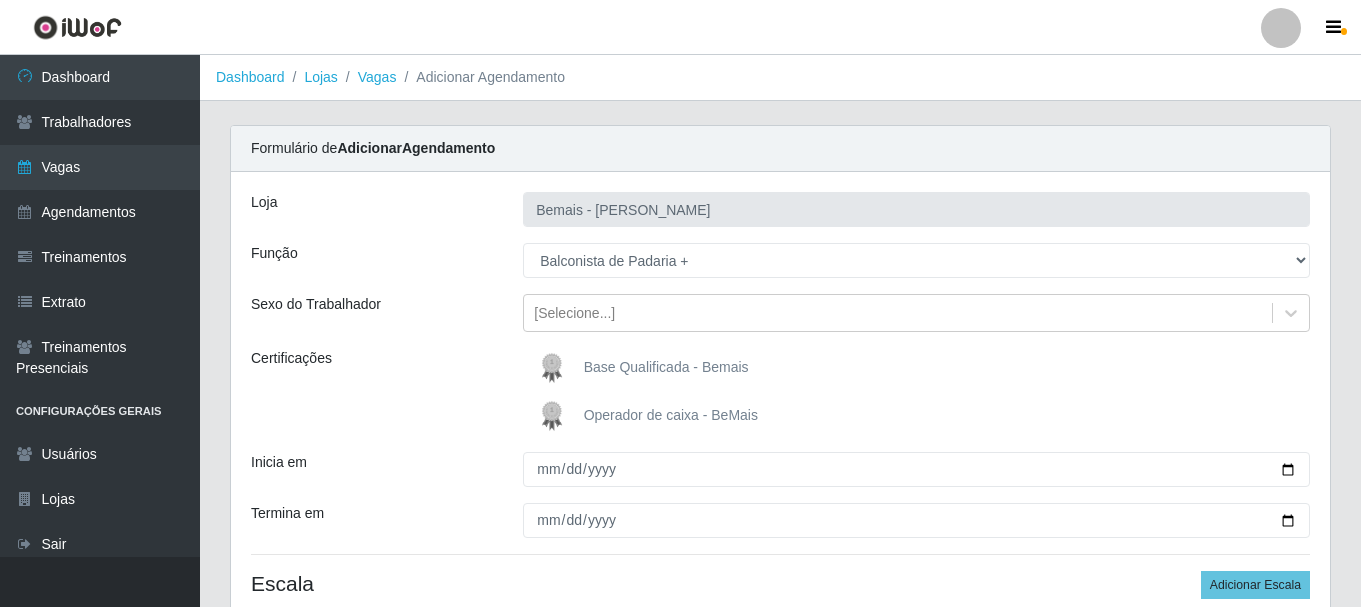 click on "Base Qualificada -  Bemais" at bounding box center [666, 367] 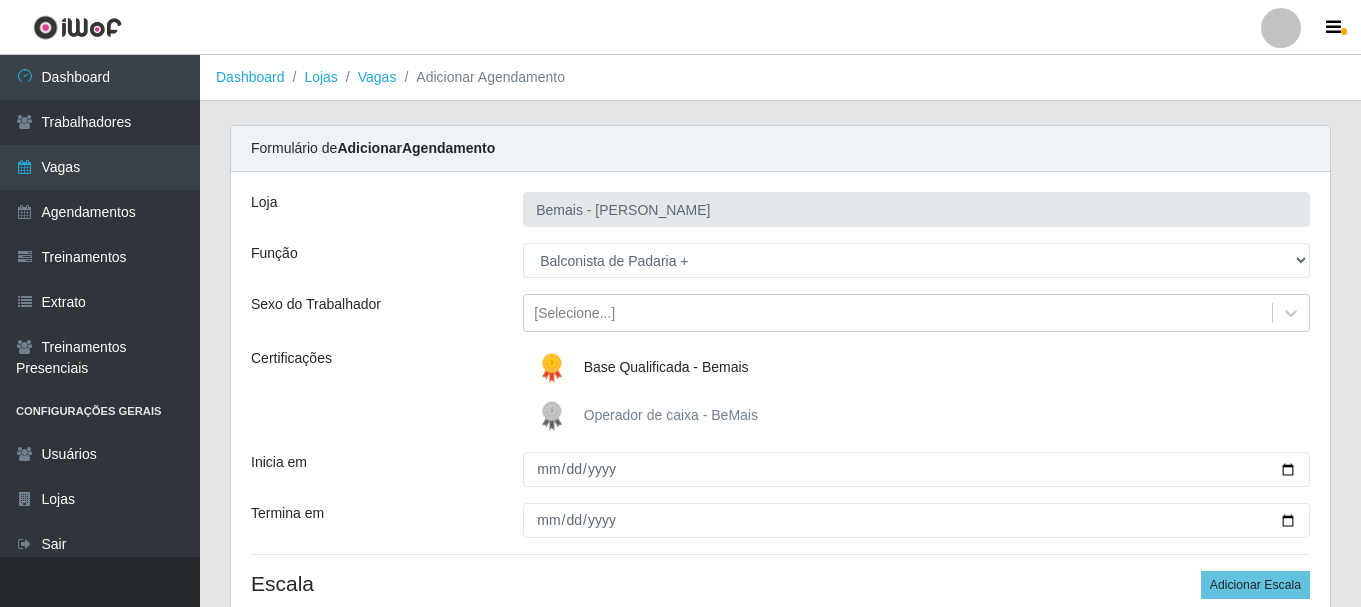 scroll, scrollTop: 398, scrollLeft: 0, axis: vertical 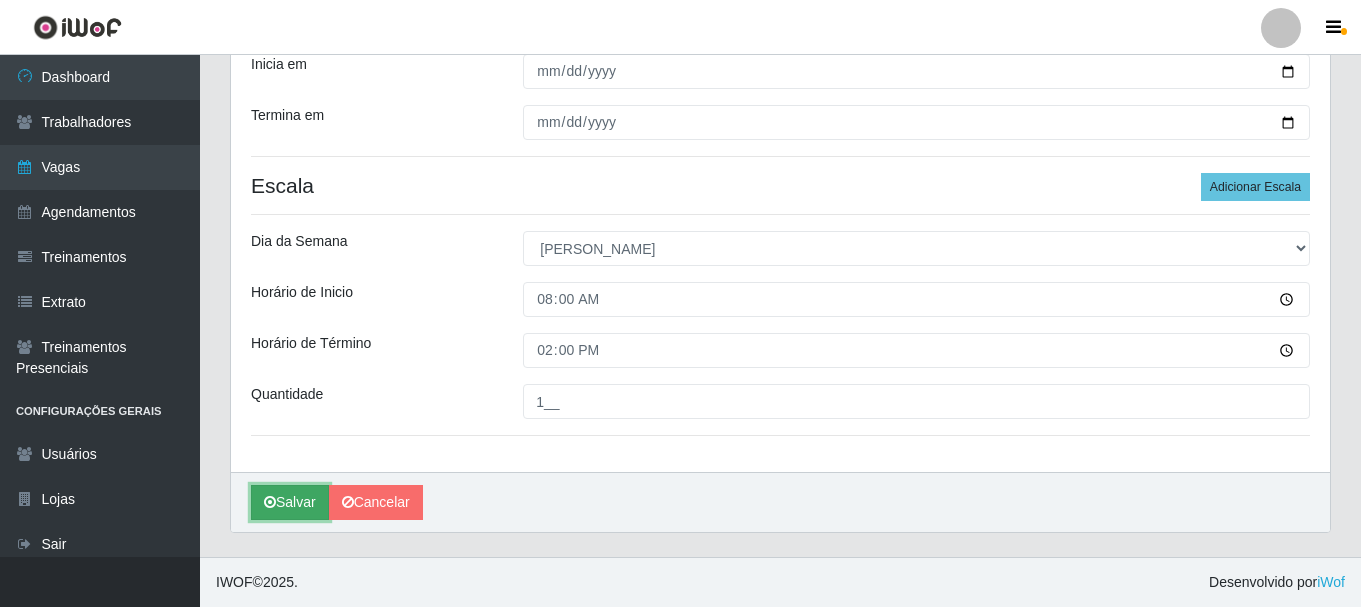 click on "Salvar" at bounding box center [290, 502] 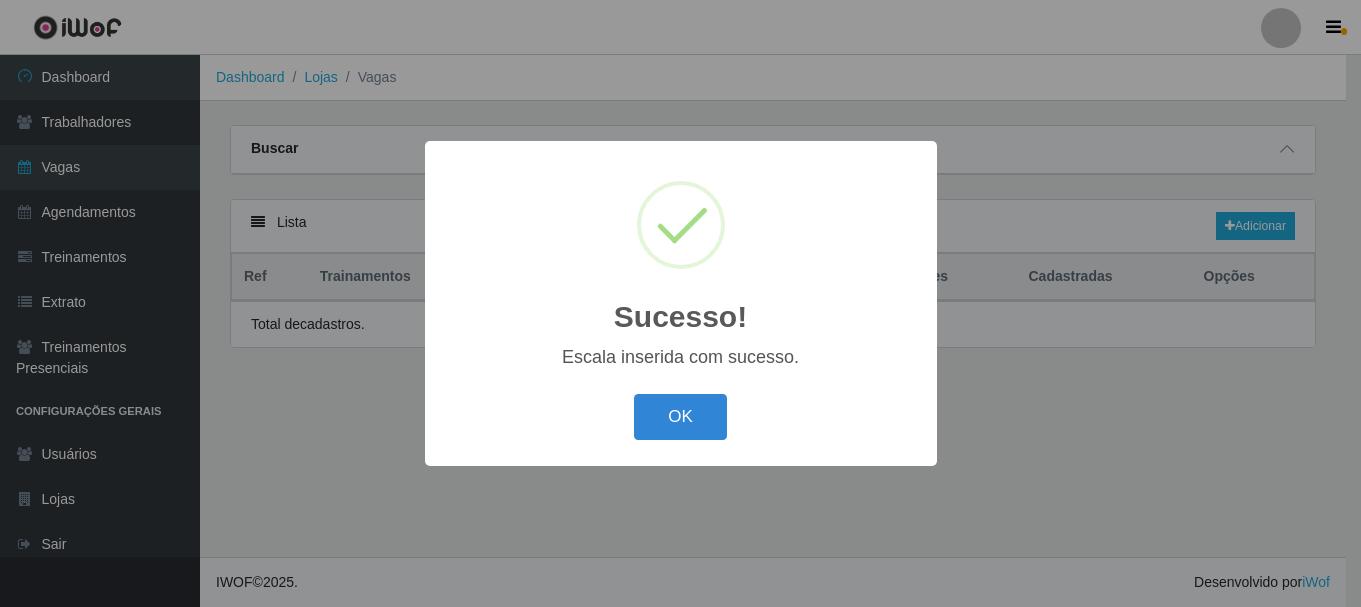 scroll, scrollTop: 0, scrollLeft: 0, axis: both 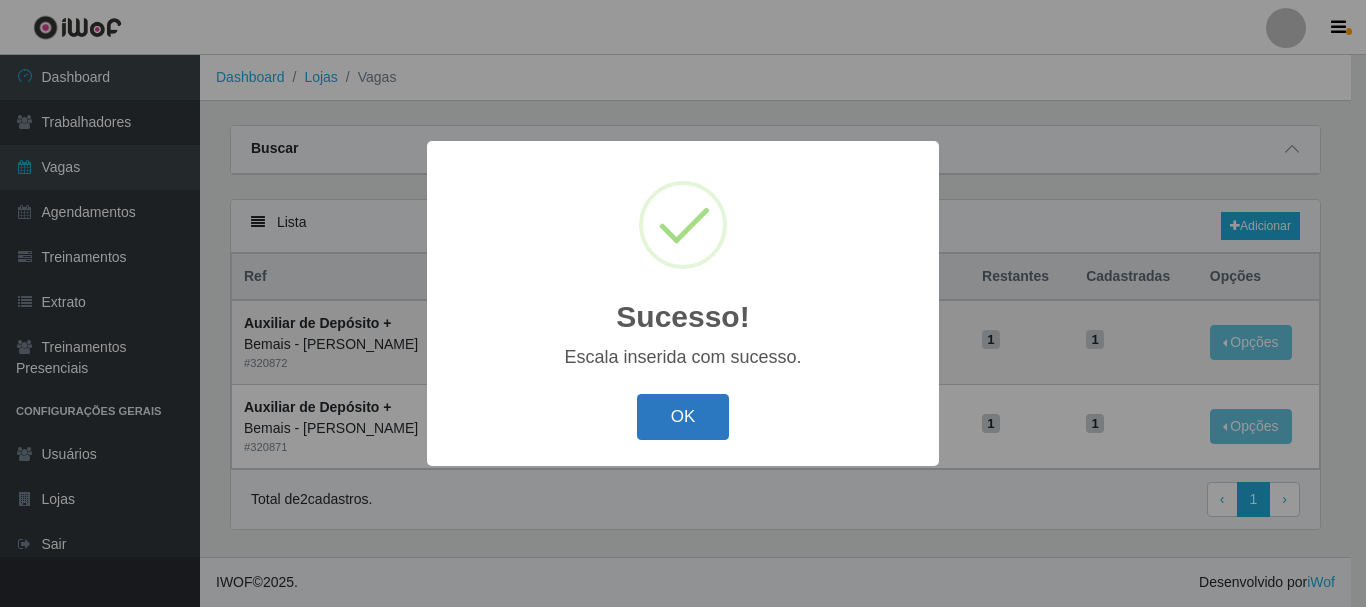 click on "OK" at bounding box center [683, 417] 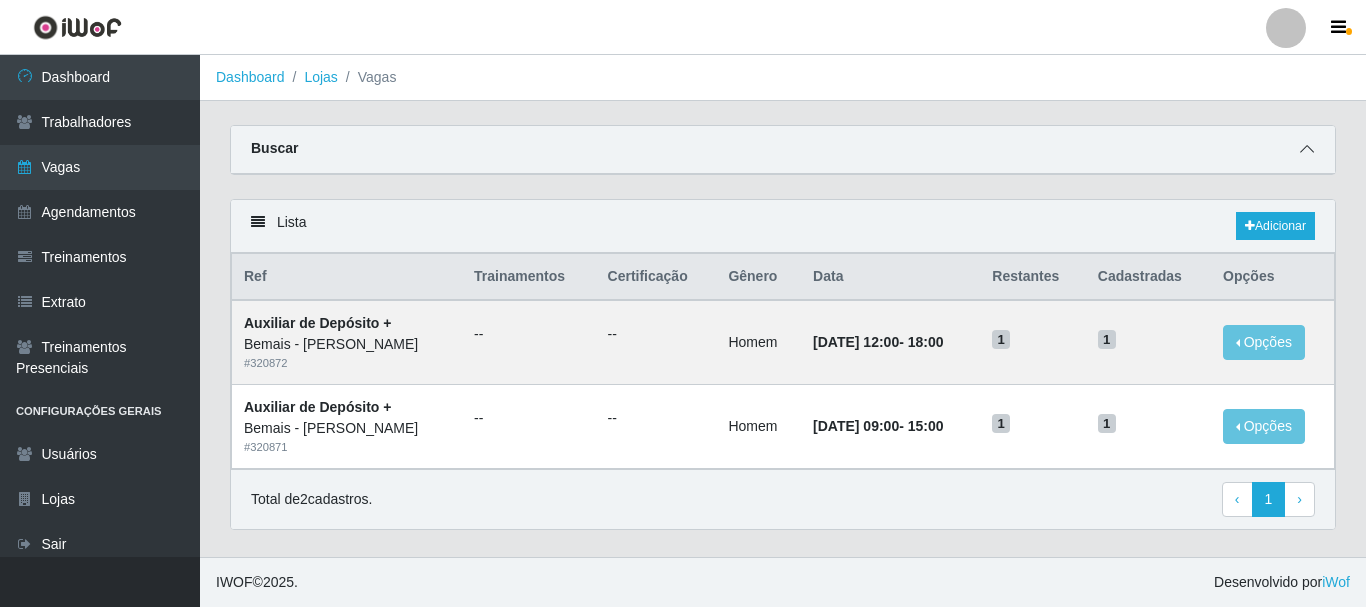 click at bounding box center (1307, 149) 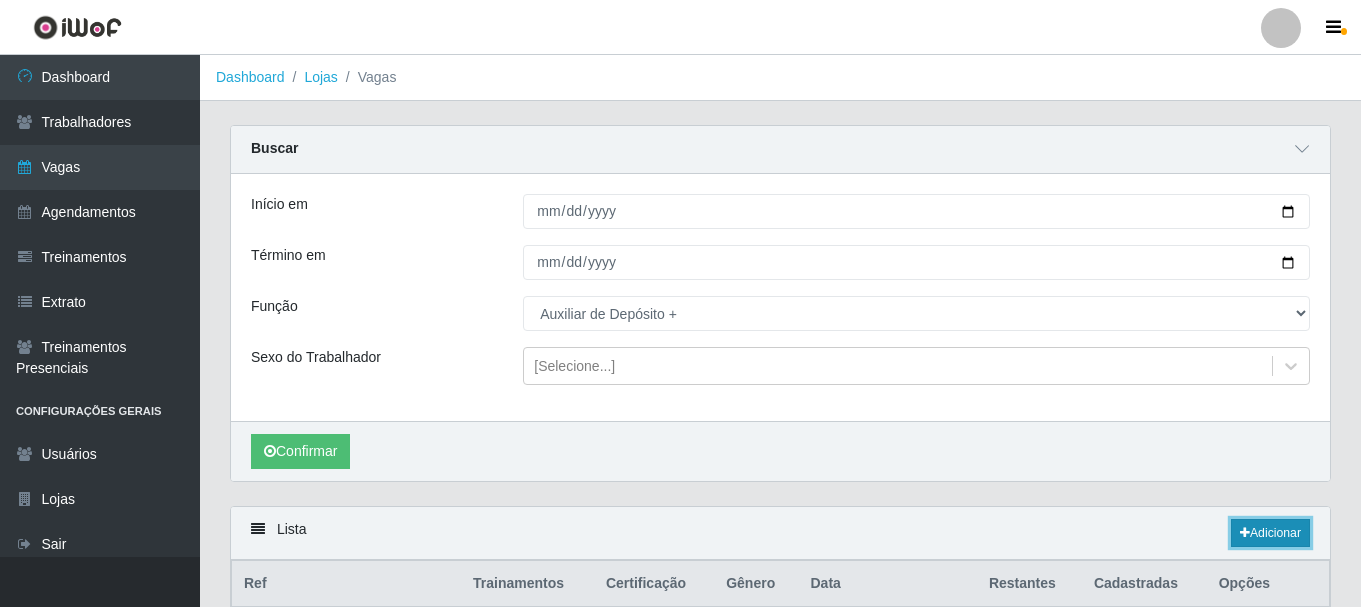 click on "Adicionar" at bounding box center [1270, 533] 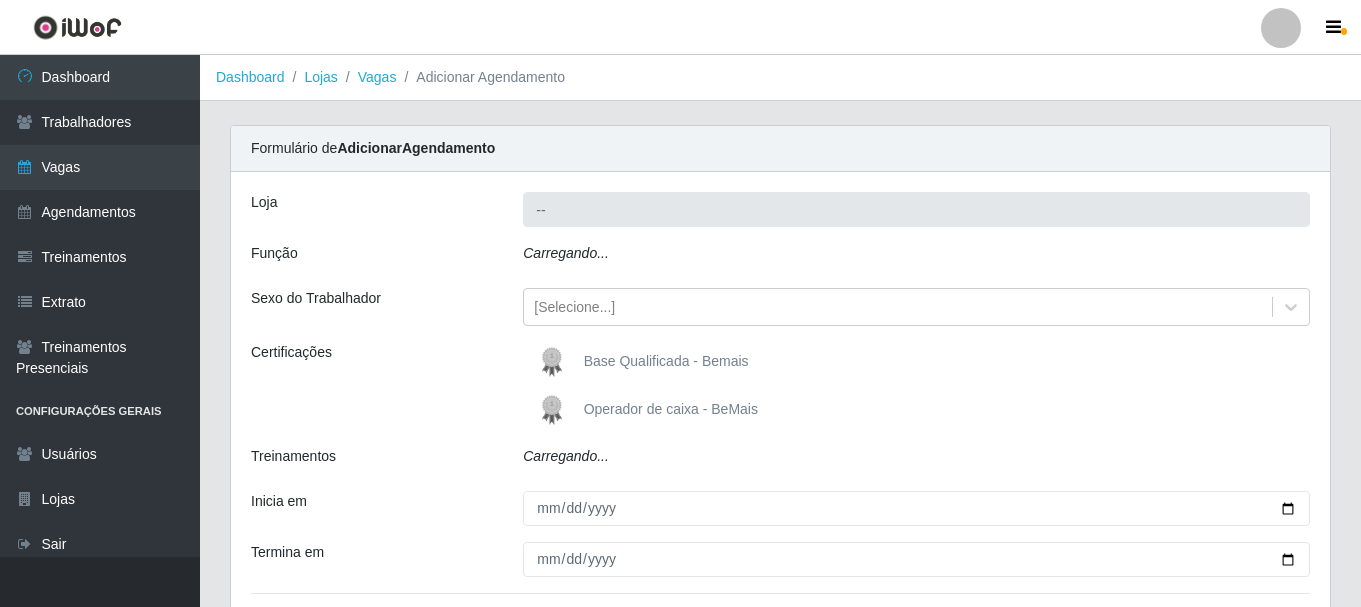 type on "Bemais - [PERSON_NAME]" 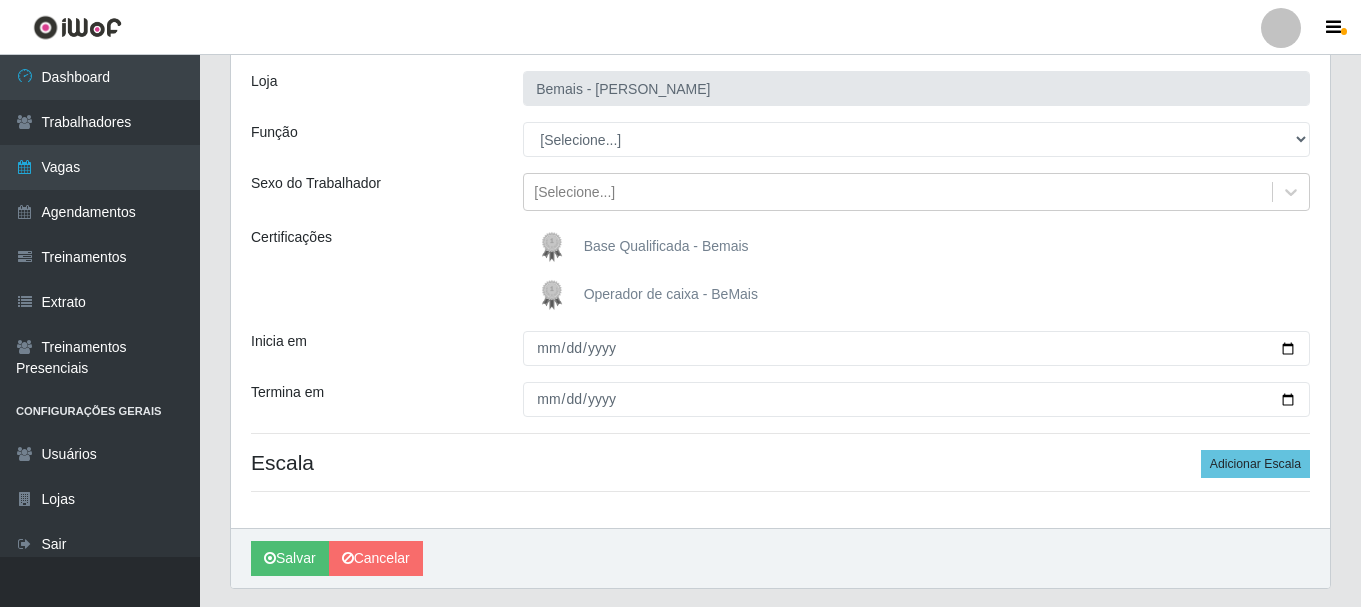 scroll, scrollTop: 177, scrollLeft: 0, axis: vertical 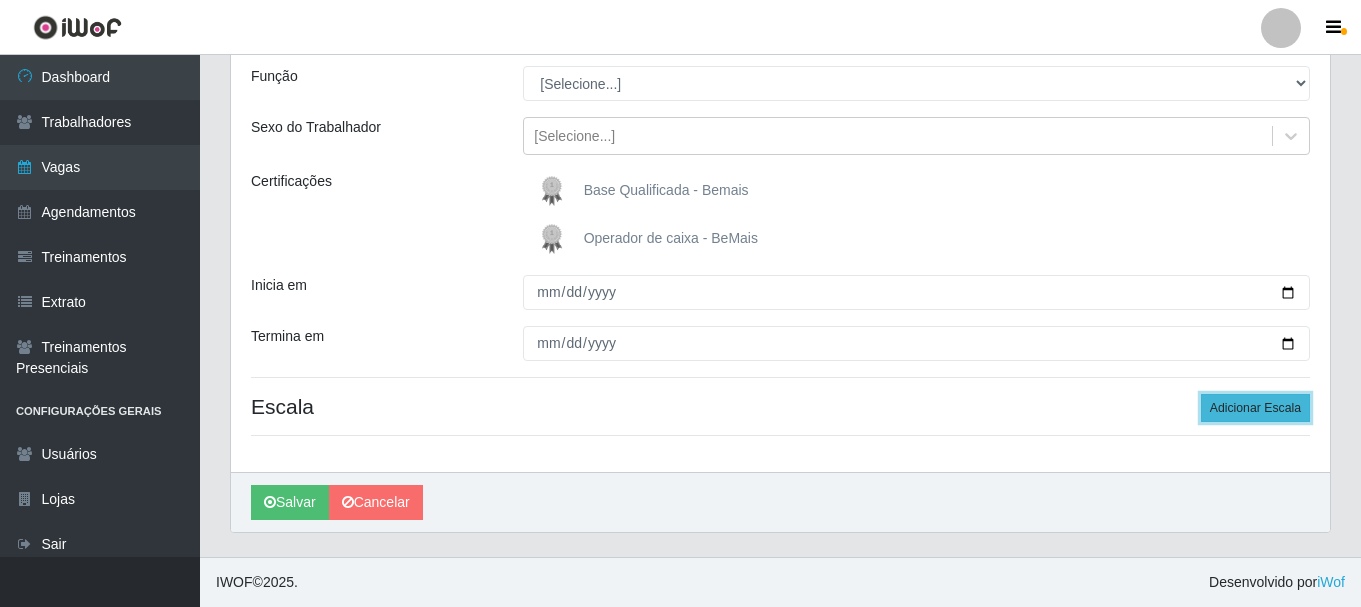click on "Adicionar Escala" at bounding box center (1255, 408) 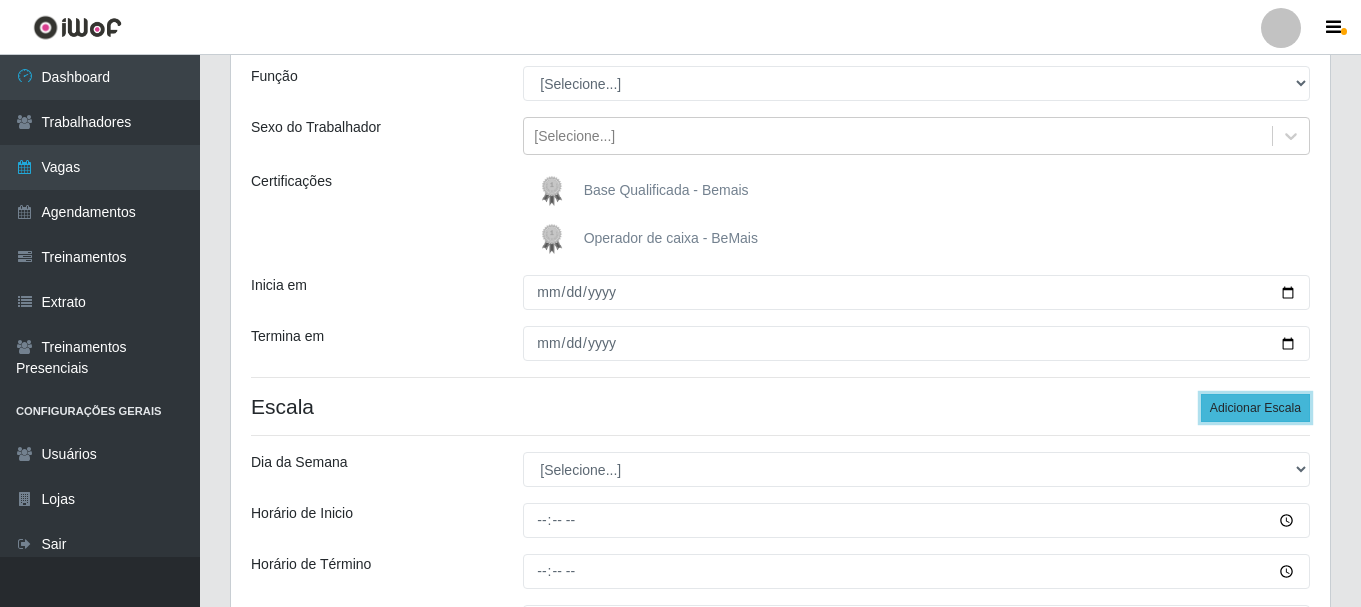 click on "Adicionar Escala" at bounding box center [1255, 408] 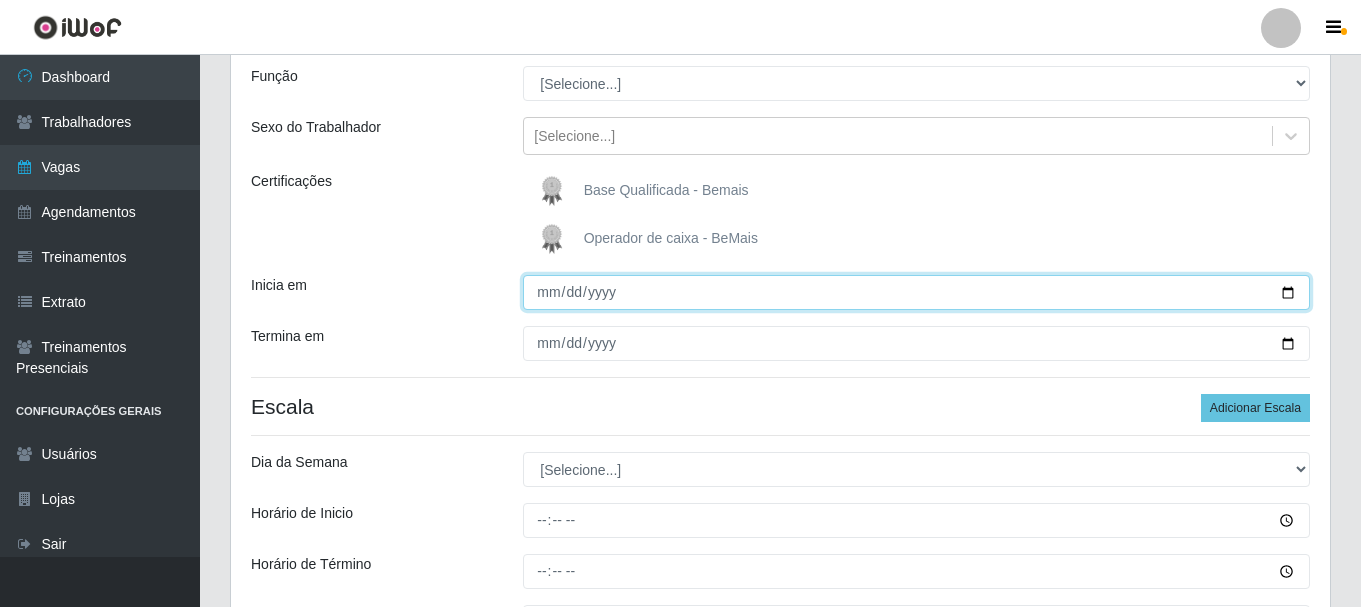 click on "Inicia em" at bounding box center (916, 292) 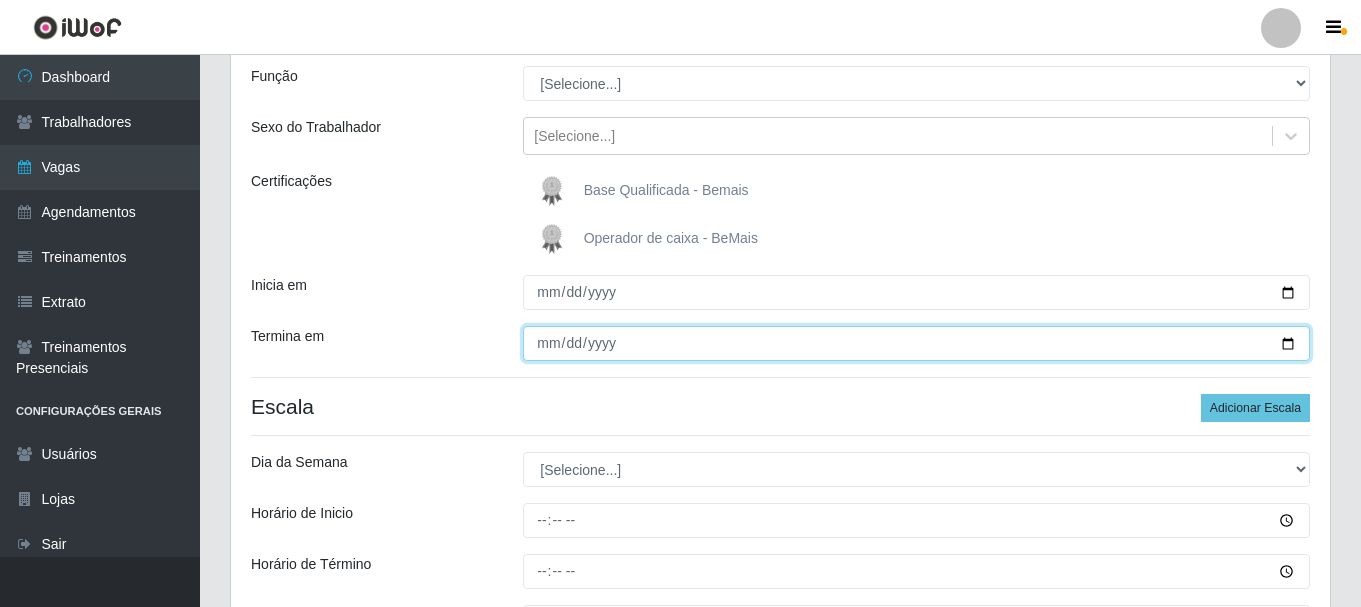 click on "Termina em" at bounding box center [916, 343] 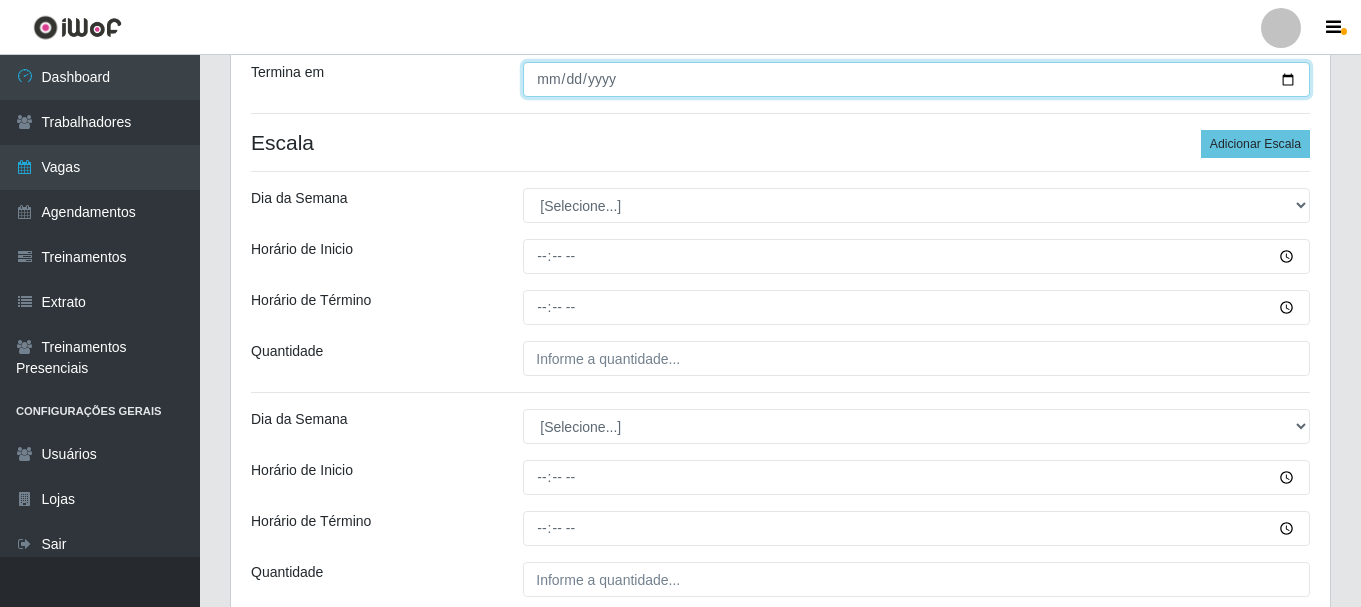 scroll, scrollTop: 477, scrollLeft: 0, axis: vertical 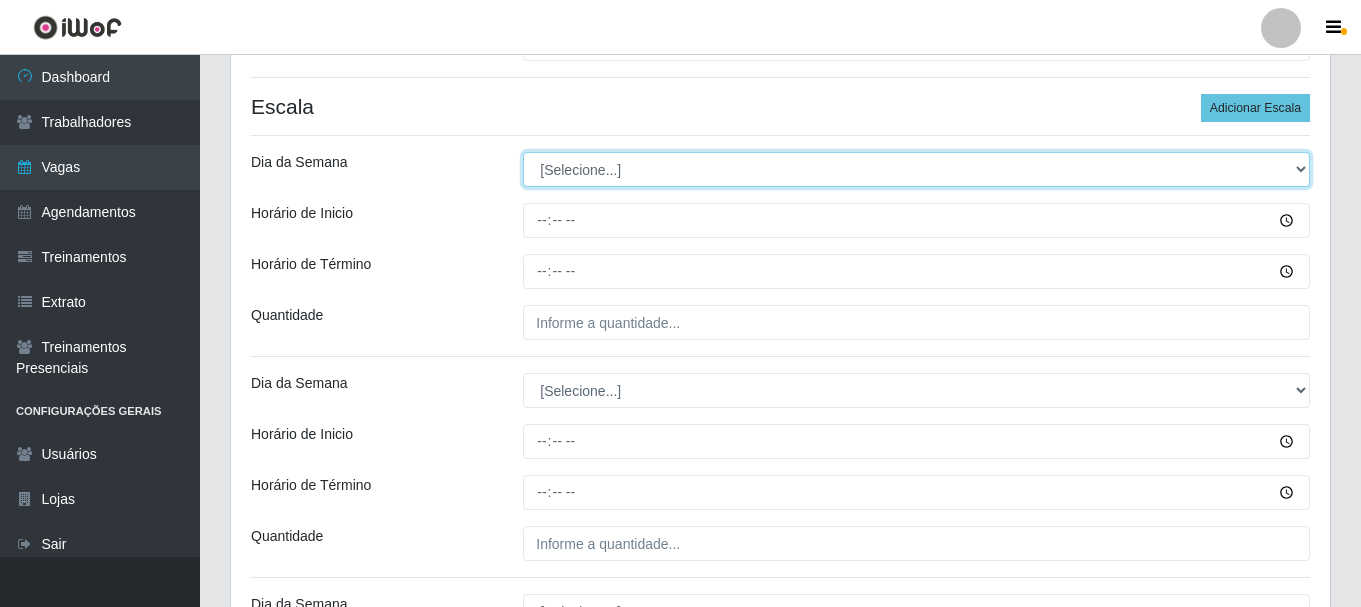 click on "[Selecione...] Segunda Terça Quarta Quinta Sexta Sábado Domingo" at bounding box center (916, 169) 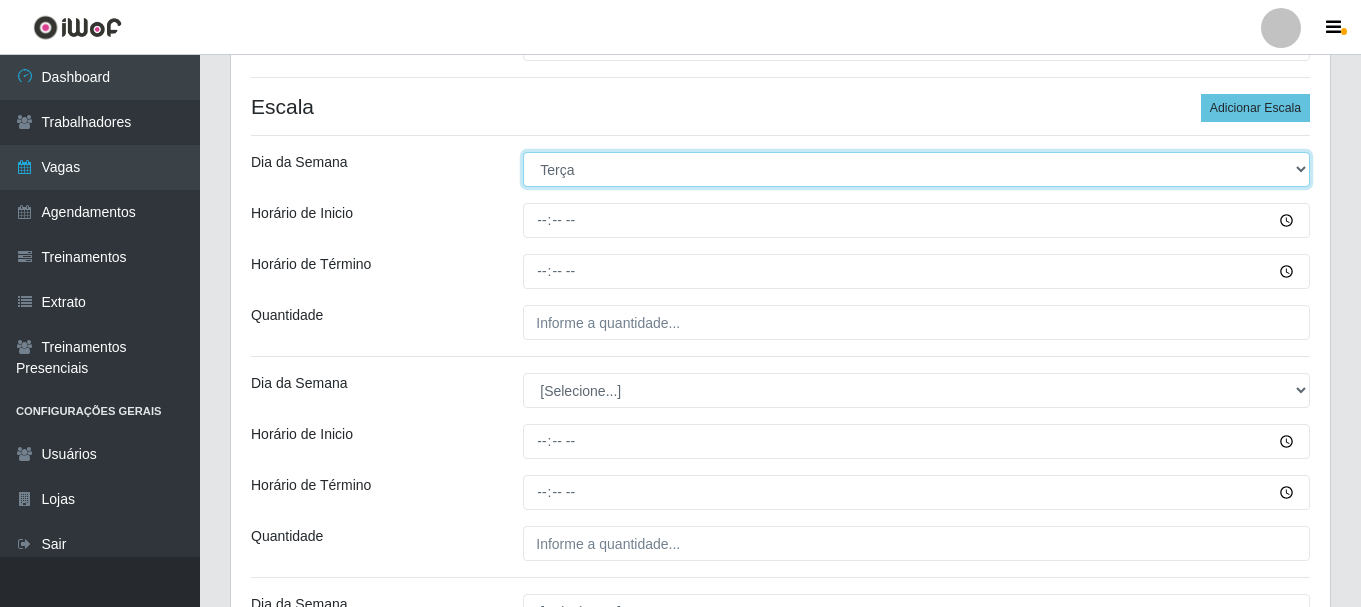 click on "[Selecione...] Segunda Terça Quarta Quinta Sexta Sábado Domingo" at bounding box center [916, 169] 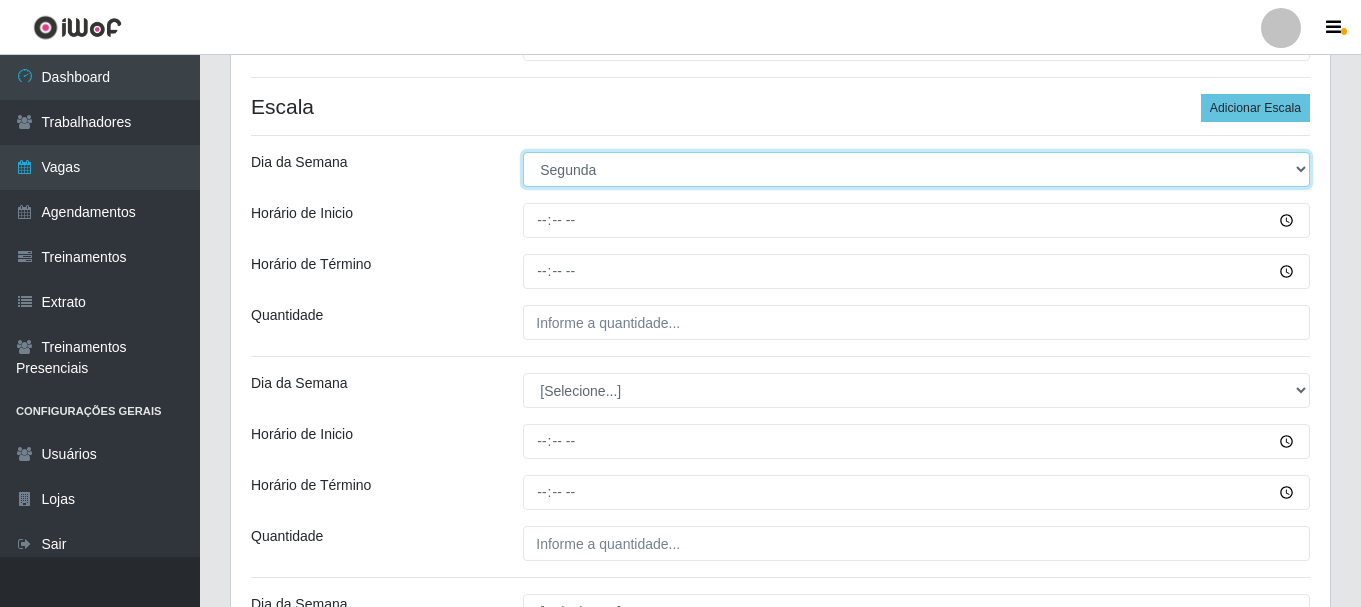 click on "[Selecione...] Segunda Terça Quarta Quinta Sexta Sábado Domingo" at bounding box center (916, 169) 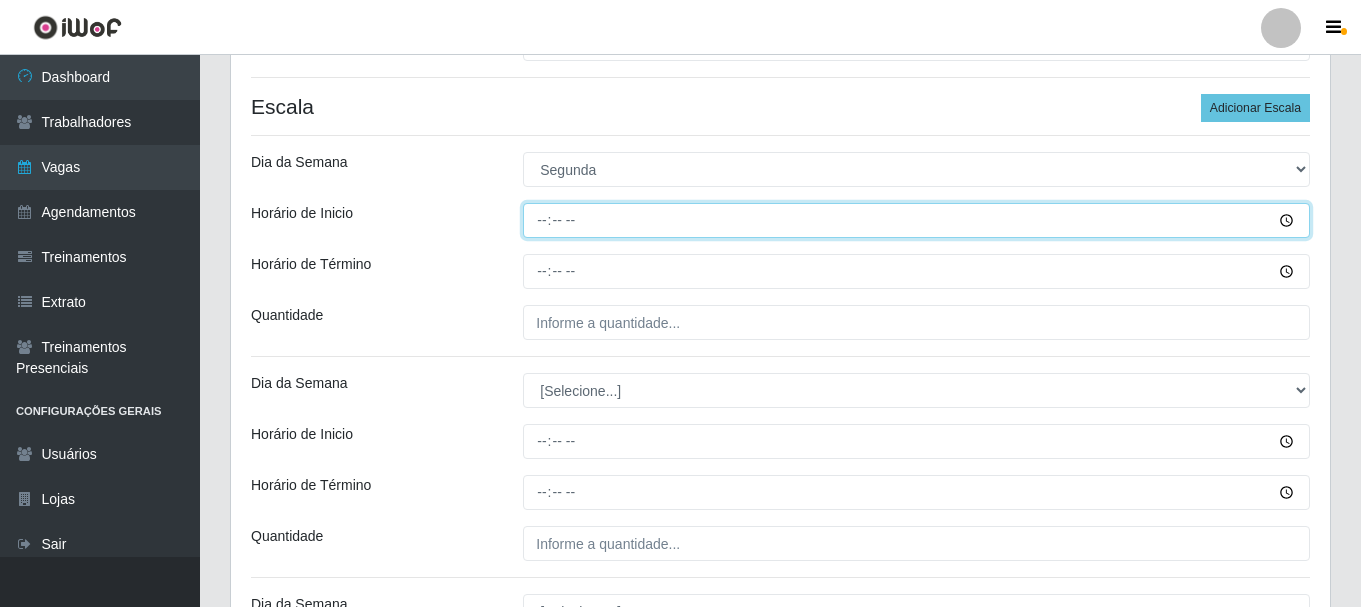 click on "Horário de Inicio" at bounding box center (916, 220) 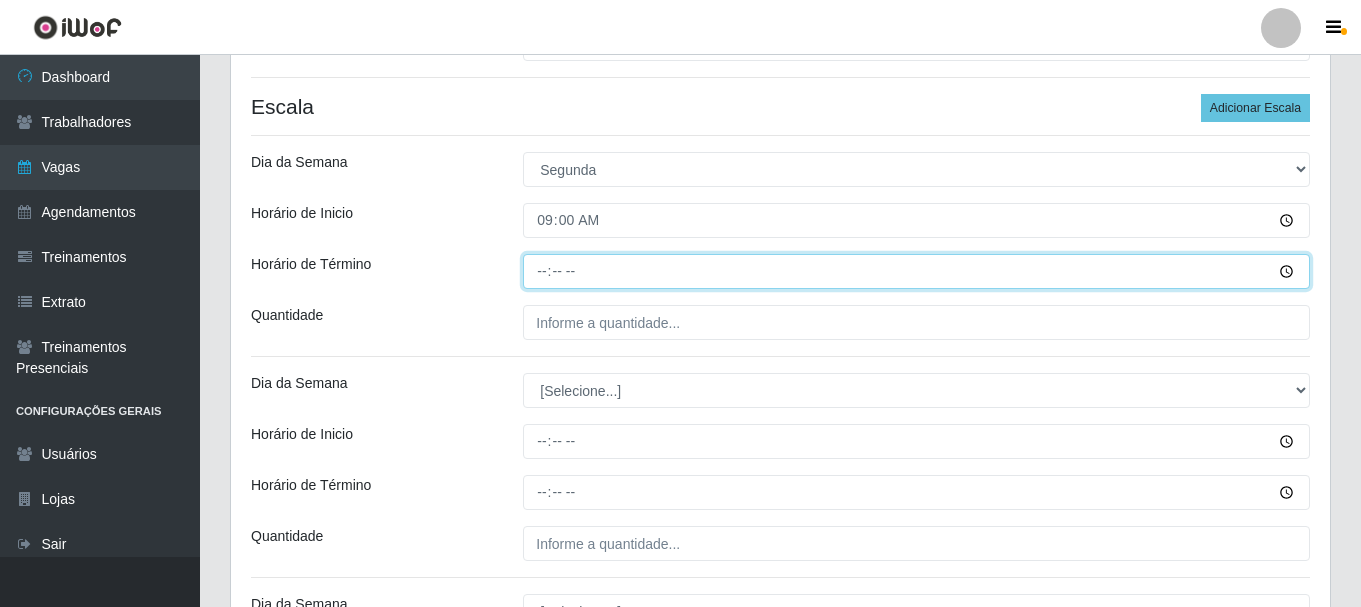 click on "Horário de Término" at bounding box center [916, 271] 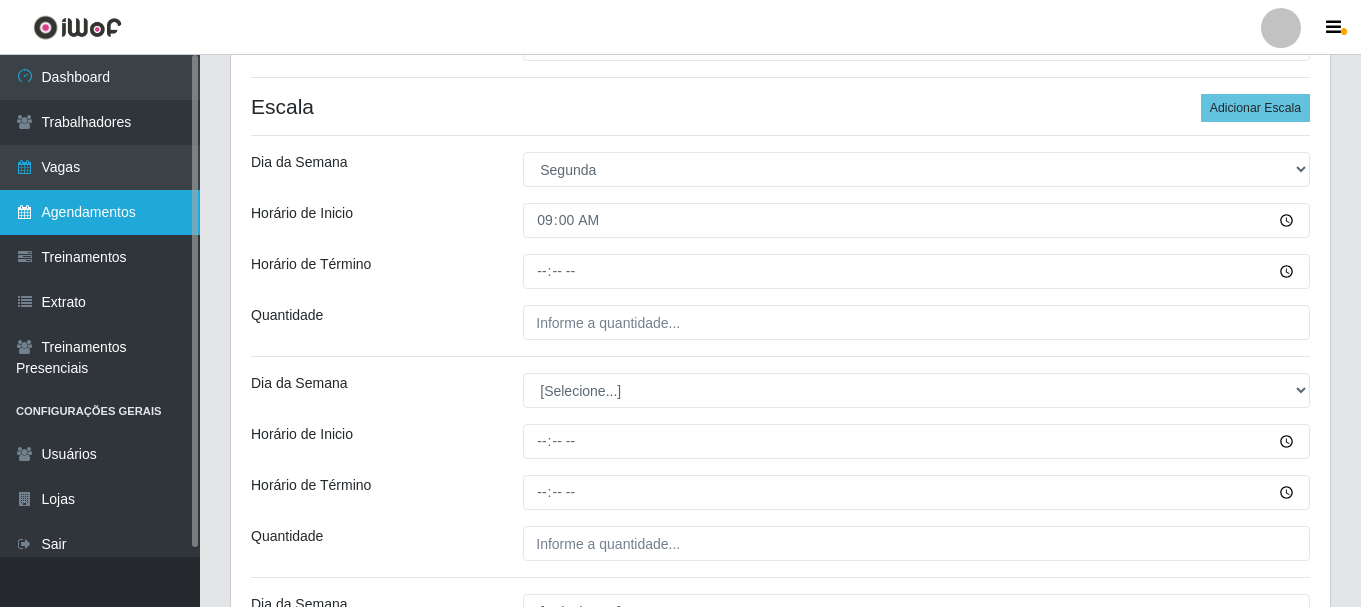 click on "Agendamentos" at bounding box center [100, 212] 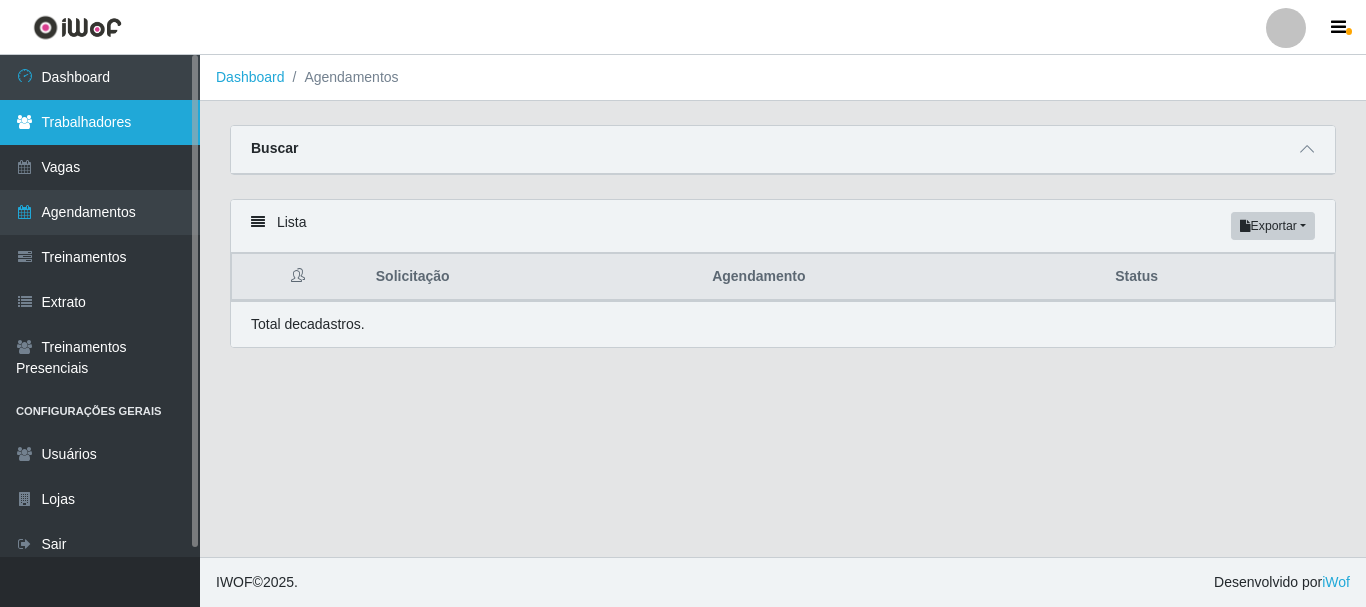 click on "Trabalhadores" at bounding box center [100, 122] 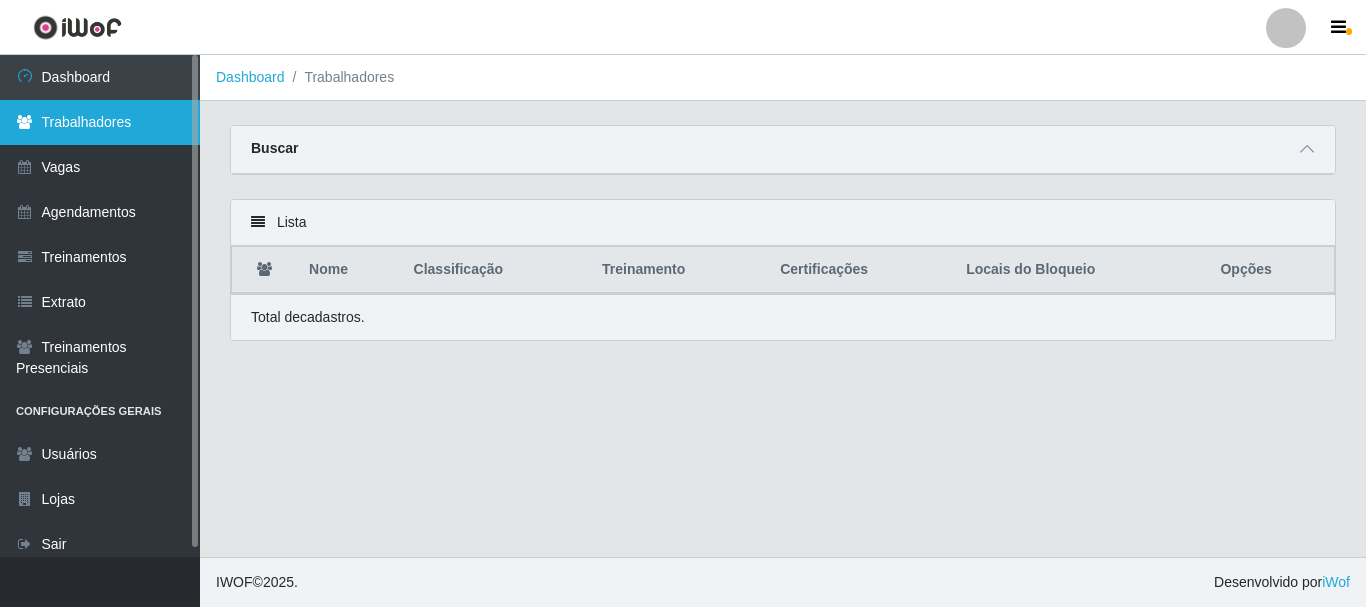 click on "Trabalhadores" at bounding box center [100, 122] 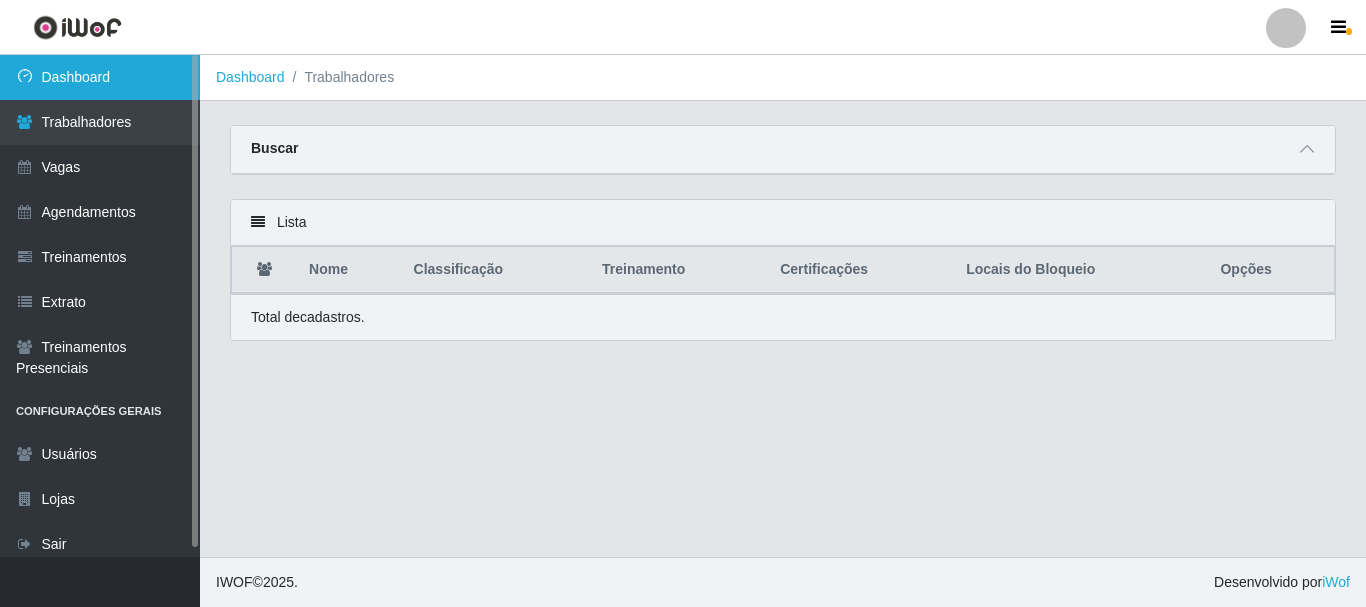 click on "Dashboard" at bounding box center (100, 77) 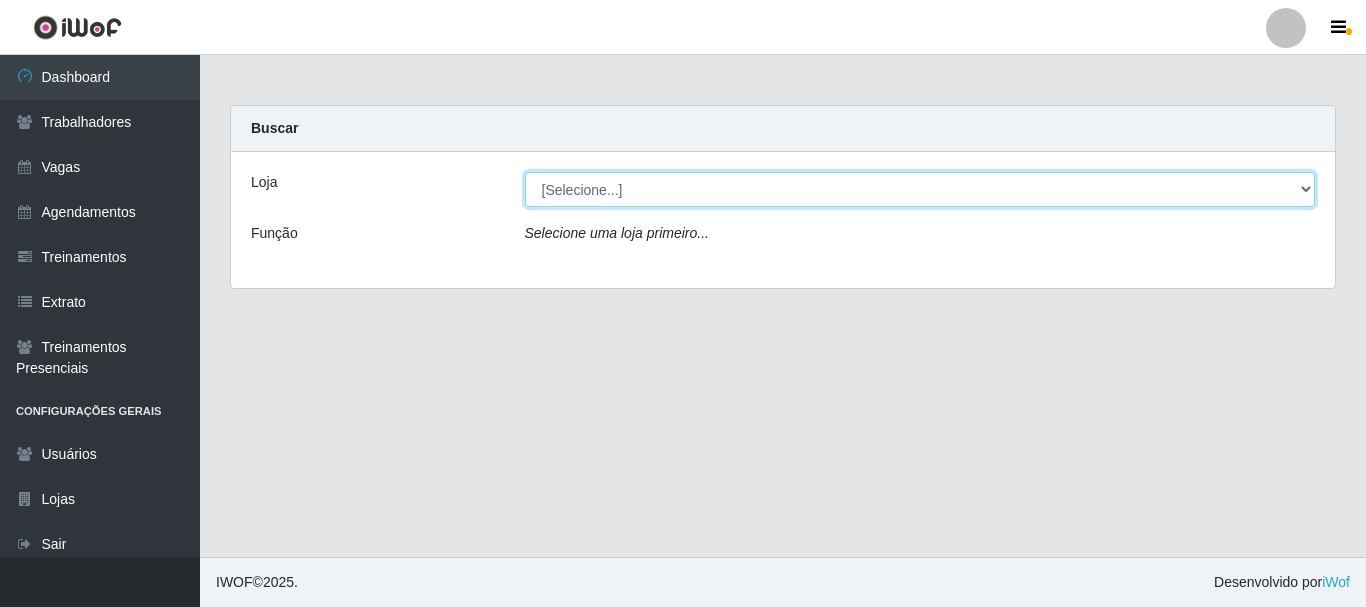 click on "[Selecione...] [PERSON_NAME]" at bounding box center [920, 189] 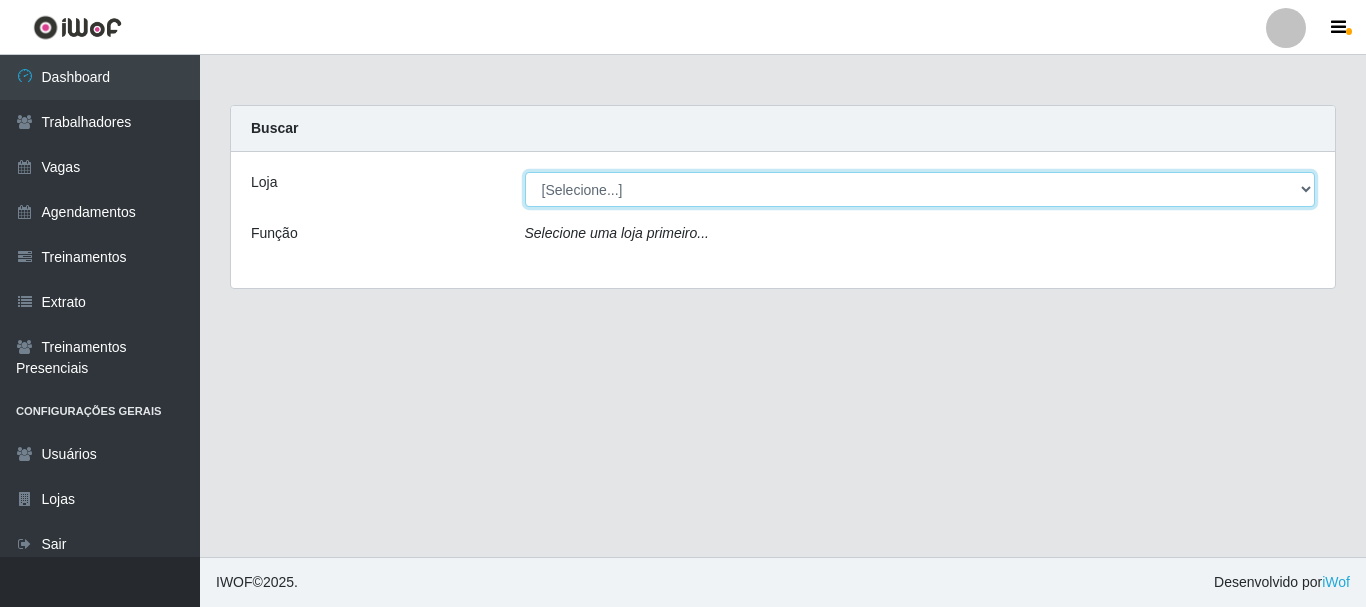 select on "230" 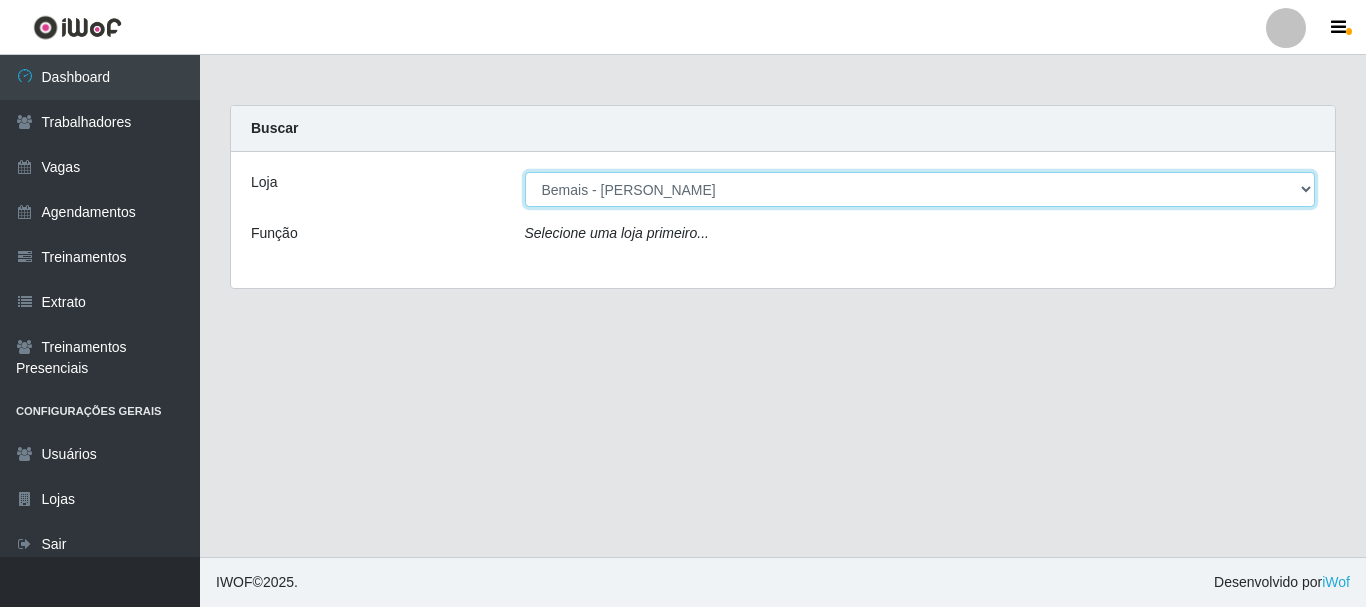 click on "[Selecione...] [PERSON_NAME]" at bounding box center [920, 189] 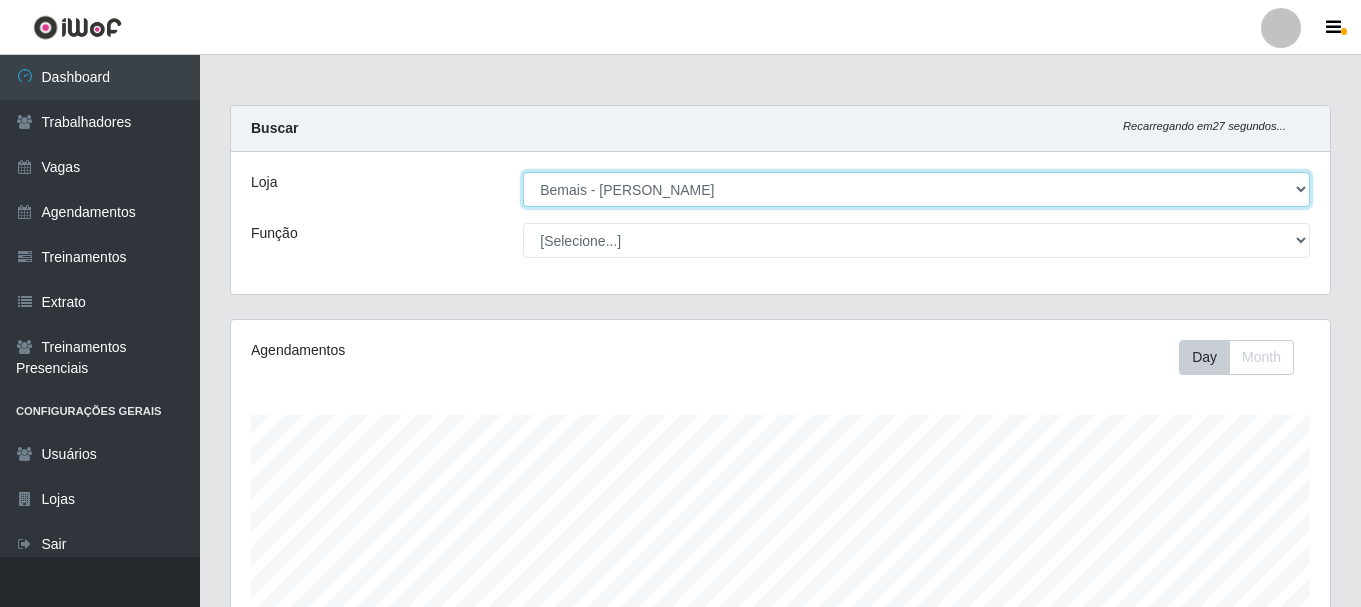 scroll, scrollTop: 999585, scrollLeft: 998901, axis: both 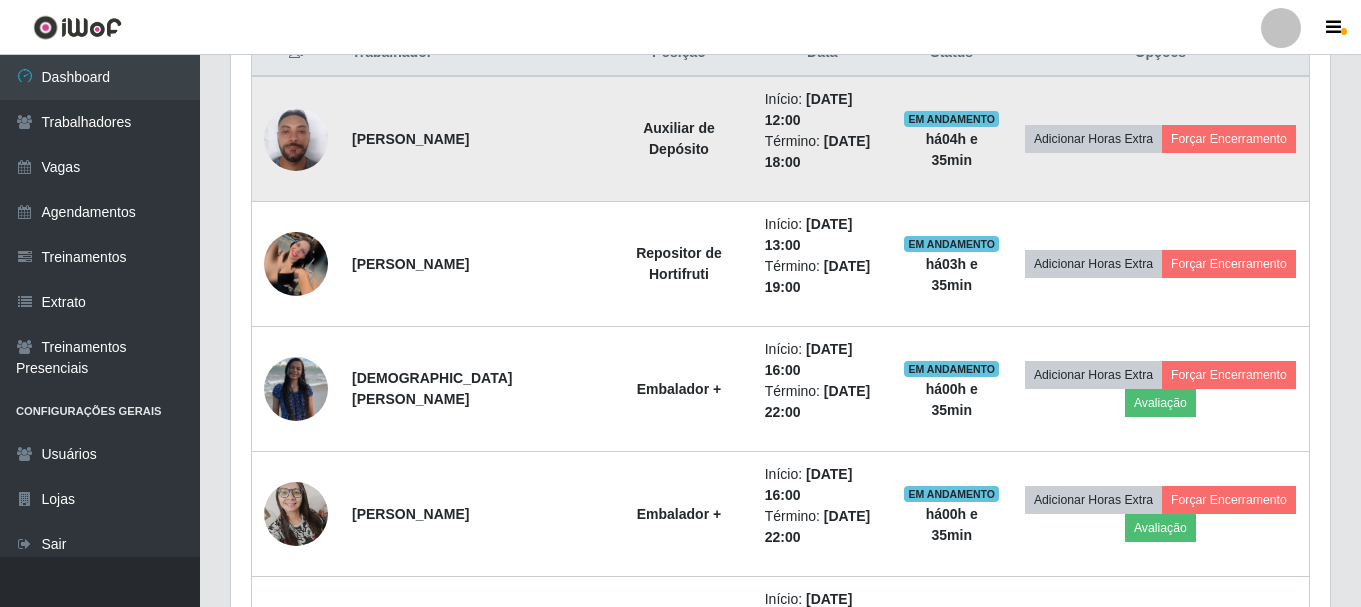 click at bounding box center (296, 139) 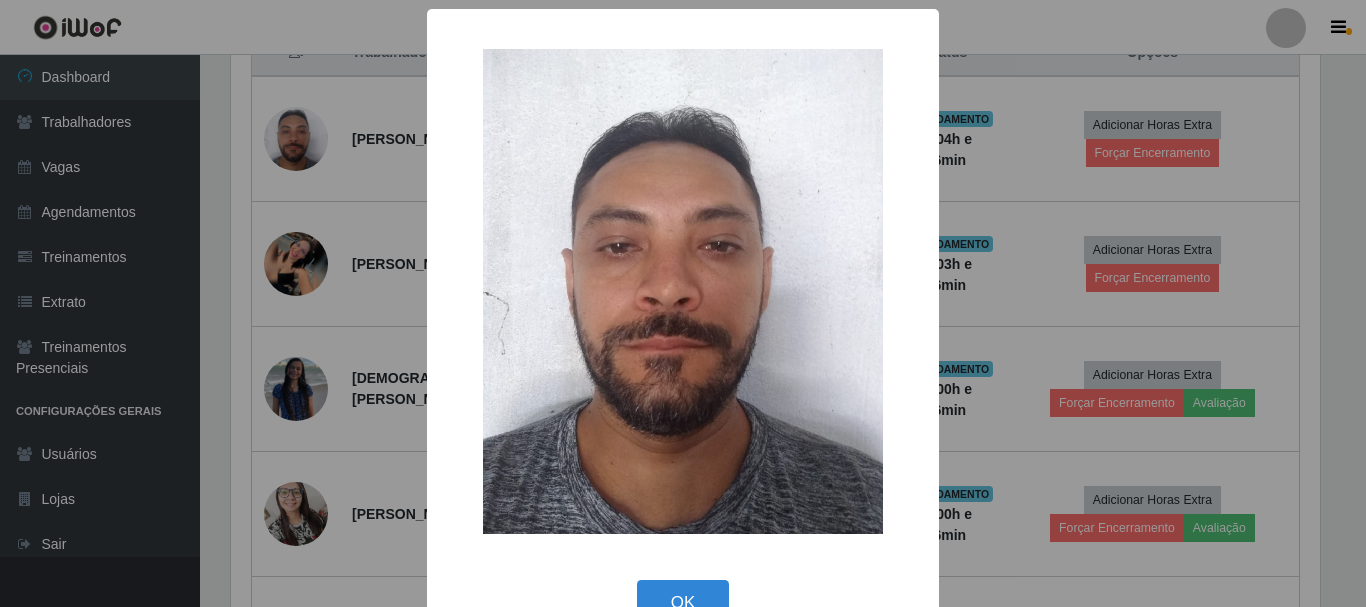 click on "× OK Cancel" at bounding box center (683, 303) 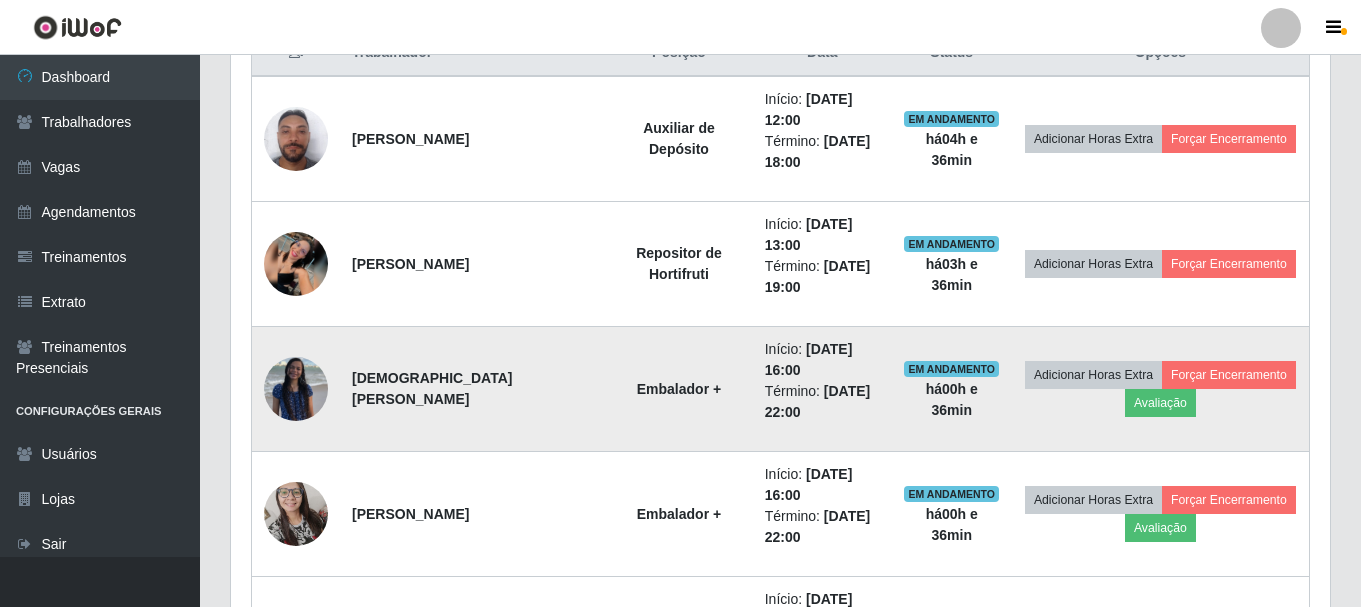 scroll, scrollTop: 999585, scrollLeft: 998901, axis: both 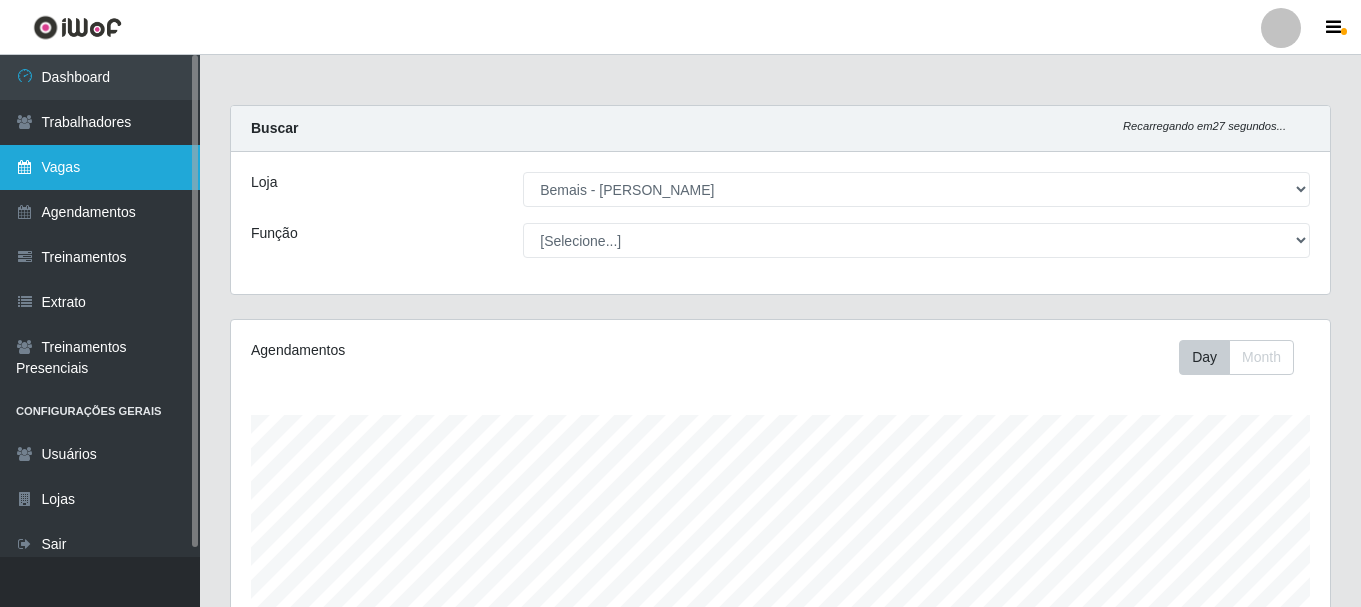 click on "Vagas" at bounding box center (100, 167) 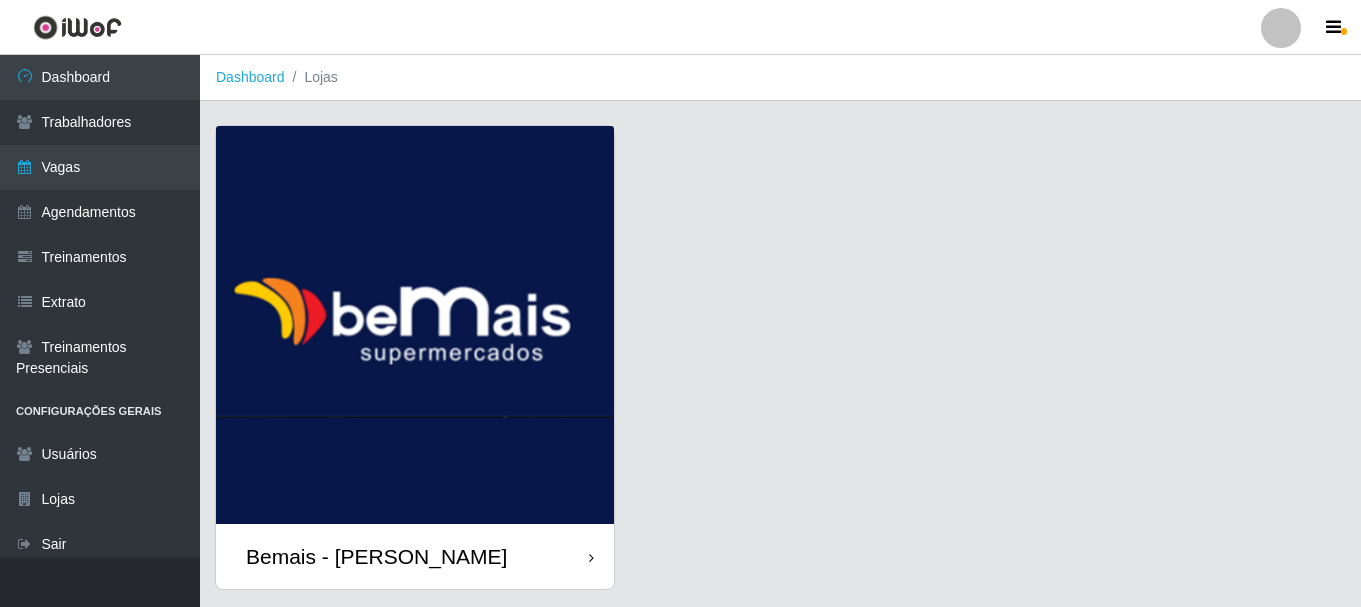 click on "Bemais - [PERSON_NAME]" at bounding box center [415, 556] 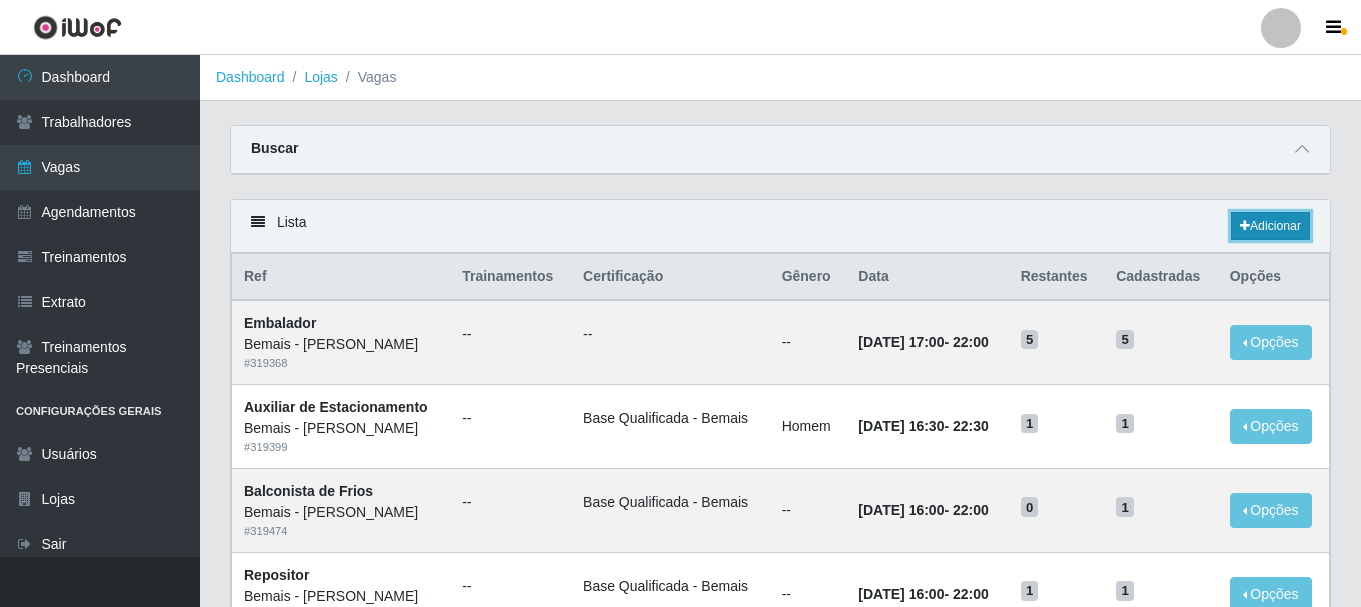 click on "Adicionar" at bounding box center [1270, 226] 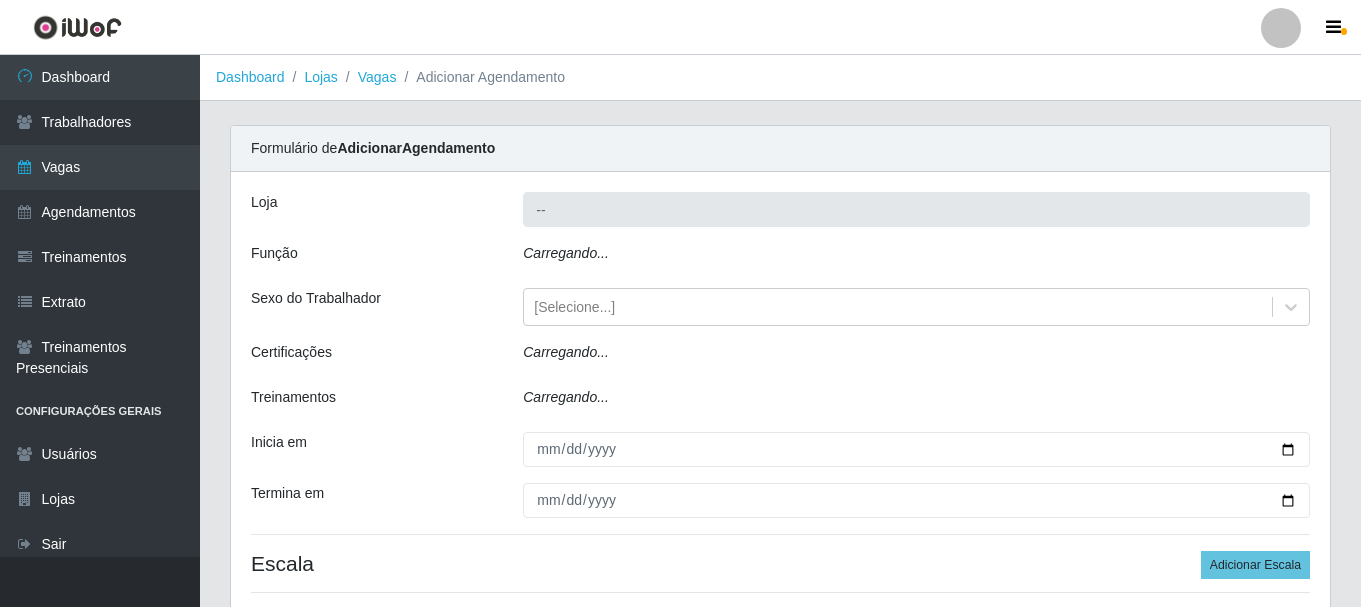 type on "Bemais - [PERSON_NAME]" 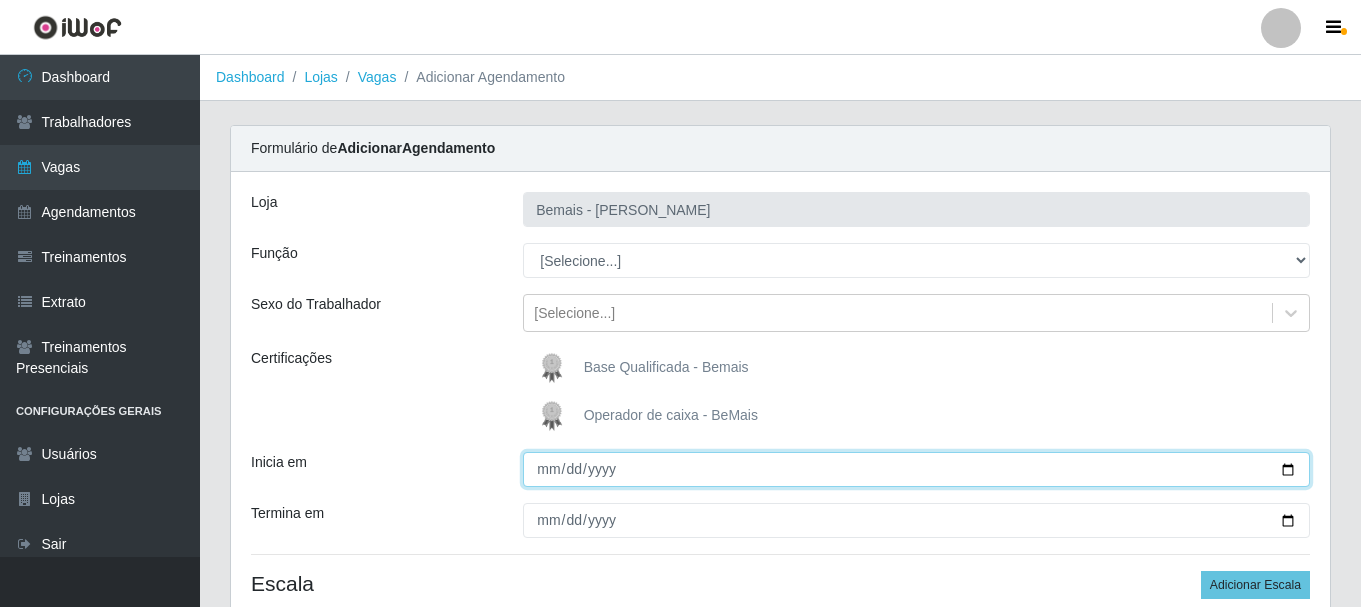 click on "Inicia em" at bounding box center (916, 469) 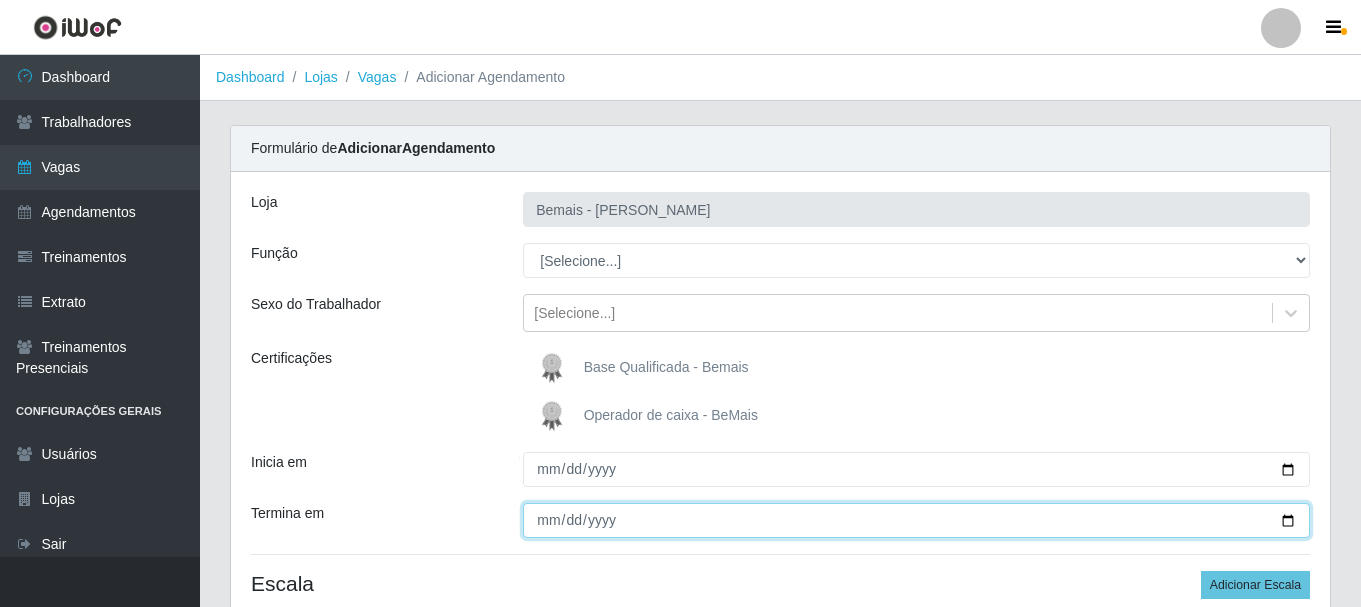click on "Termina em" at bounding box center (916, 520) 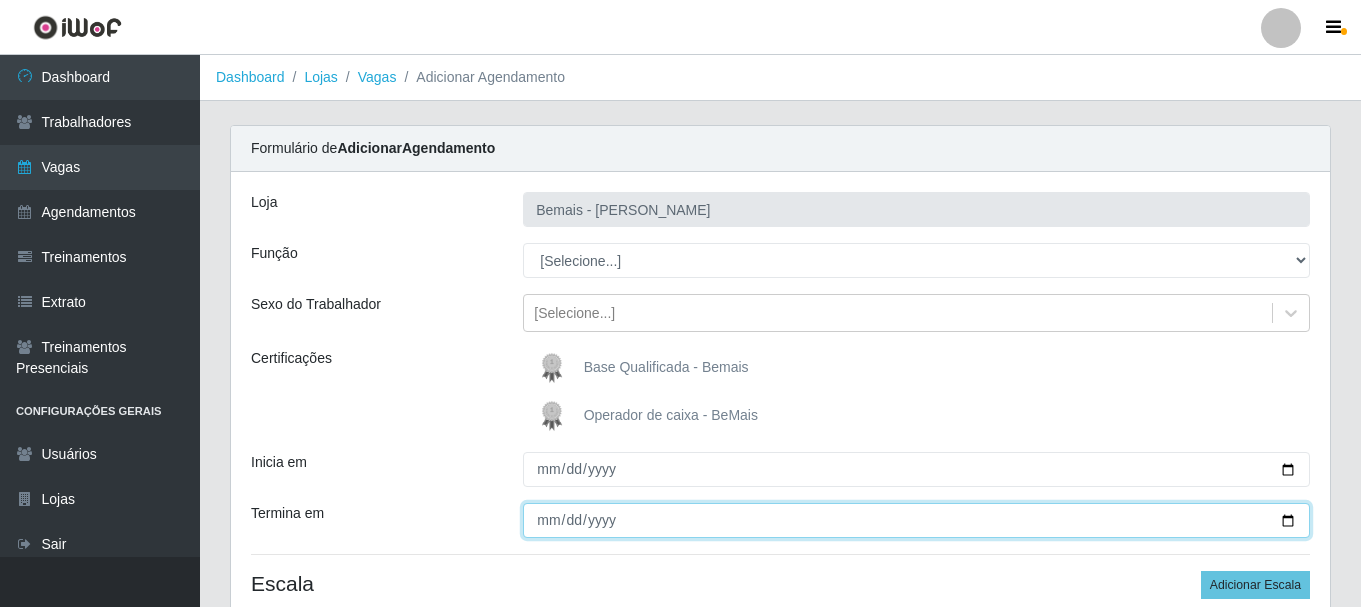 type on "[DATE]" 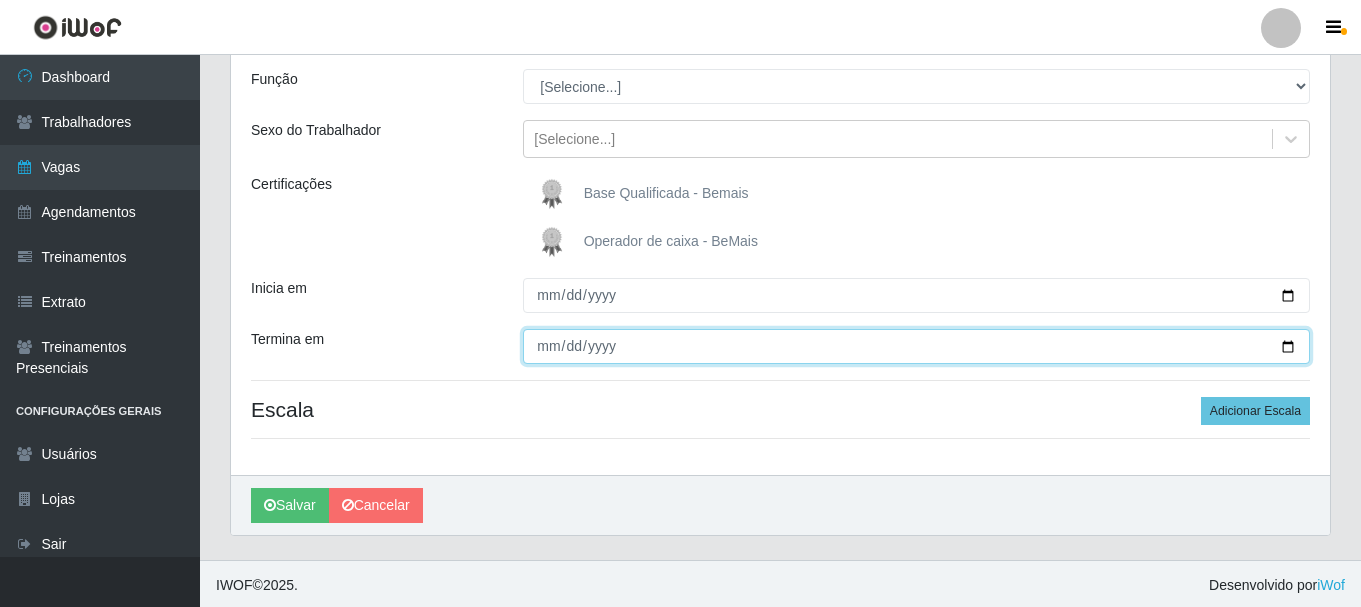 scroll, scrollTop: 177, scrollLeft: 0, axis: vertical 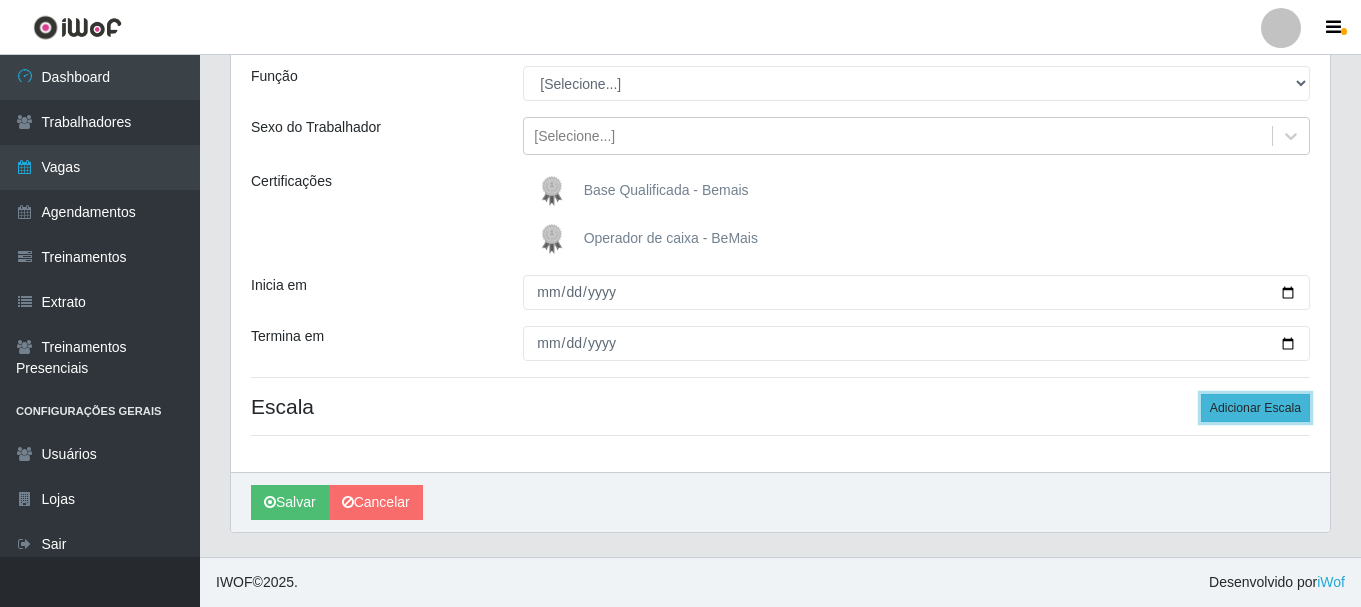 click on "Adicionar Escala" at bounding box center [1255, 408] 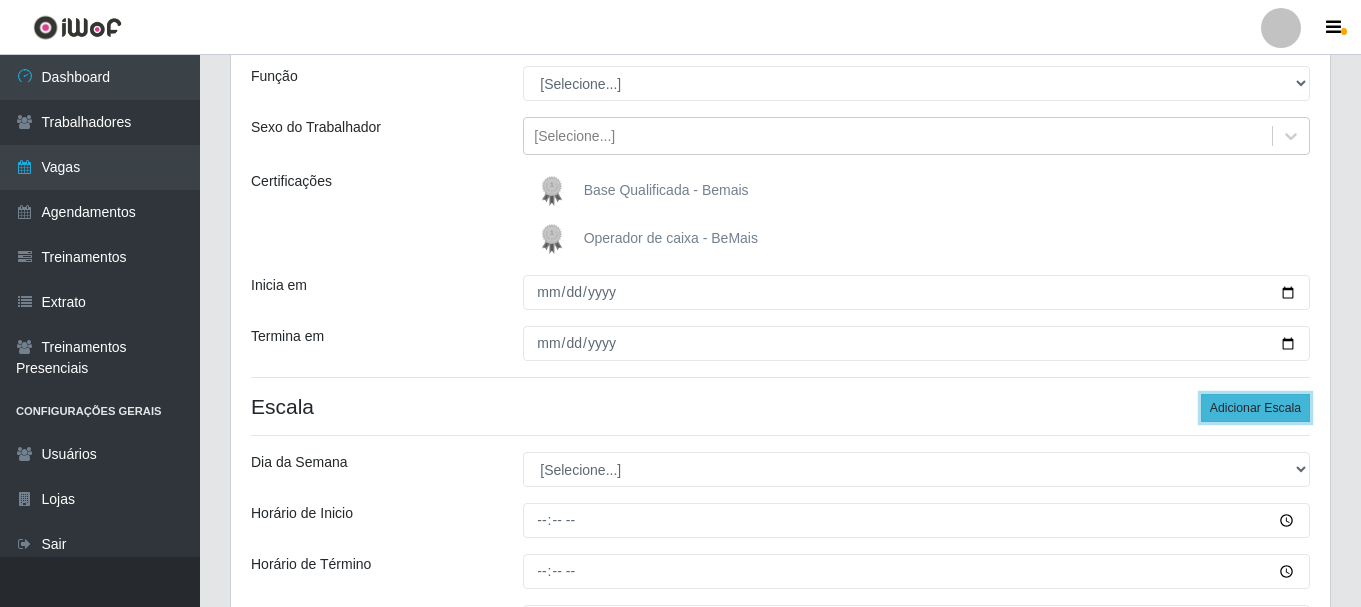 click on "Adicionar Escala" at bounding box center [1255, 408] 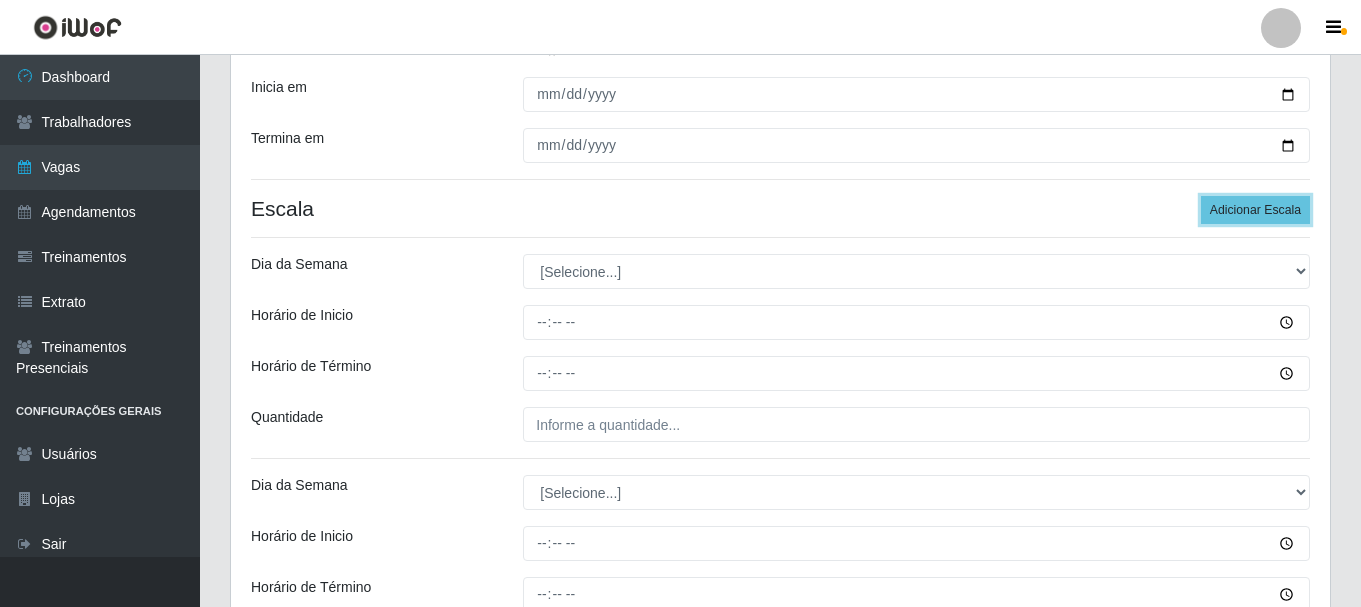 scroll, scrollTop: 377, scrollLeft: 0, axis: vertical 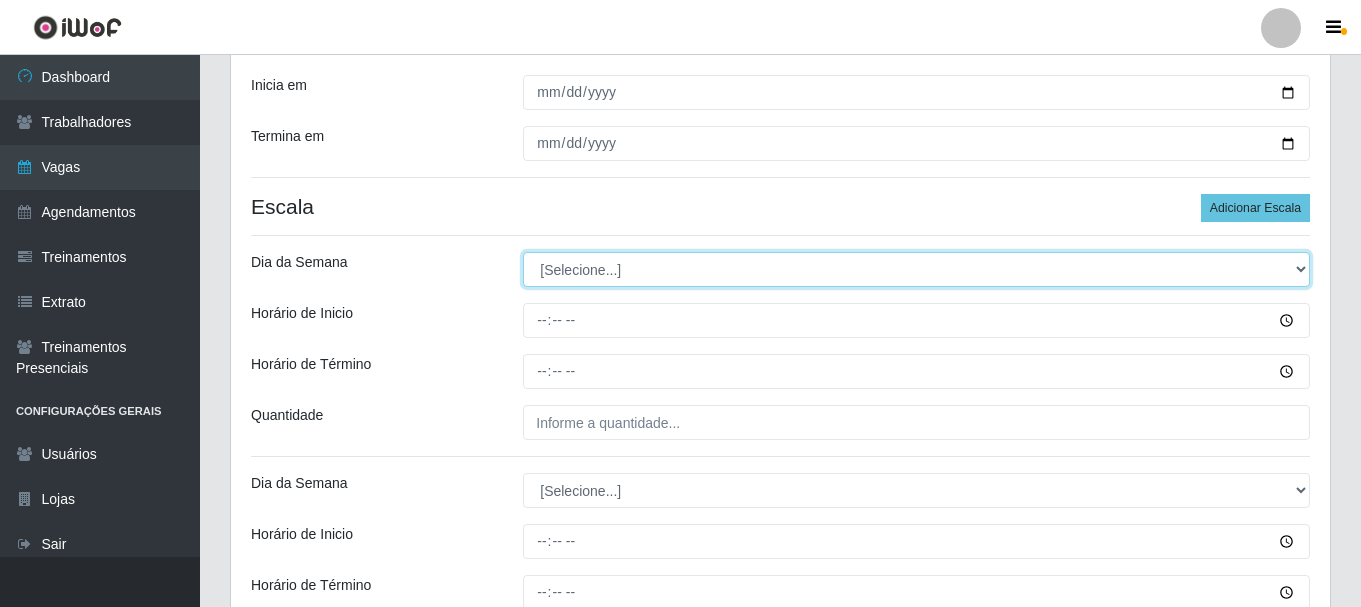 drag, startPoint x: 565, startPoint y: 269, endPoint x: 579, endPoint y: 285, distance: 21.260292 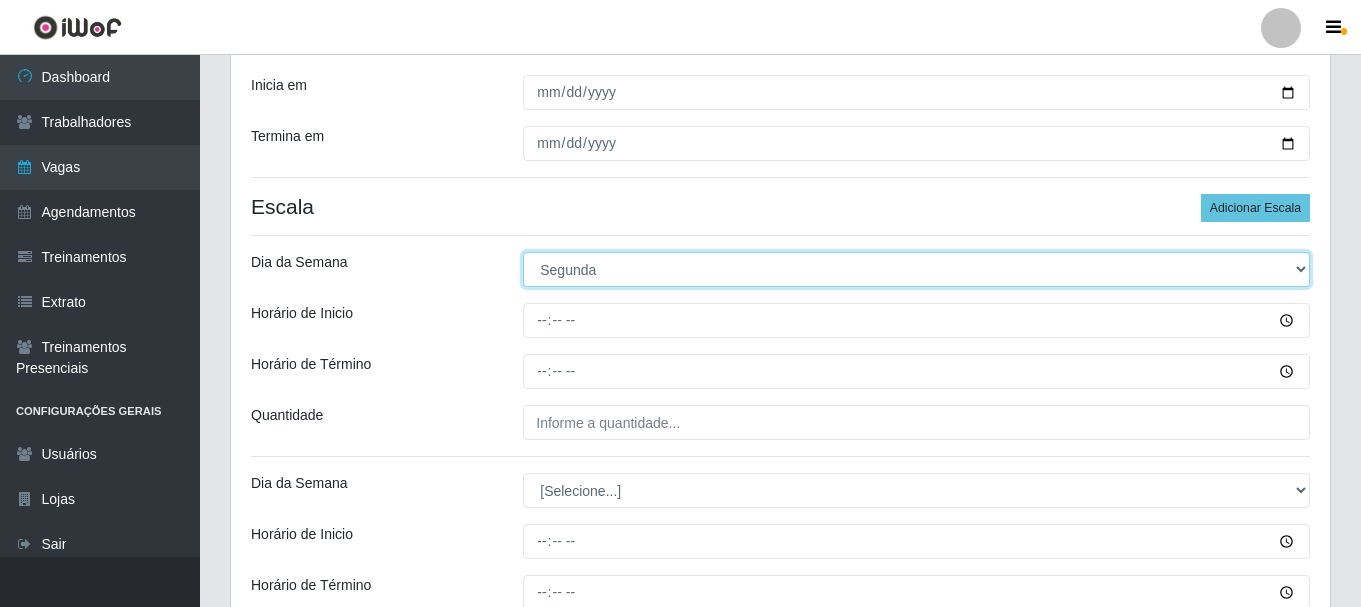 click on "[Selecione...] Segunda Terça Quarta Quinta Sexta Sábado Domingo" at bounding box center (916, 269) 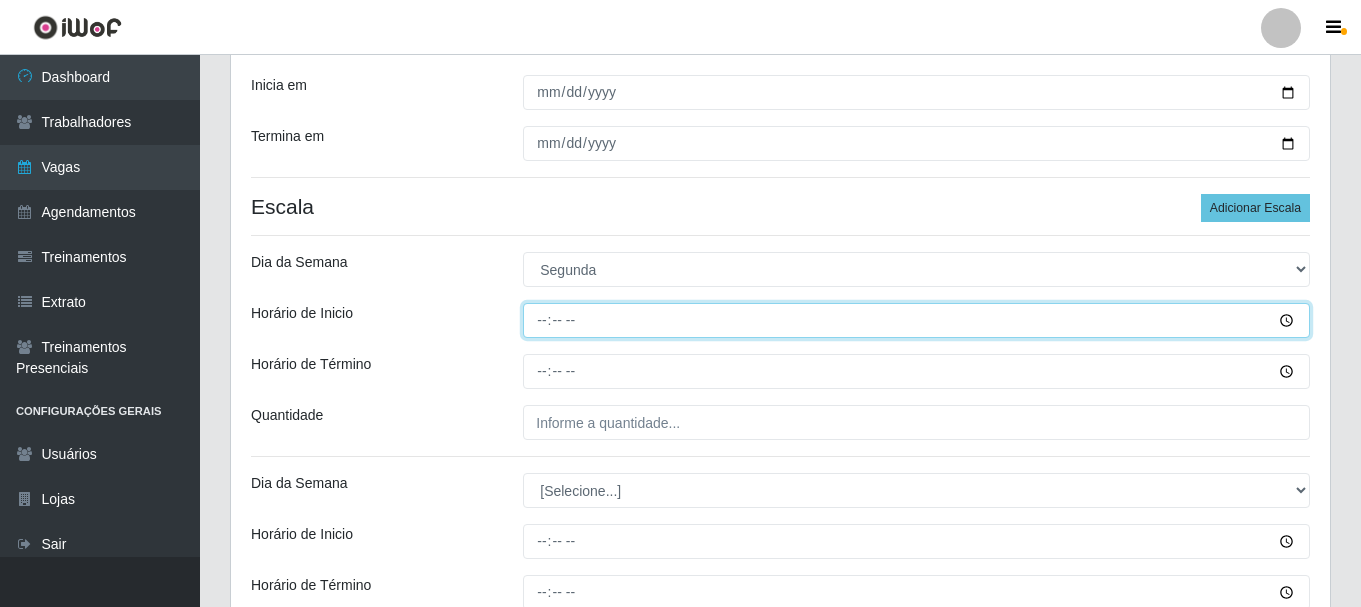 click on "Horário de Inicio" at bounding box center [916, 320] 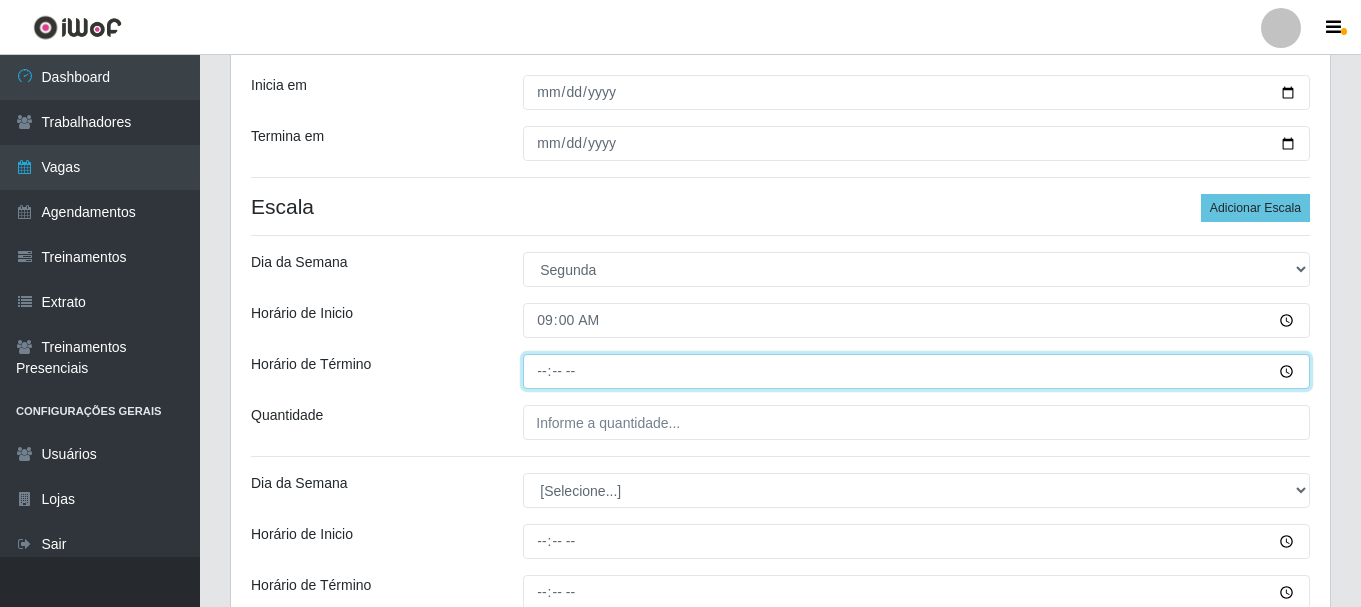 click on "Horário de Término" at bounding box center (916, 371) 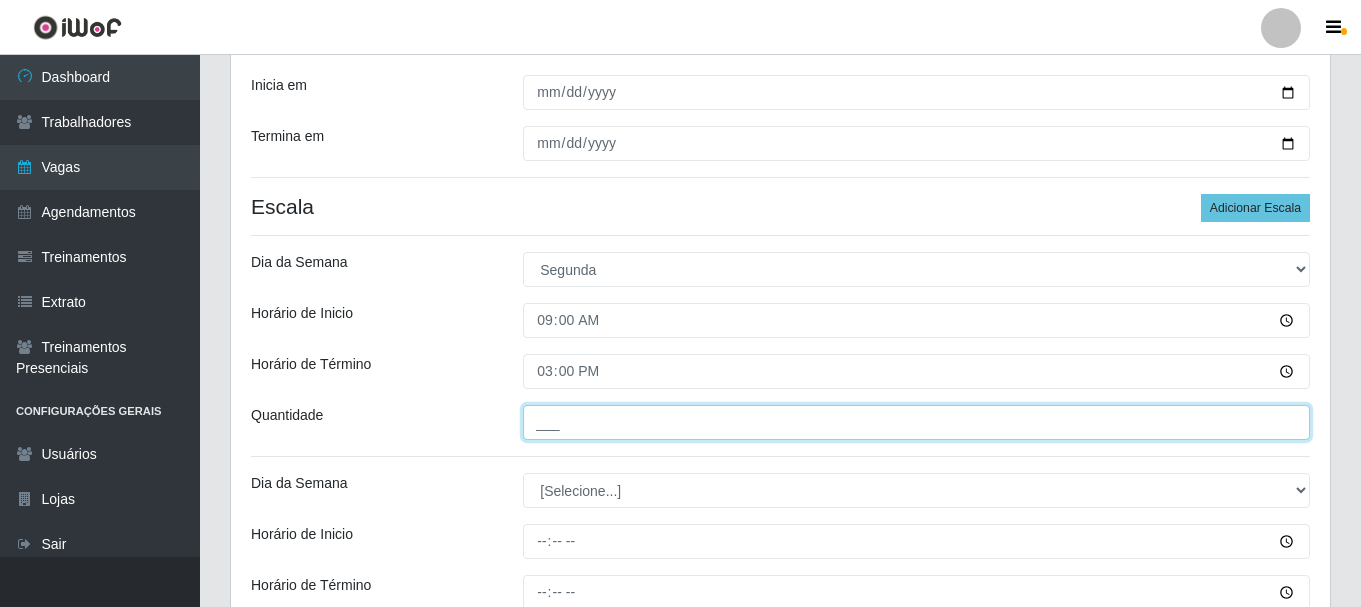 click on "___" at bounding box center (916, 422) 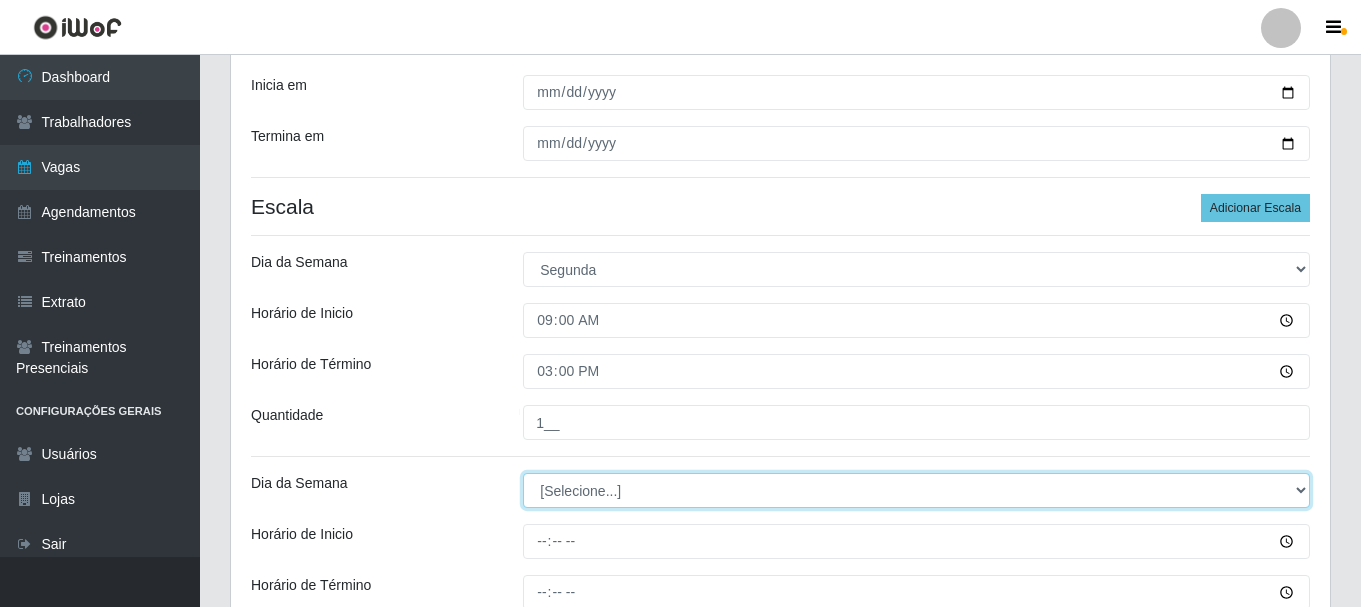 click on "[Selecione...] Segunda Terça Quarta Quinta Sexta Sábado Domingo" at bounding box center (916, 490) 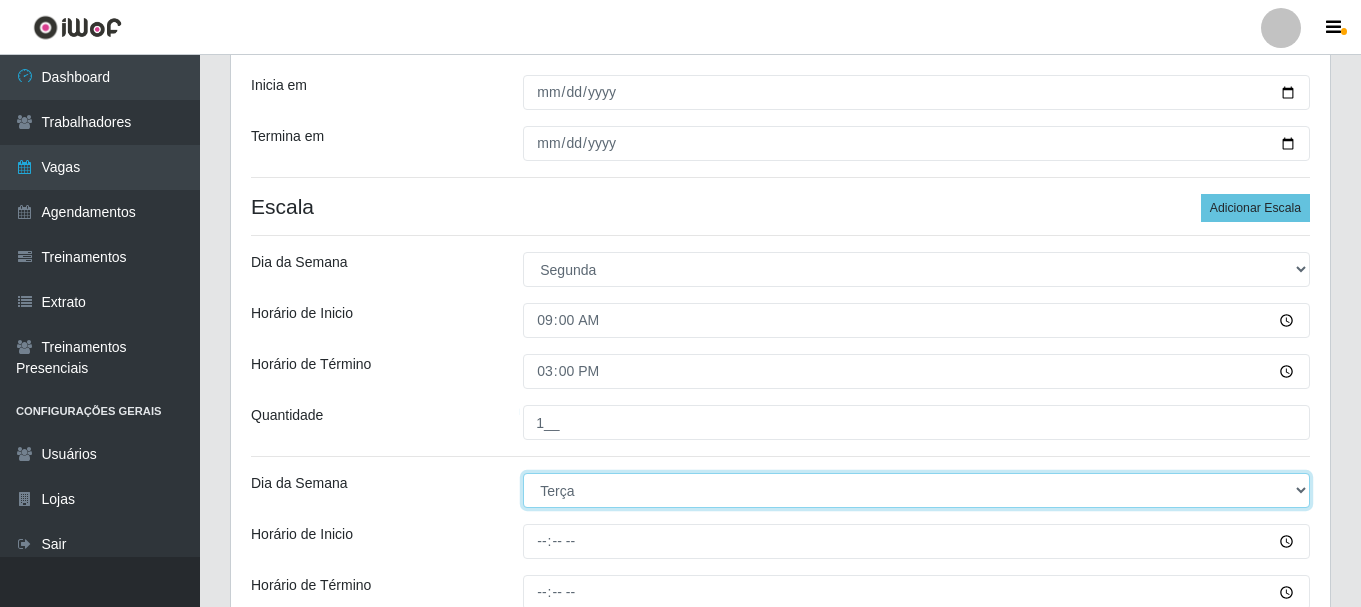 click on "[Selecione...] Segunda Terça Quarta Quinta Sexta Sábado Domingo" at bounding box center [916, 490] 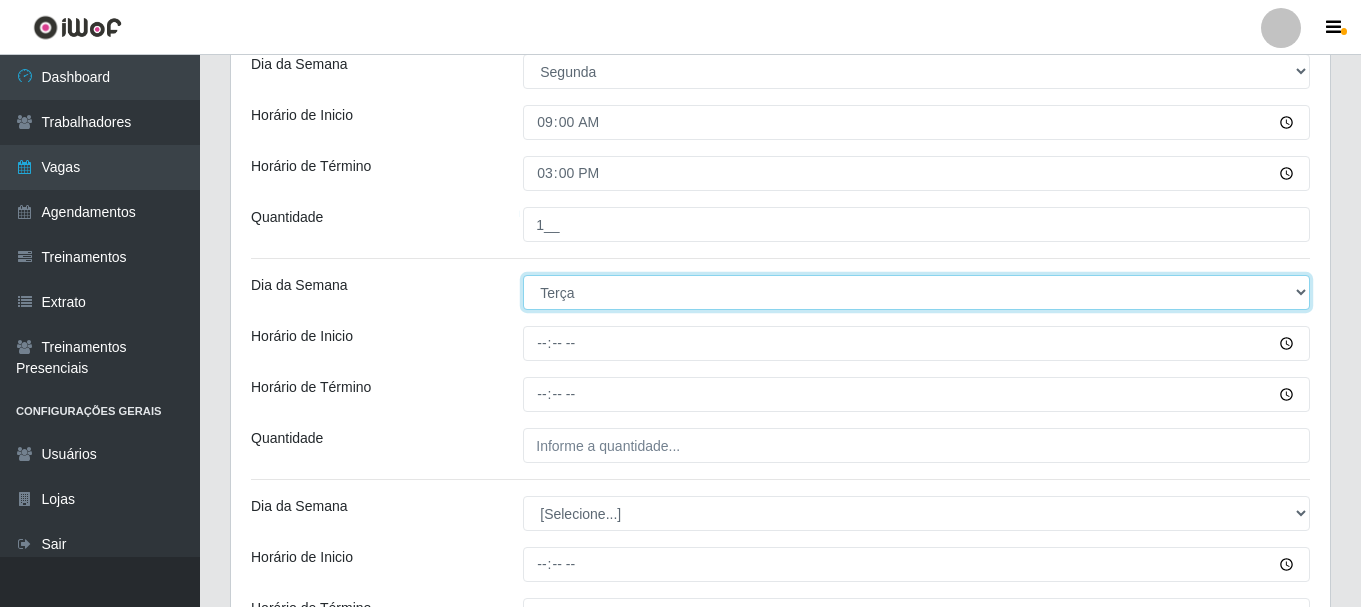 scroll, scrollTop: 577, scrollLeft: 0, axis: vertical 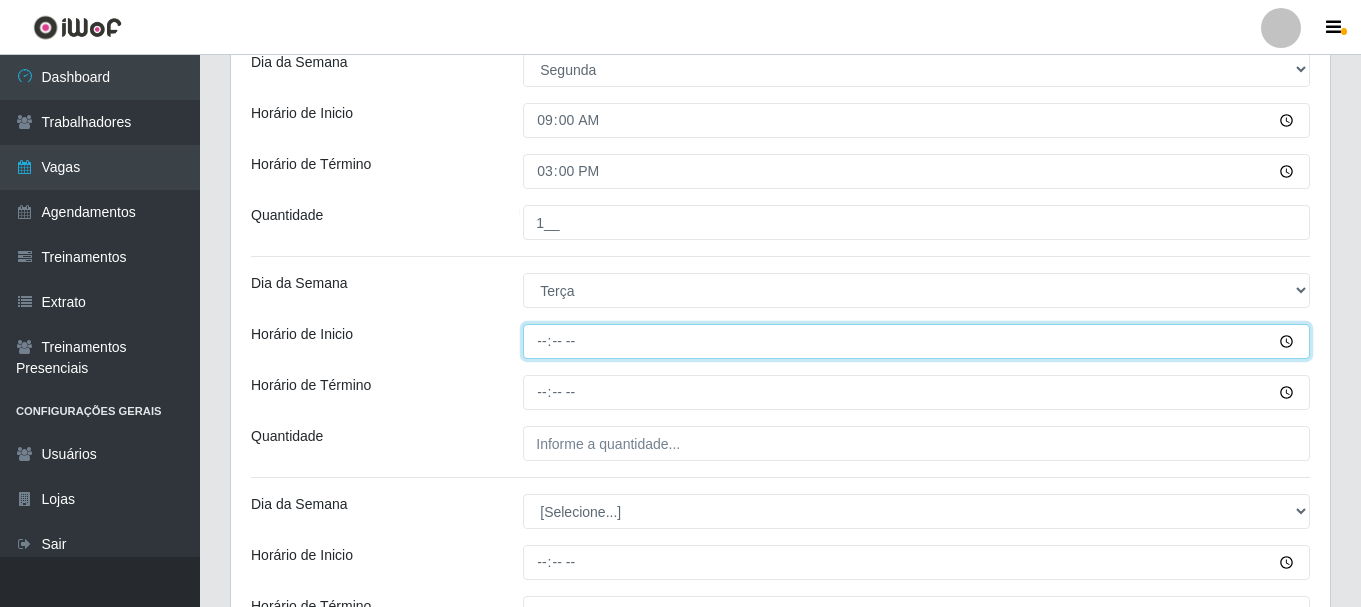 click on "Horário de Inicio" at bounding box center (916, 341) 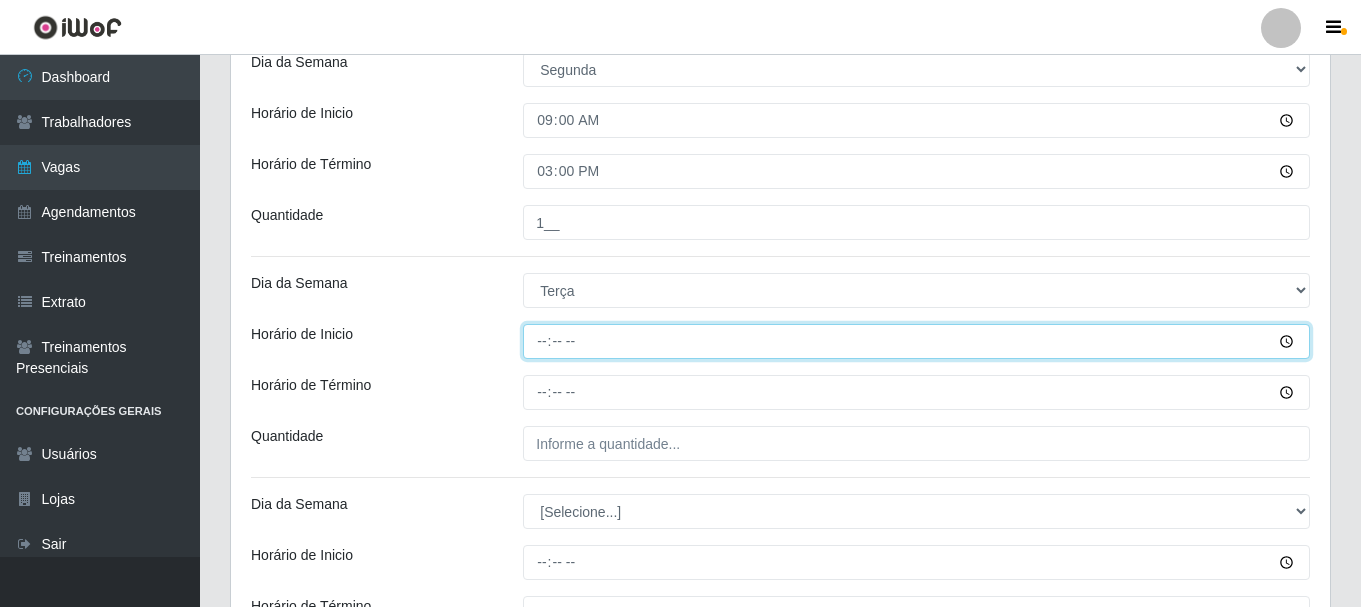 type on "09:00" 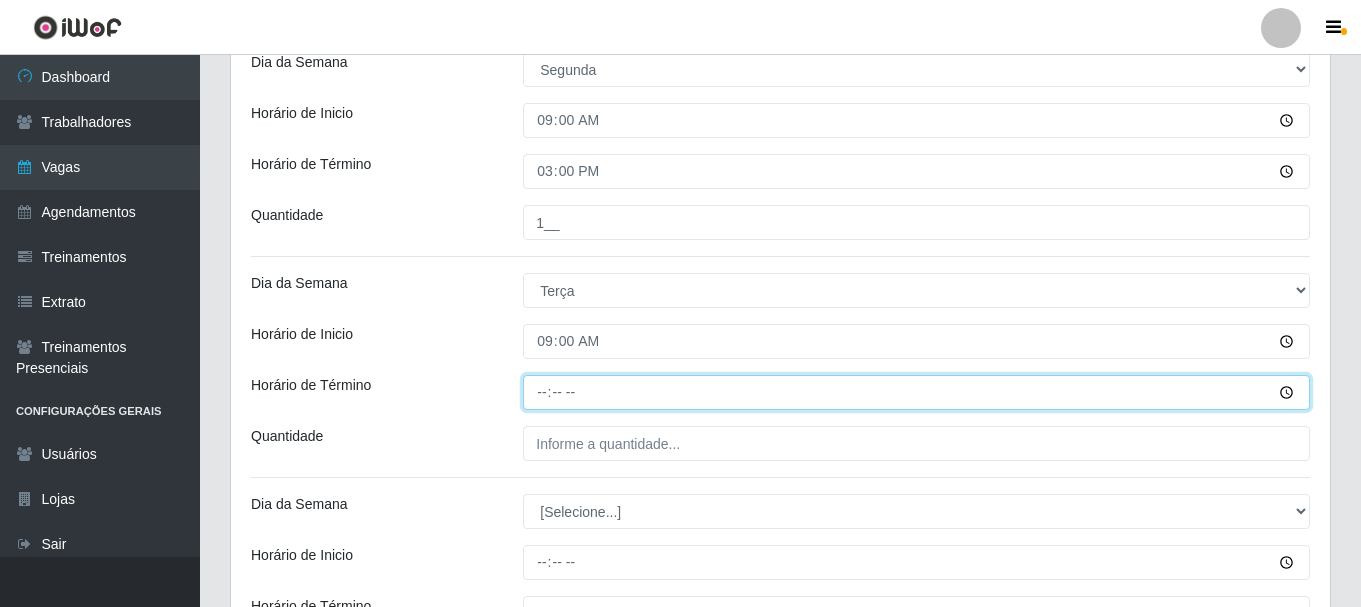 click on "Horário de Término" at bounding box center [916, 392] 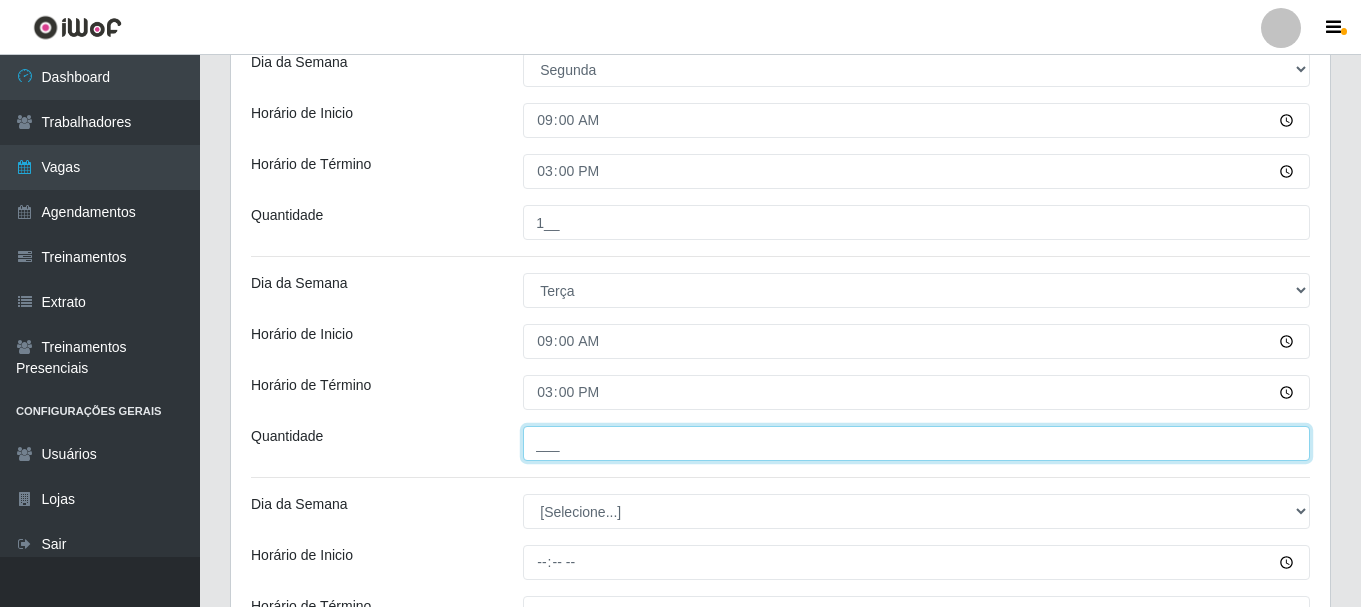 click on "___" at bounding box center (916, 443) 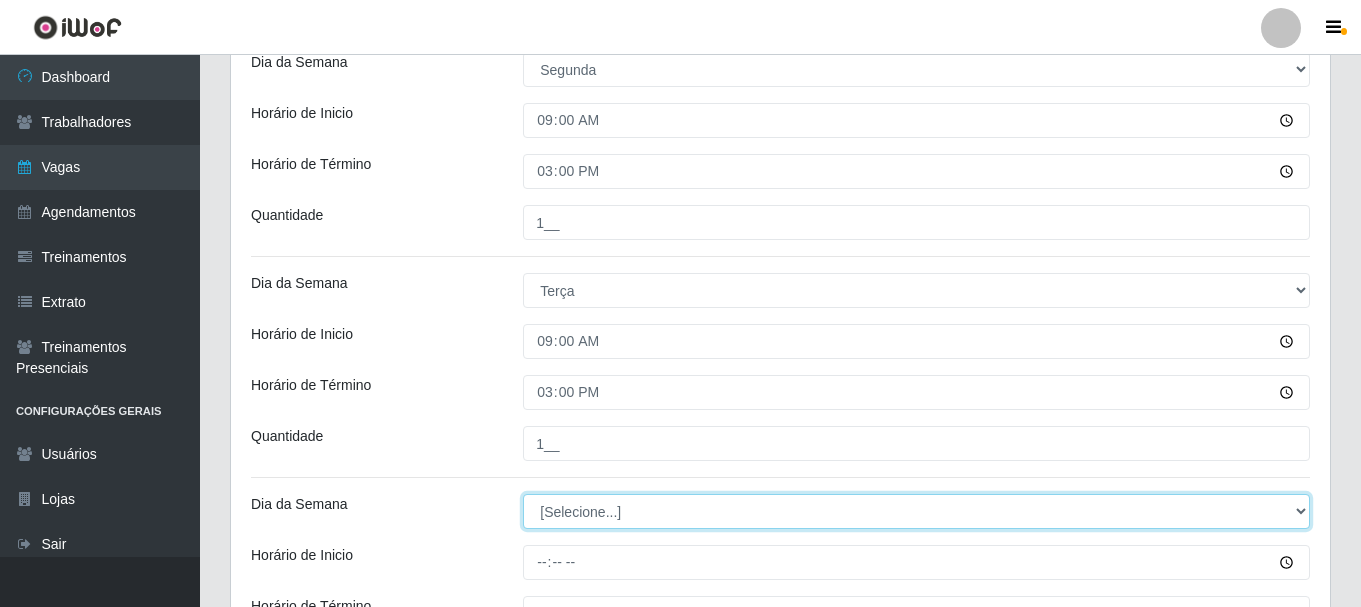 click on "[Selecione...] Segunda Terça Quarta Quinta Sexta Sábado Domingo" at bounding box center (916, 511) 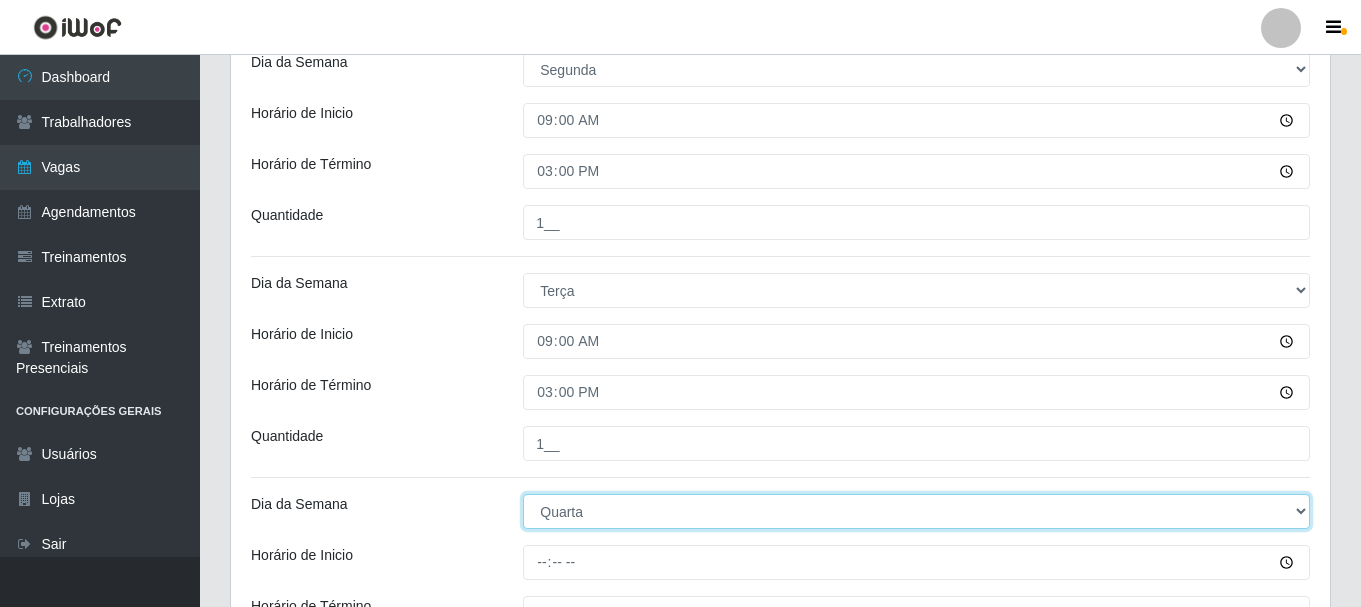 click on "[Selecione...] Segunda Terça Quarta Quinta Sexta Sábado Domingo" at bounding box center [916, 511] 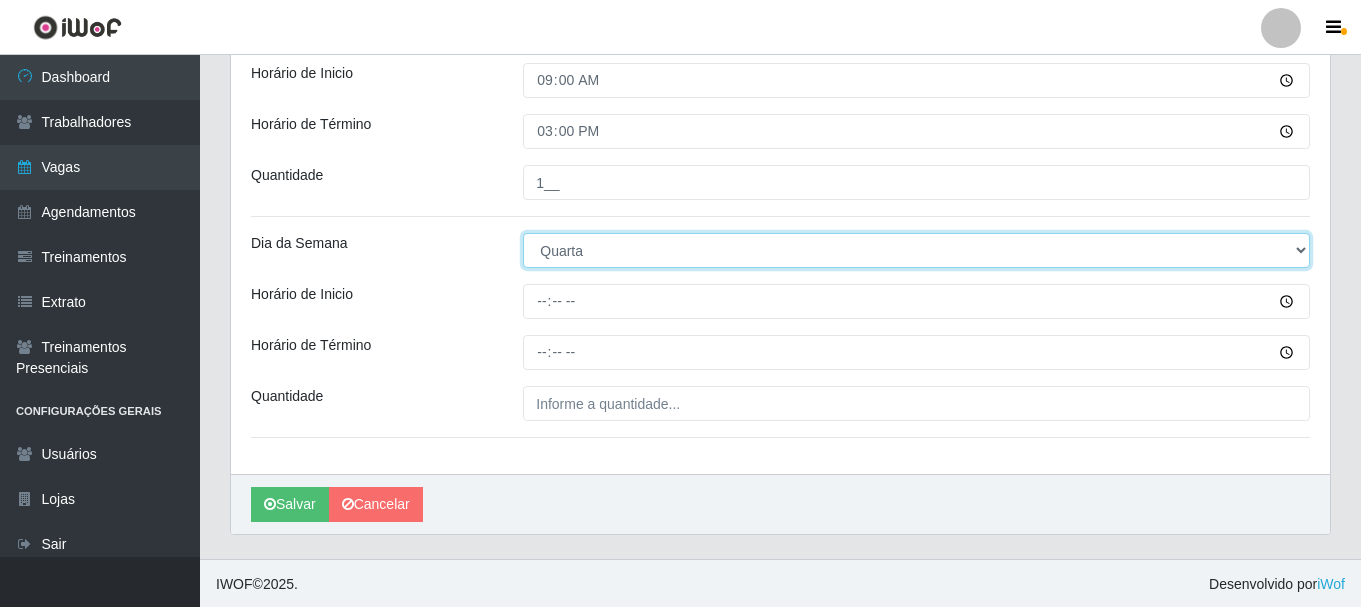 scroll, scrollTop: 840, scrollLeft: 0, axis: vertical 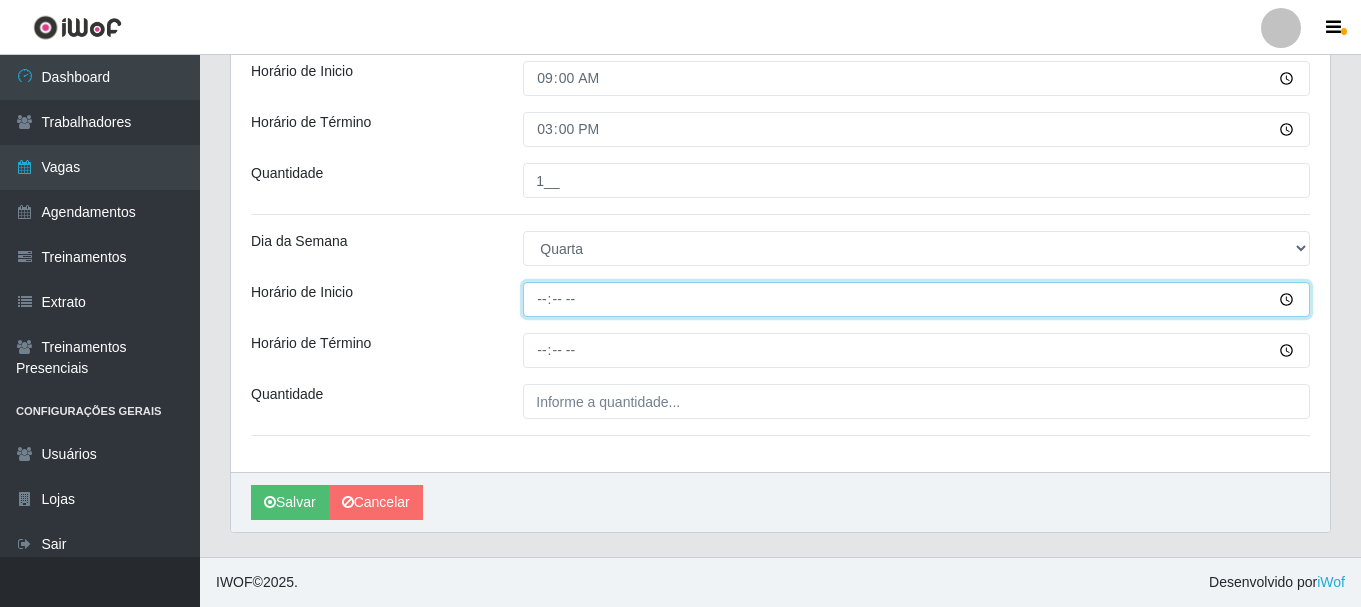 click on "Horário de Inicio" at bounding box center [916, 299] 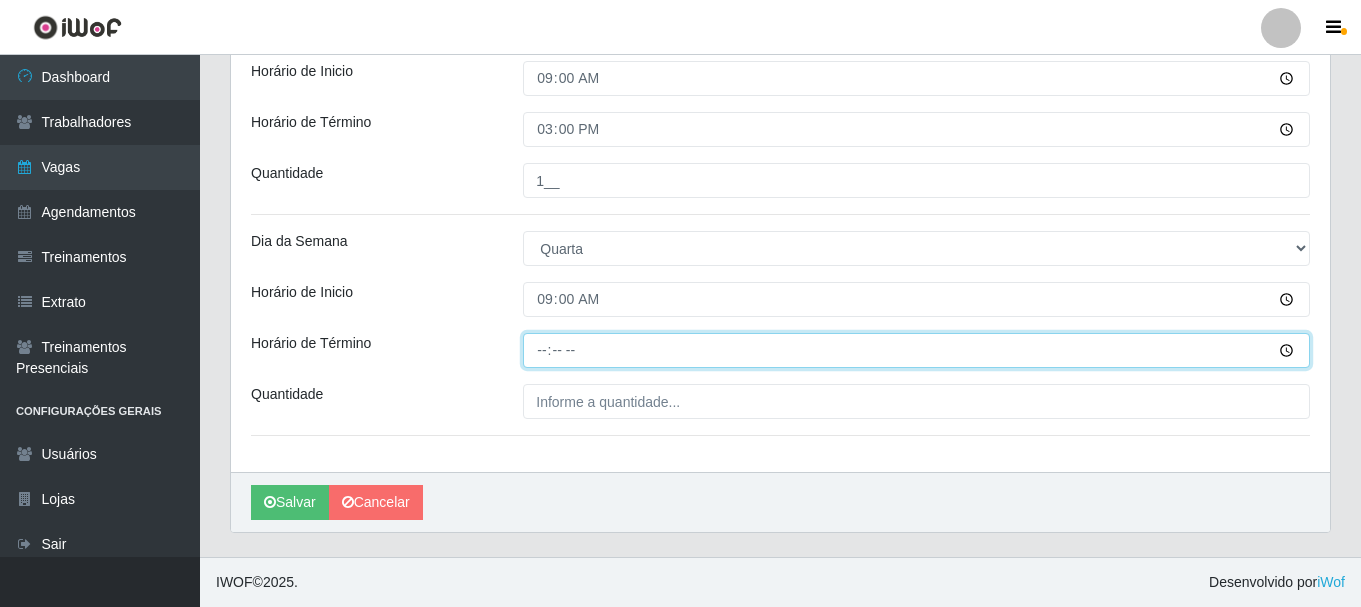 click on "Horário de Término" at bounding box center [916, 350] 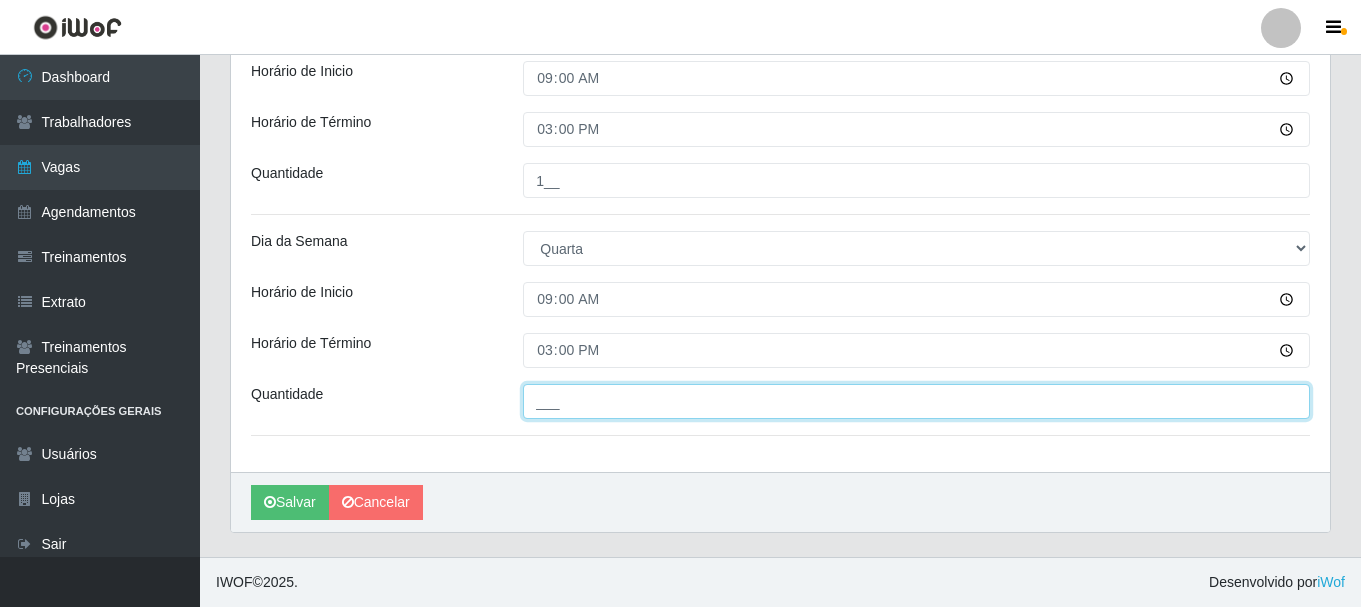 click on "___" at bounding box center (916, 401) 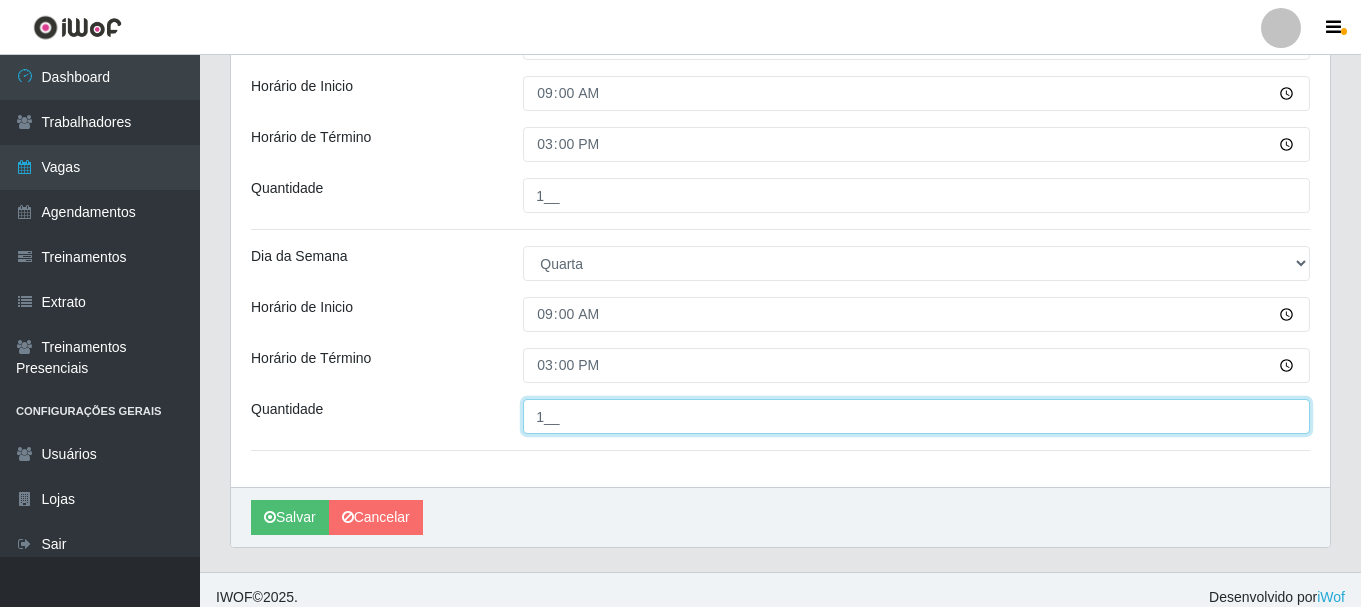 scroll, scrollTop: 840, scrollLeft: 0, axis: vertical 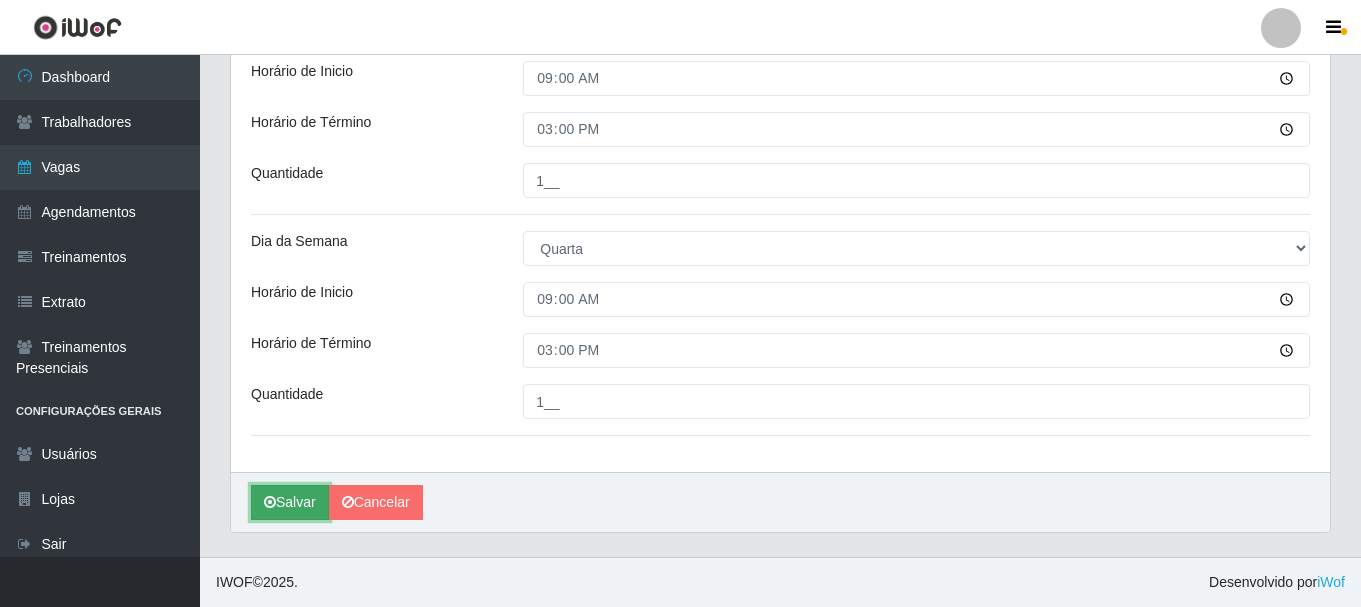 click on "Salvar" at bounding box center (290, 502) 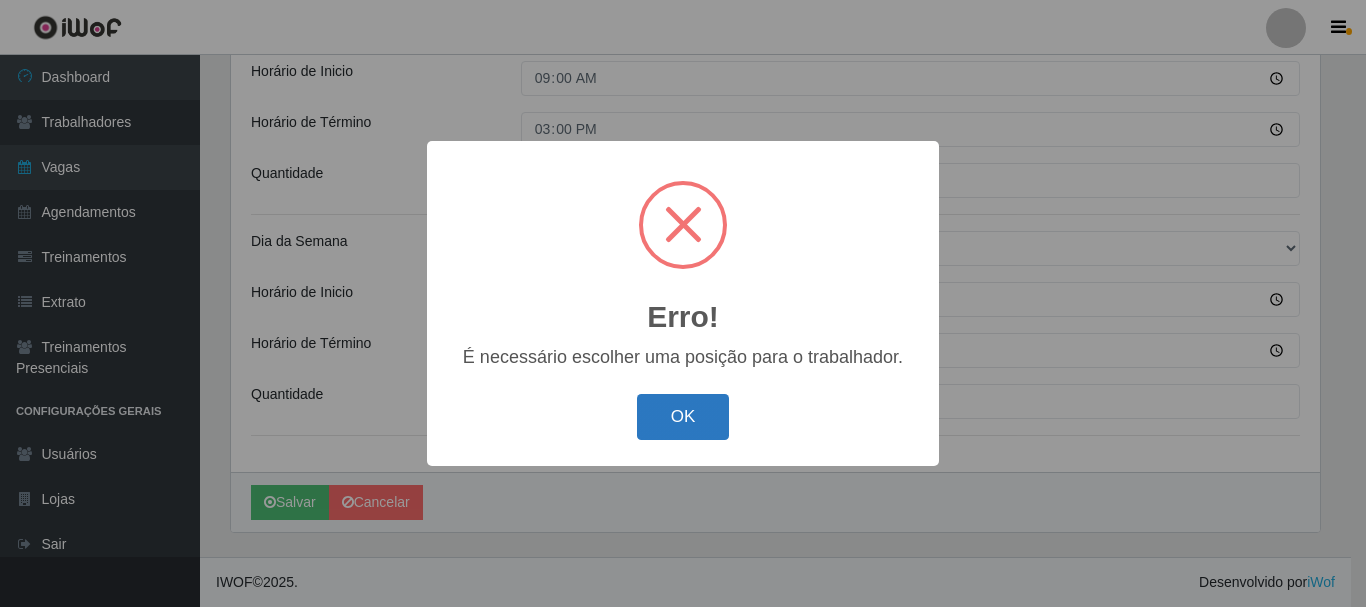 click on "OK" at bounding box center [683, 417] 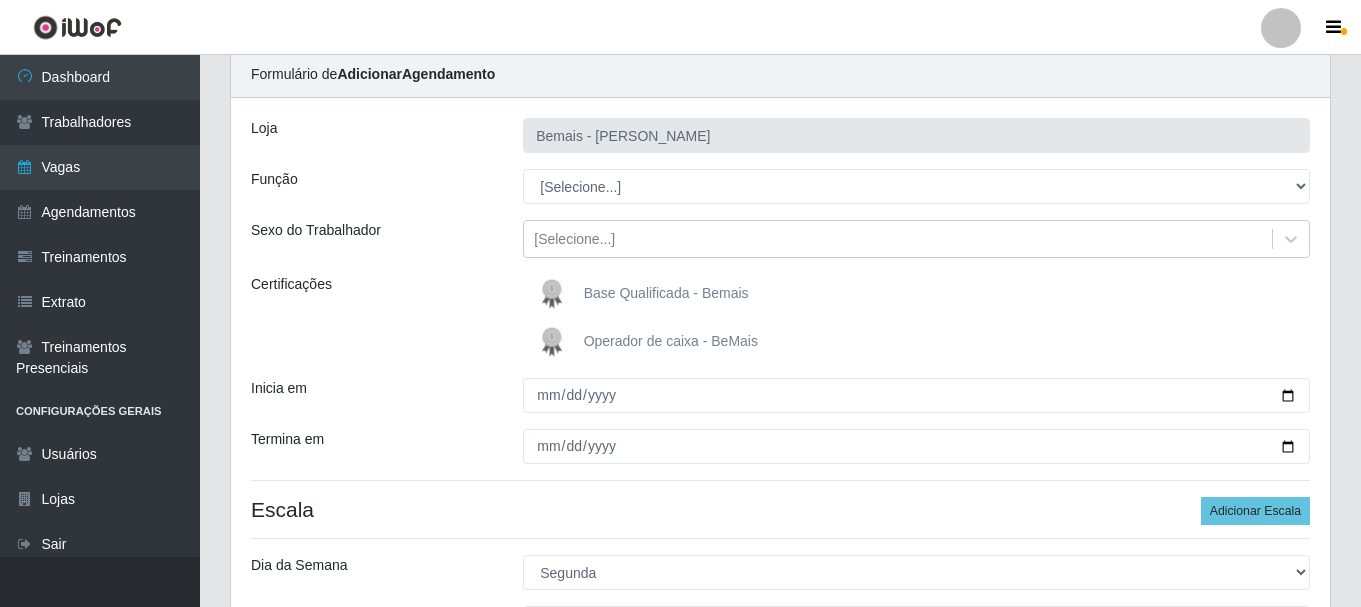 scroll, scrollTop: 40, scrollLeft: 0, axis: vertical 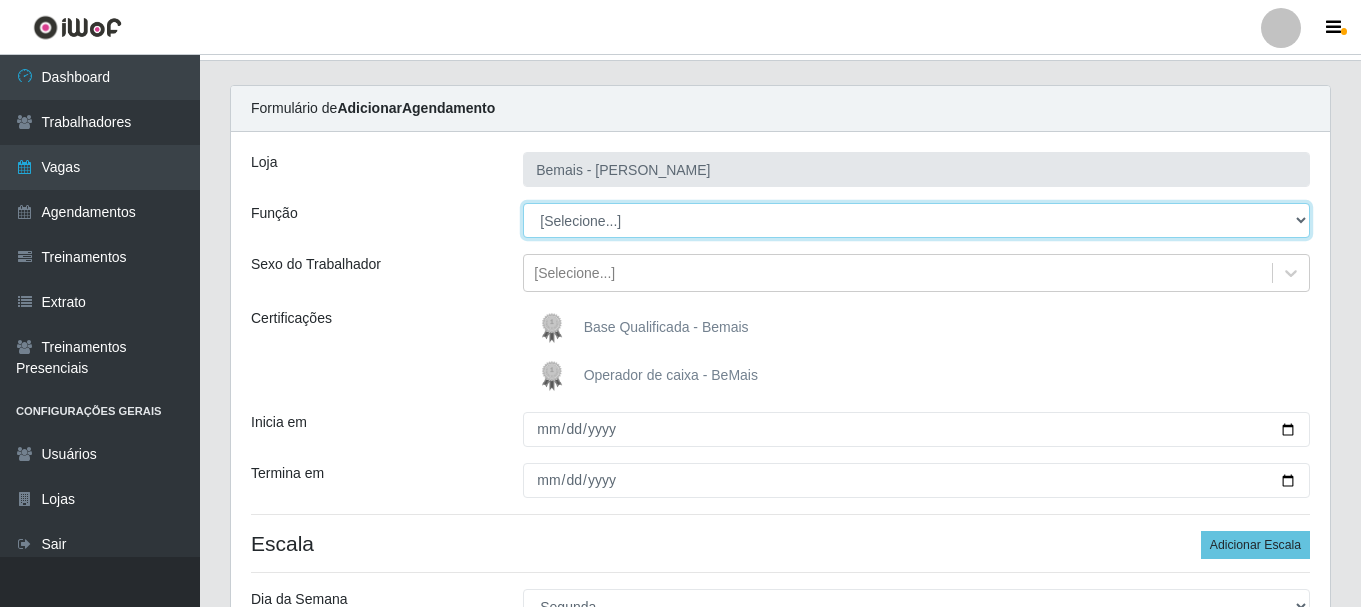 click on "[Selecione...] ASG ASG + ASG ++ Auxiliar de Depósito  Auxiliar de Depósito + Auxiliar de Depósito ++ Auxiliar de Estacionamento Auxiliar de Estacionamento + Auxiliar de Estacionamento ++ Auxiliar de Sushiman Auxiliar de Sushiman+ Auxiliar de Sushiman++ Balconista de Açougue  Balconista de Açougue + Balconista de Açougue ++ Balconista de Frios Balconista de Frios + Balconista de Frios ++ Balconista de Padaria  Balconista de Padaria + Balconista de Padaria ++ Embalador Embalador + Embalador ++ Operador de Caixa Operador de Caixa + Operador de Caixa ++ Repositor  Repositor + Repositor ++ Repositor de Hortifruti Repositor de Hortifruti + Repositor de Hortifruti ++" at bounding box center [916, 220] 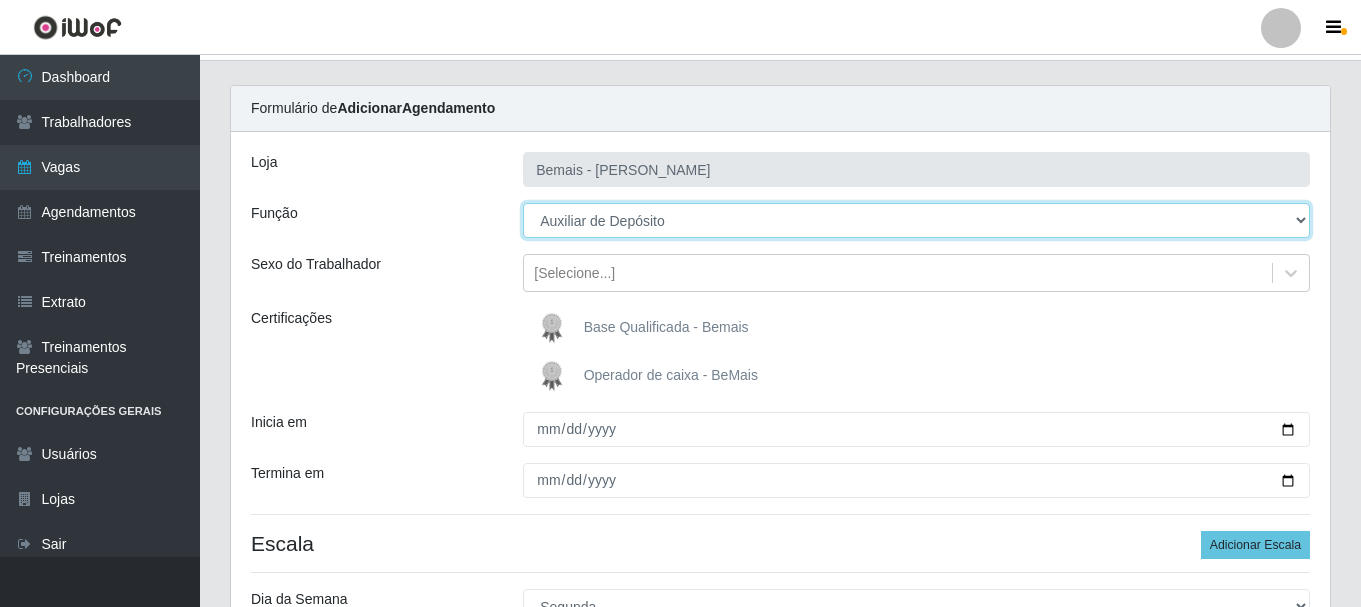 click on "[Selecione...] ASG ASG + ASG ++ Auxiliar de Depósito  Auxiliar de Depósito + Auxiliar de Depósito ++ Auxiliar de Estacionamento Auxiliar de Estacionamento + Auxiliar de Estacionamento ++ Auxiliar de Sushiman Auxiliar de Sushiman+ Auxiliar de Sushiman++ Balconista de Açougue  Balconista de Açougue + Balconista de Açougue ++ Balconista de Frios Balconista de Frios + Balconista de Frios ++ Balconista de Padaria  Balconista de Padaria + Balconista de Padaria ++ Embalador Embalador + Embalador ++ Operador de Caixa Operador de Caixa + Operador de Caixa ++ Repositor  Repositor + Repositor ++ Repositor de Hortifruti Repositor de Hortifruti + Repositor de Hortifruti ++" at bounding box center (916, 220) 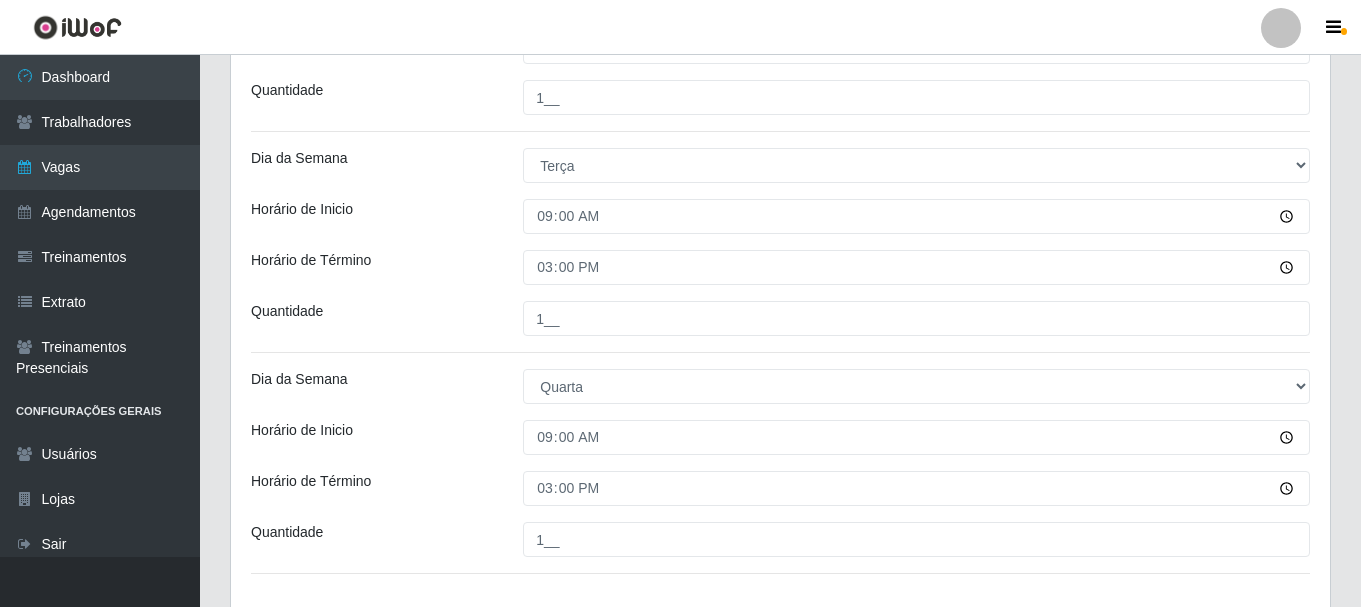 scroll, scrollTop: 840, scrollLeft: 0, axis: vertical 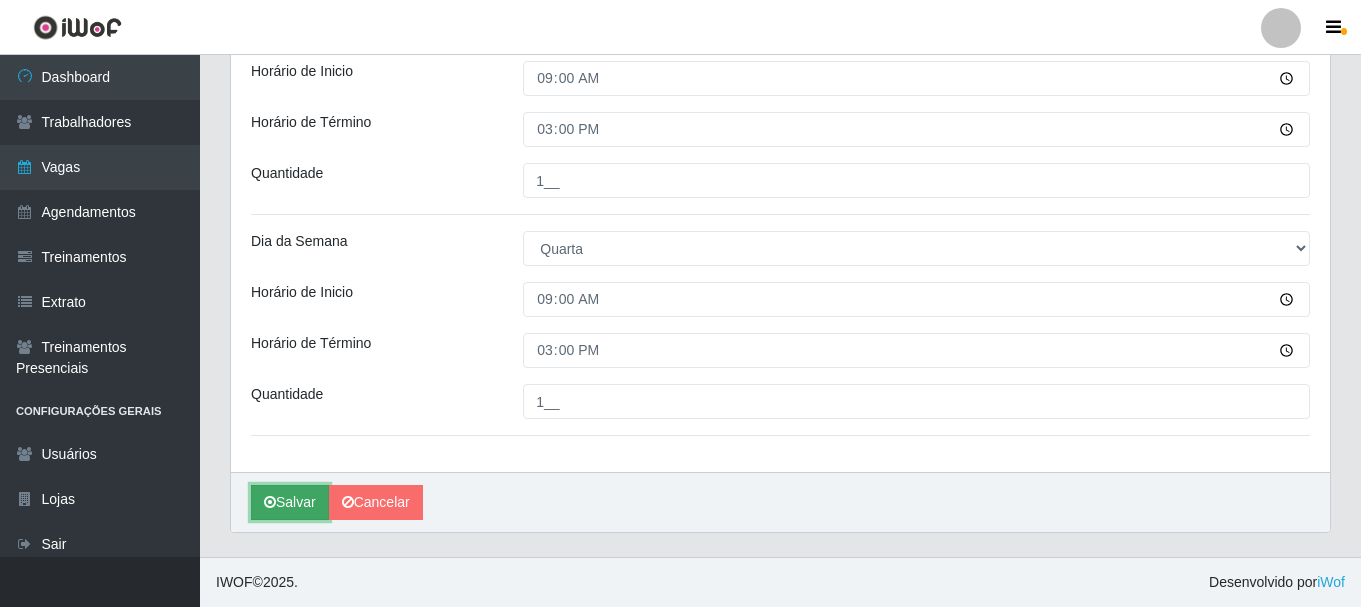 click on "Salvar" at bounding box center [290, 502] 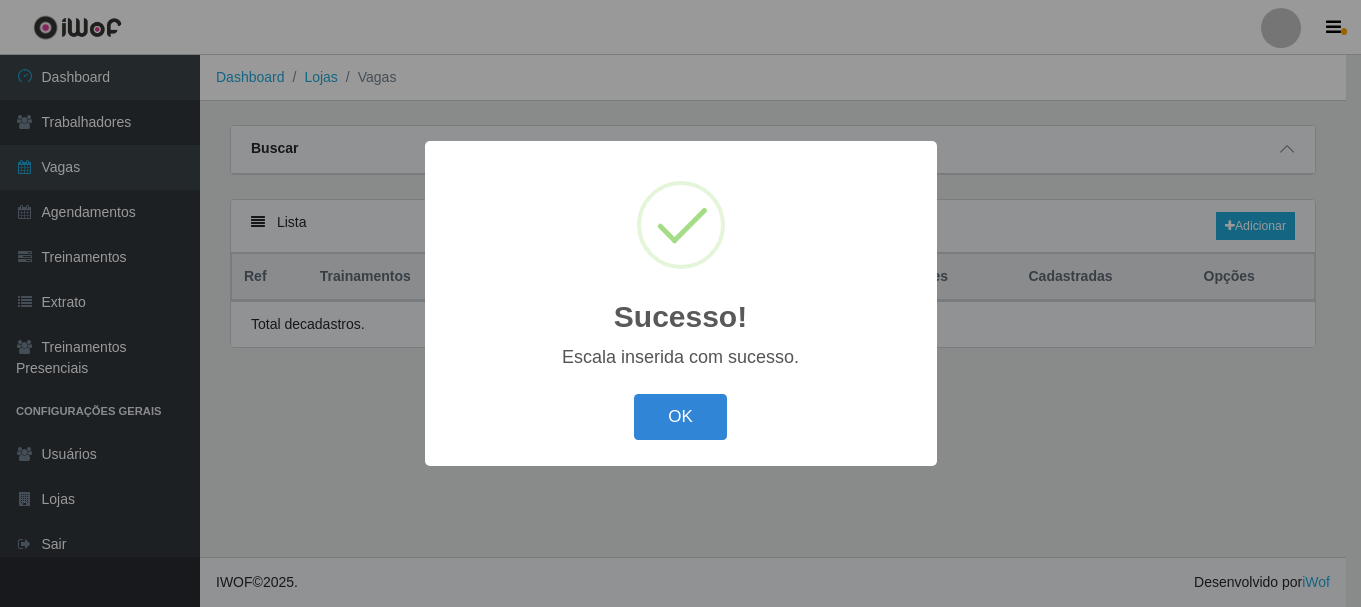 scroll, scrollTop: 0, scrollLeft: 0, axis: both 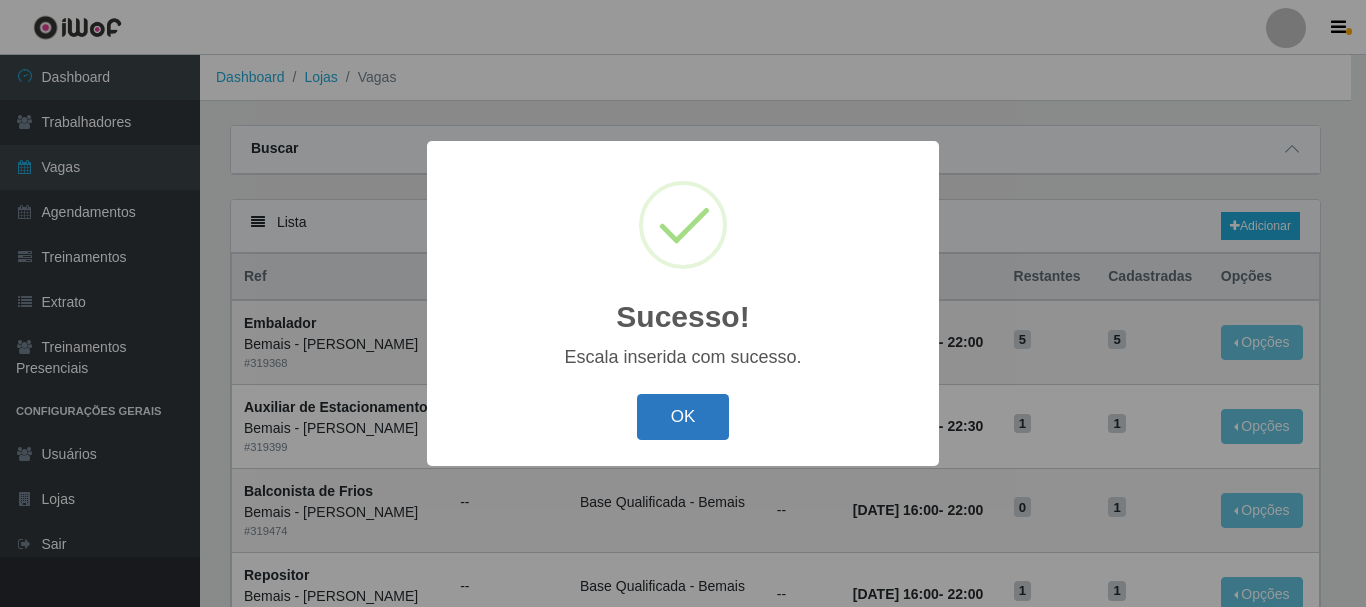 click on "OK" at bounding box center (683, 417) 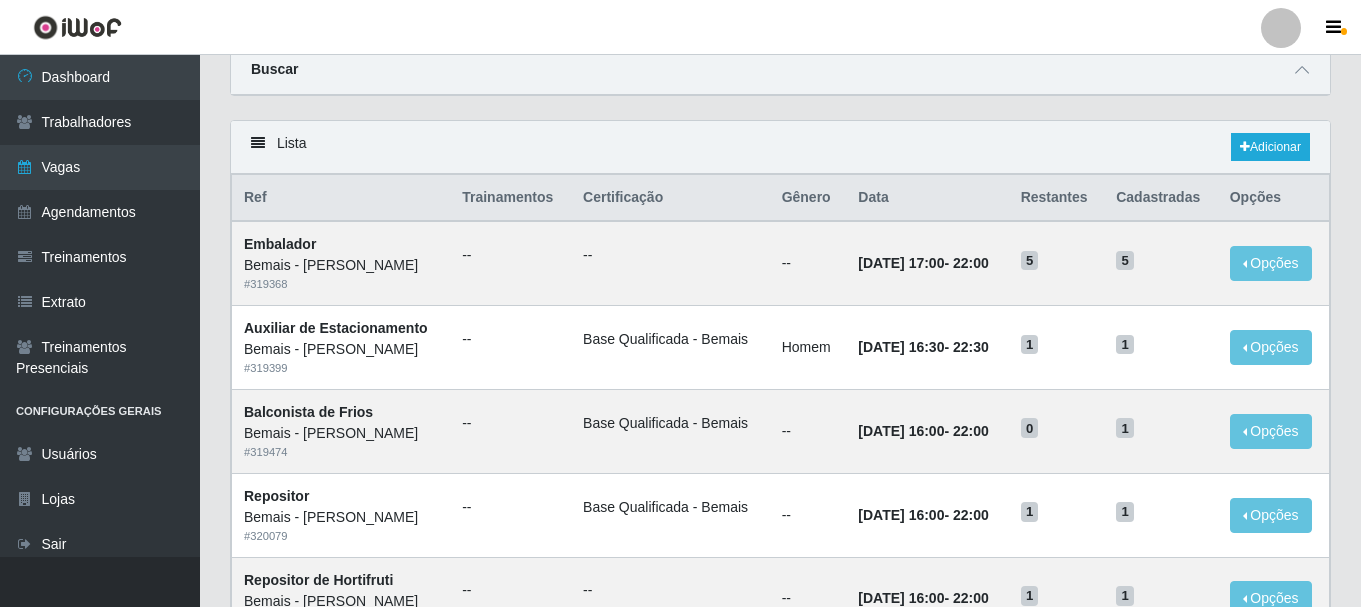 scroll, scrollTop: 0, scrollLeft: 0, axis: both 